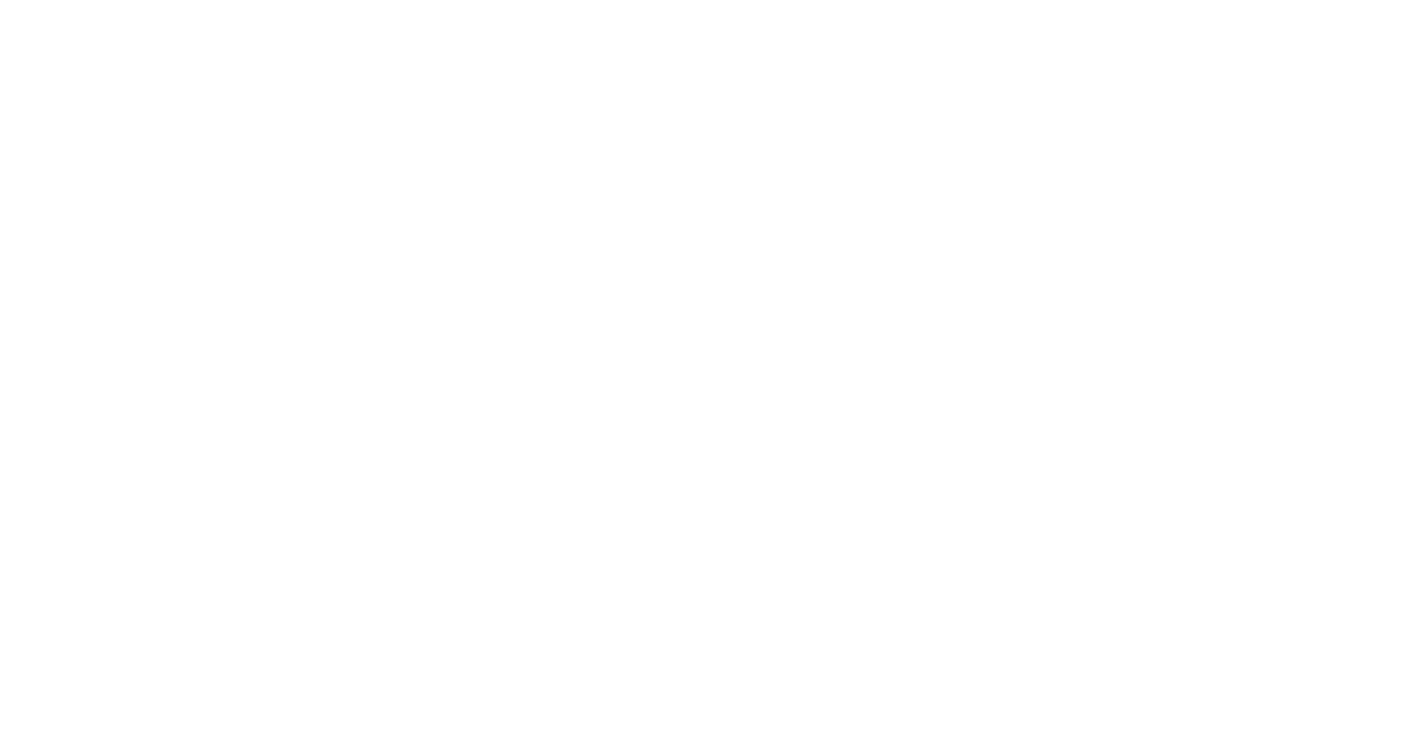scroll, scrollTop: 0, scrollLeft: 0, axis: both 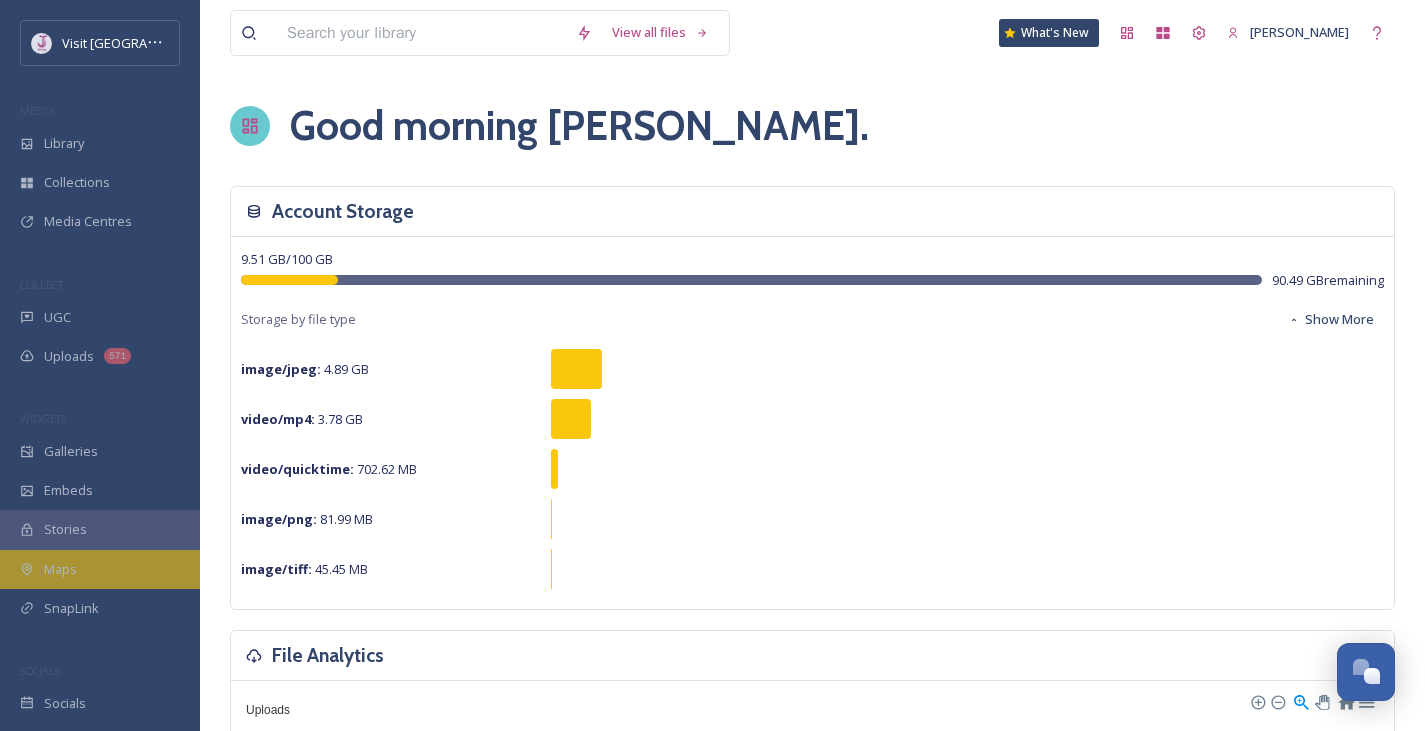 click on "Maps" at bounding box center (100, 569) 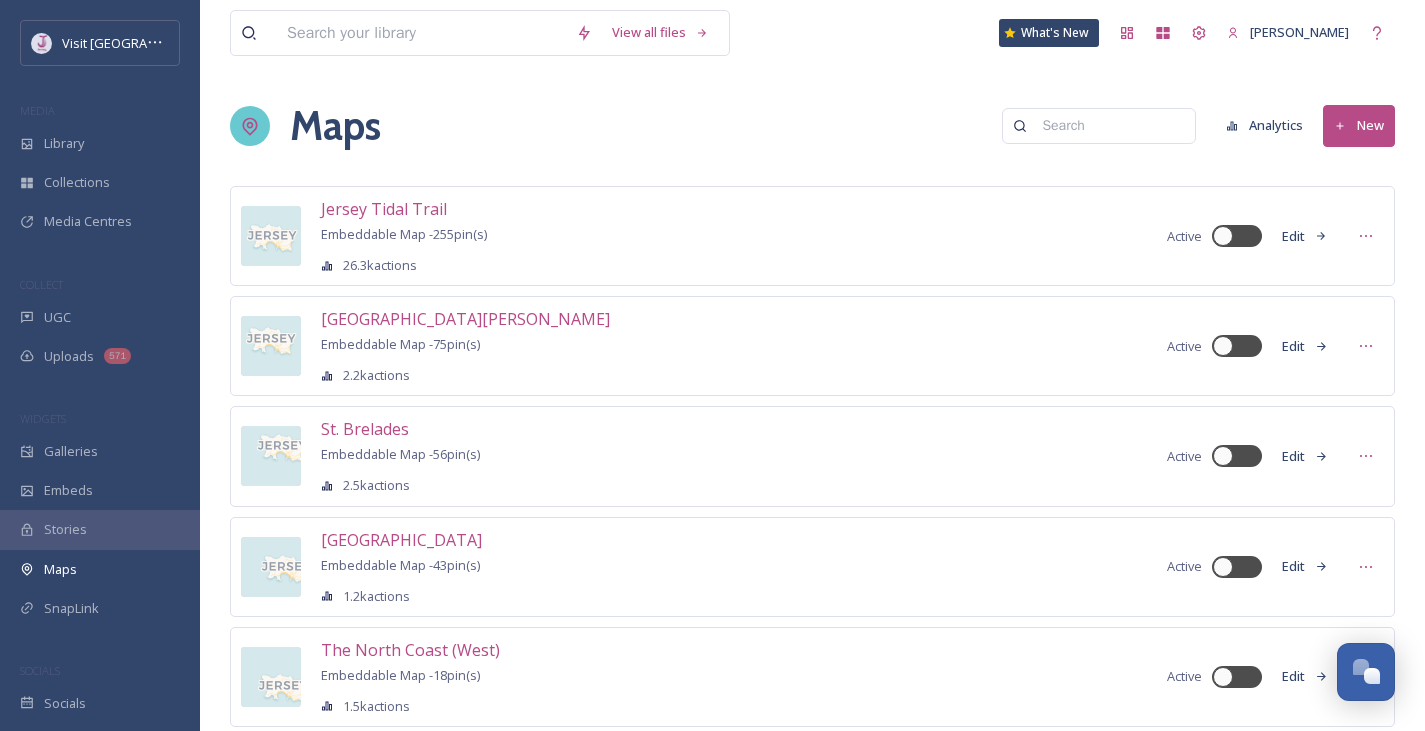 click on "Jersey Tidal Trail" at bounding box center [384, 209] 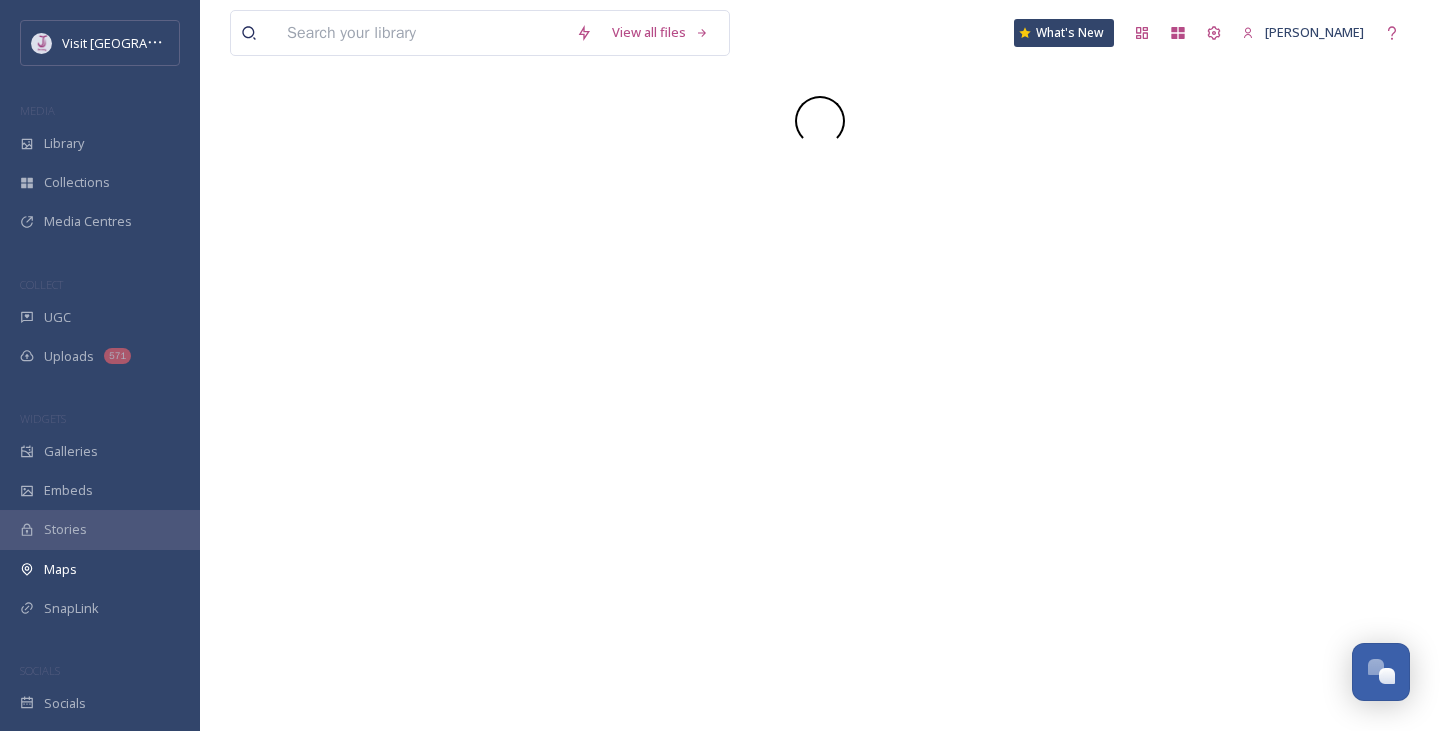 click on "View all files What's New [PERSON_NAME]" at bounding box center (820, 365) 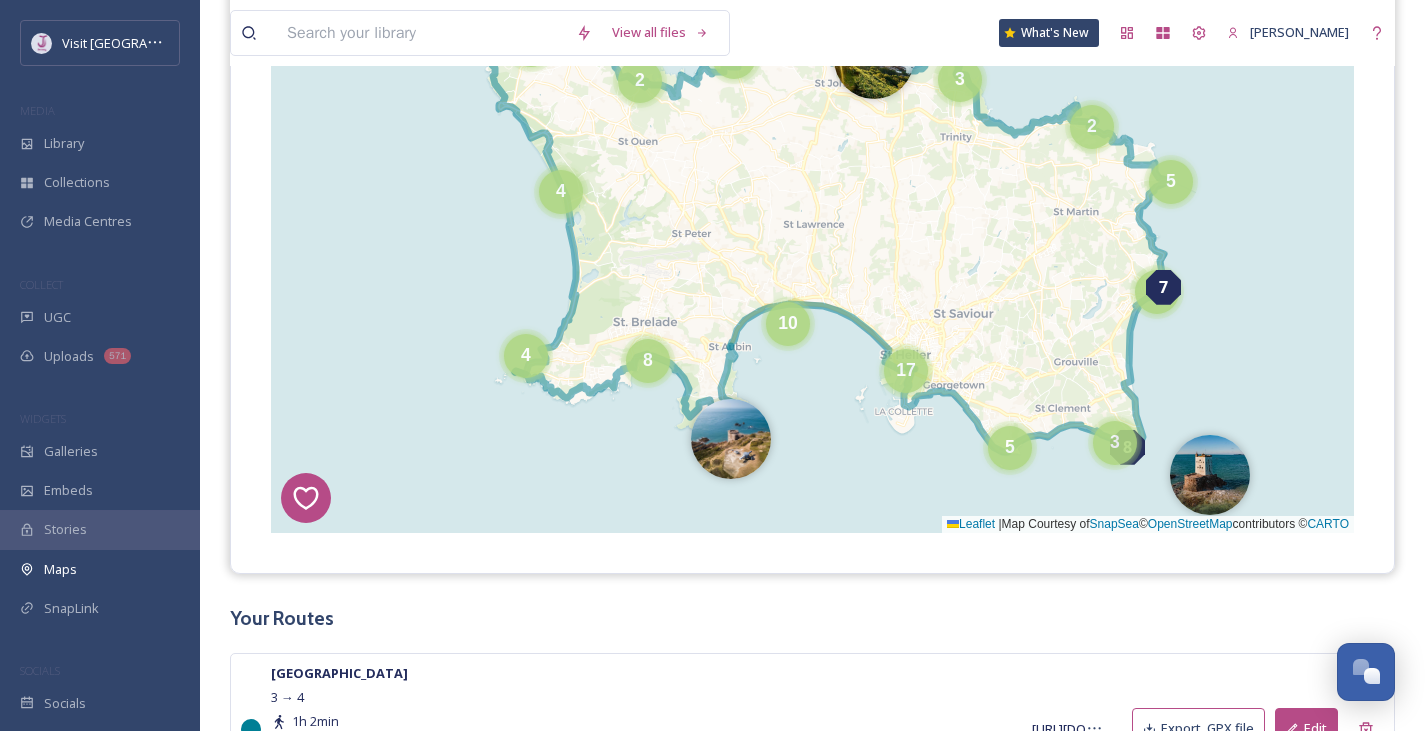 scroll, scrollTop: 418, scrollLeft: 0, axis: vertical 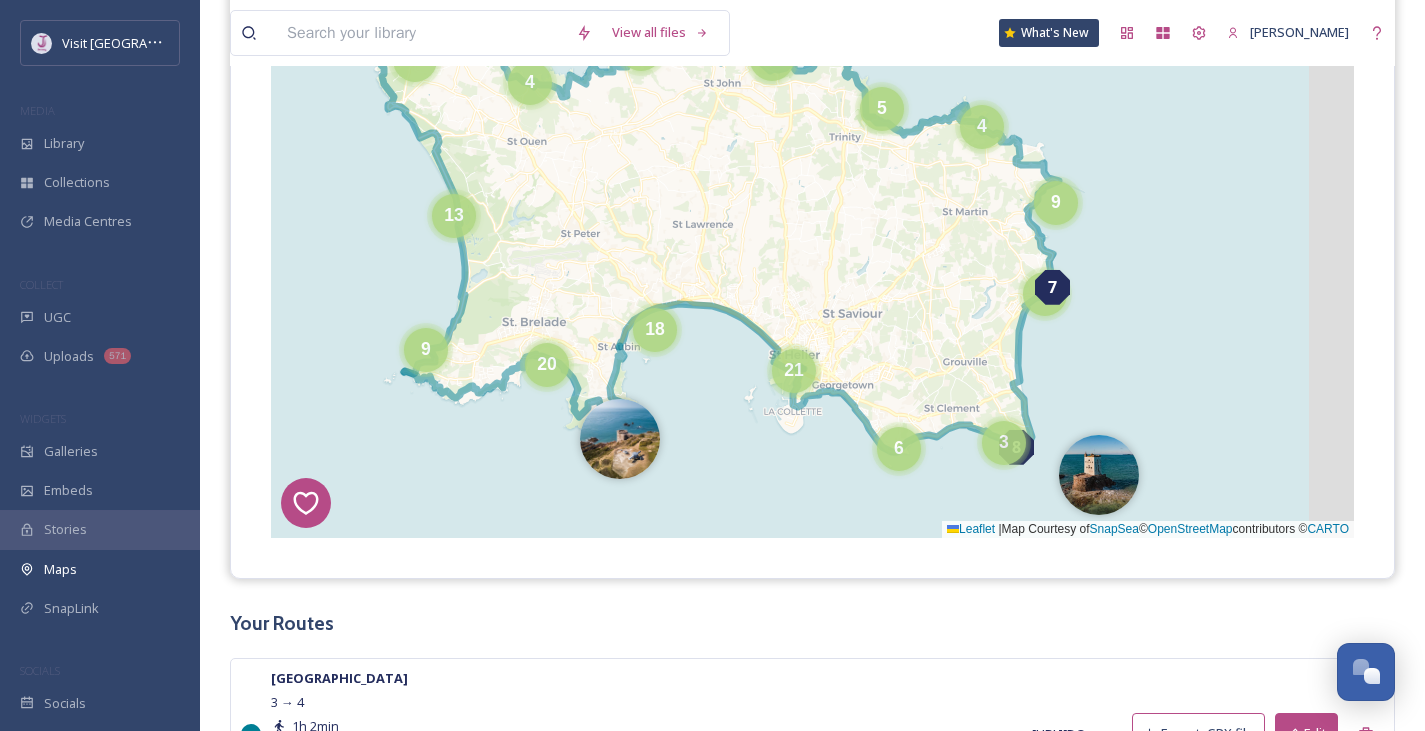drag, startPoint x: 1257, startPoint y: 311, endPoint x: 1140, endPoint y: 307, distance: 117.06836 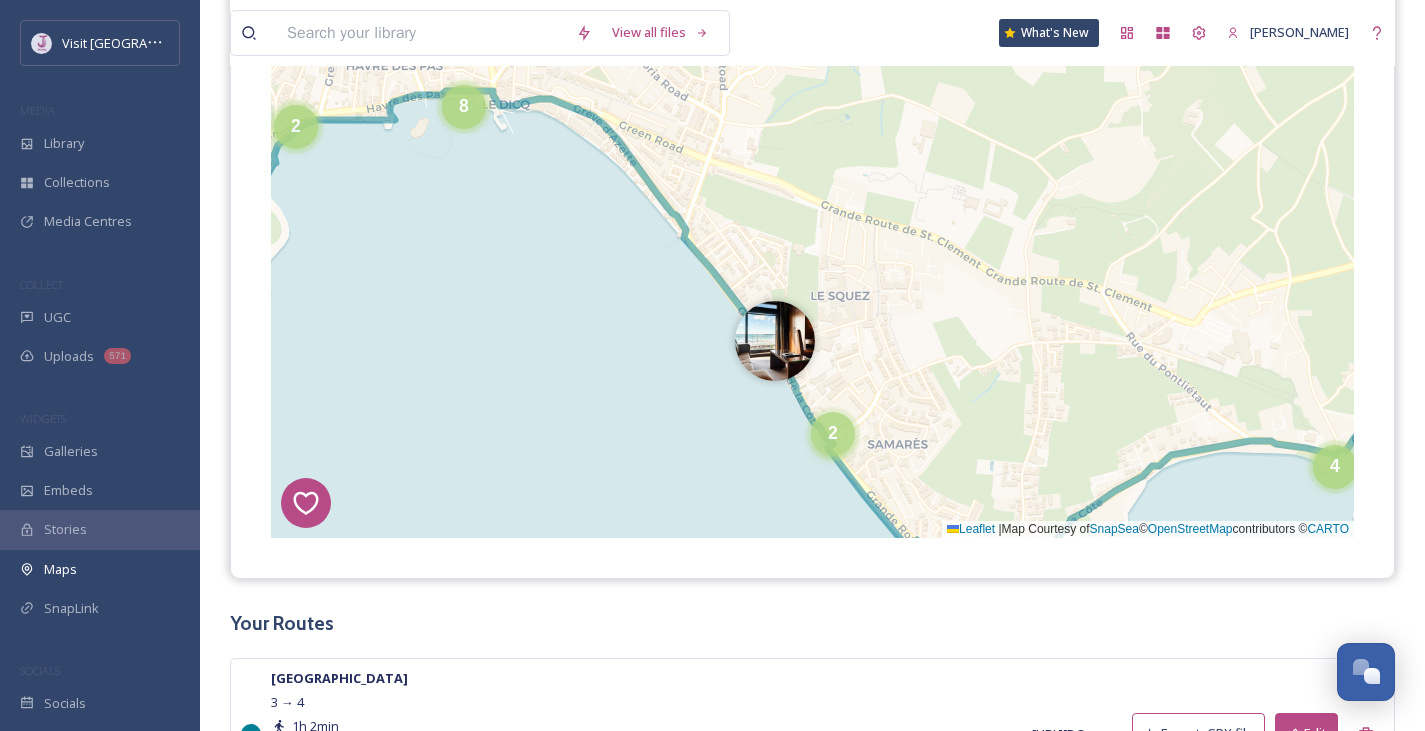 click on "2" at bounding box center [833, 434] 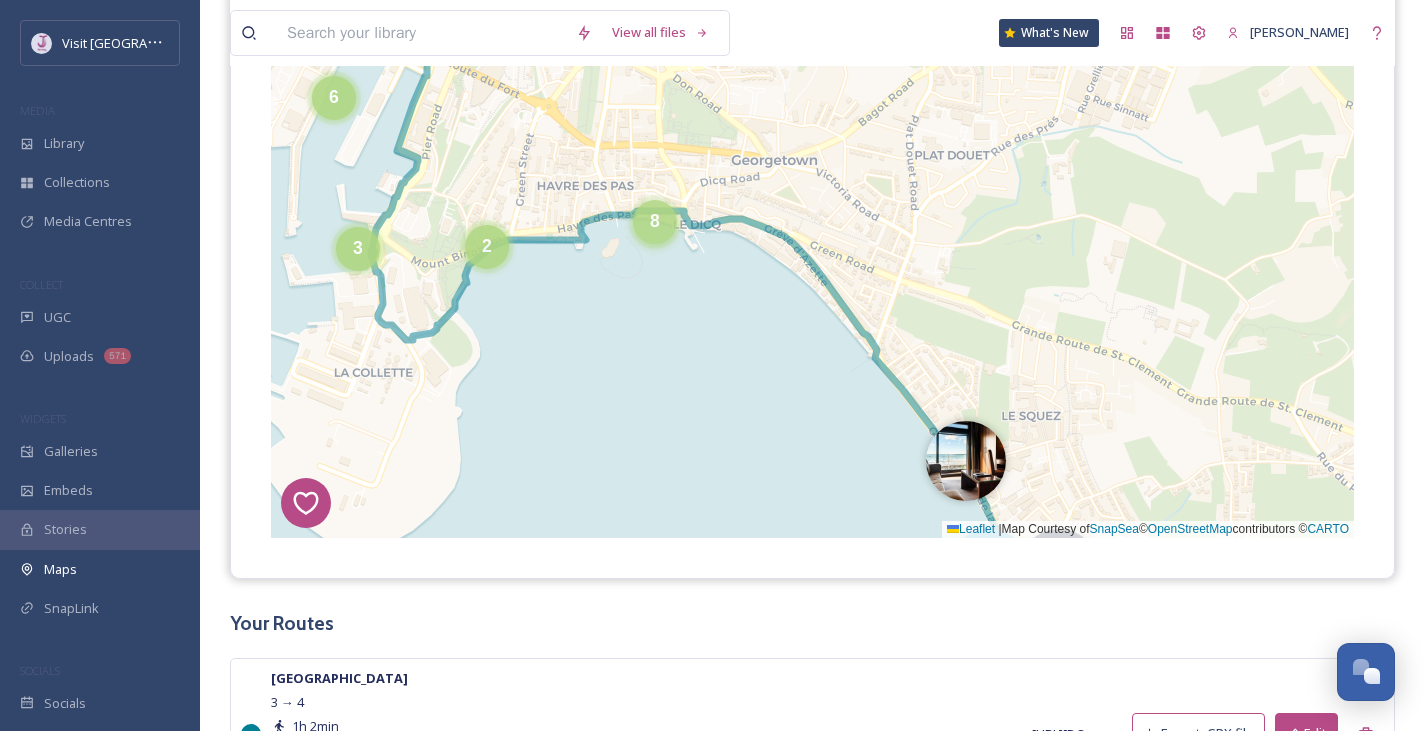 click on "8" at bounding box center [655, 221] 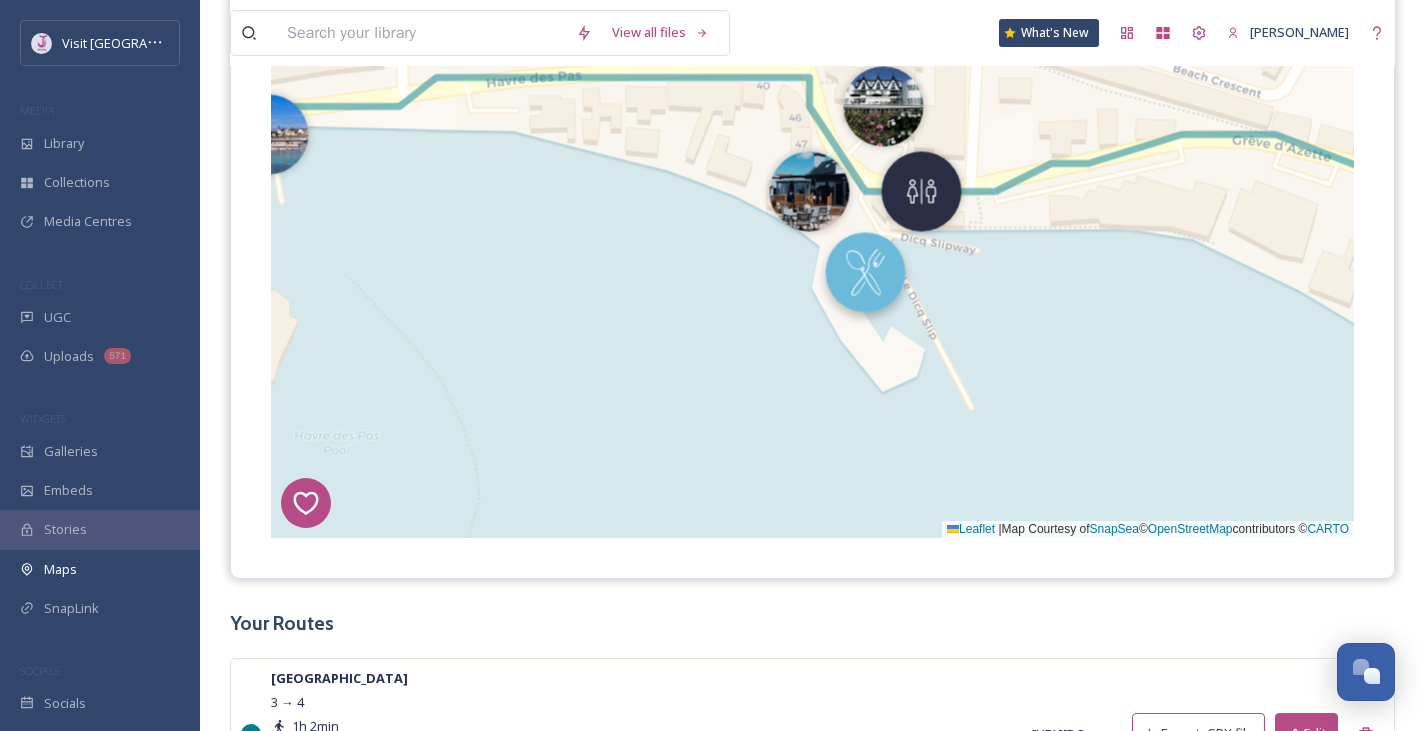 click at bounding box center (866, 272) 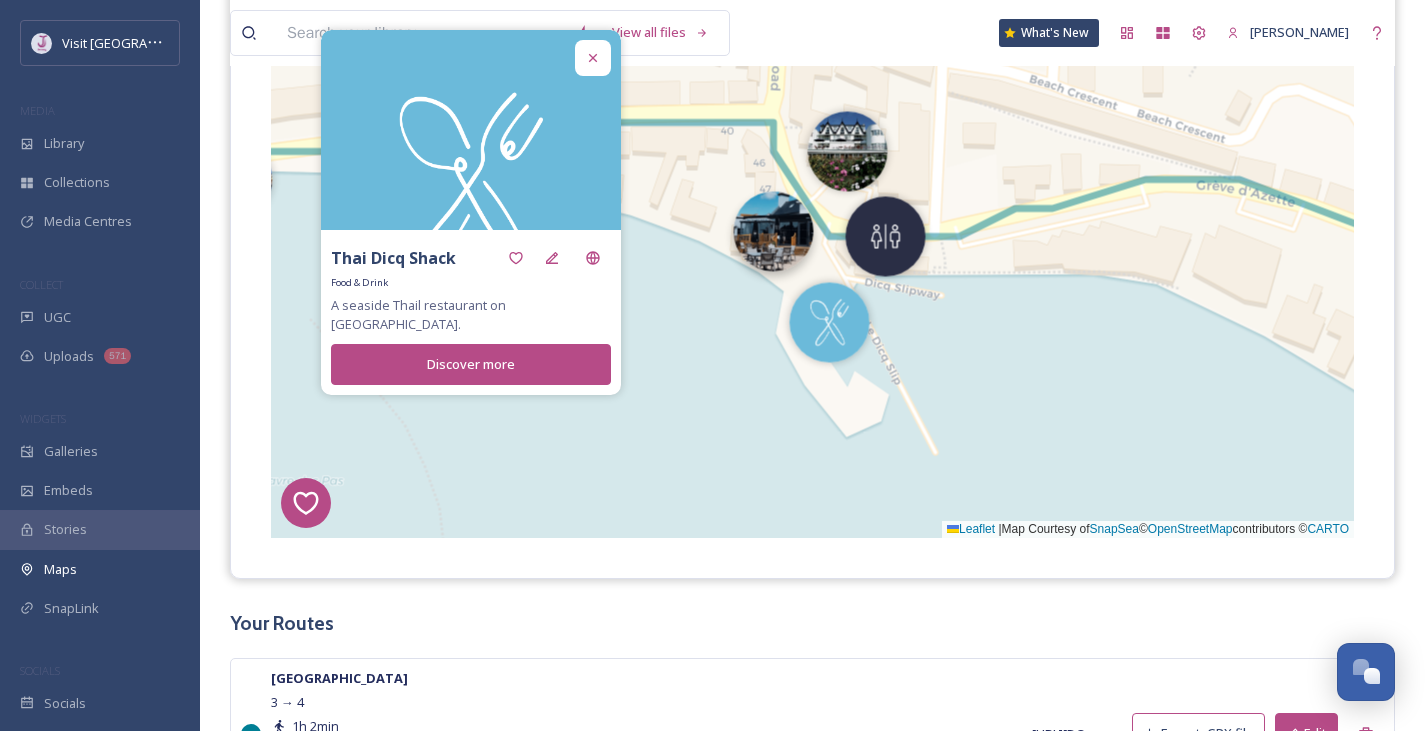 click at bounding box center [774, 231] 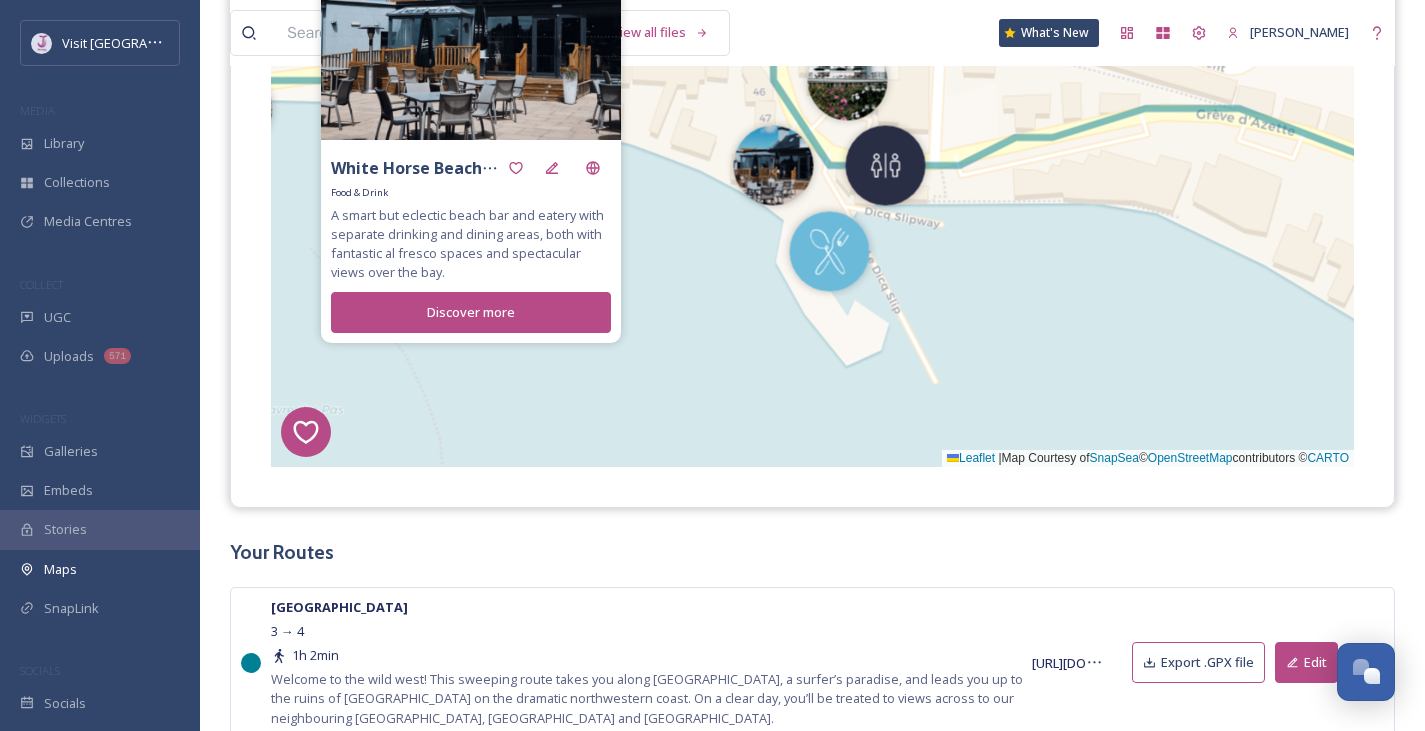 scroll, scrollTop: 389, scrollLeft: 0, axis: vertical 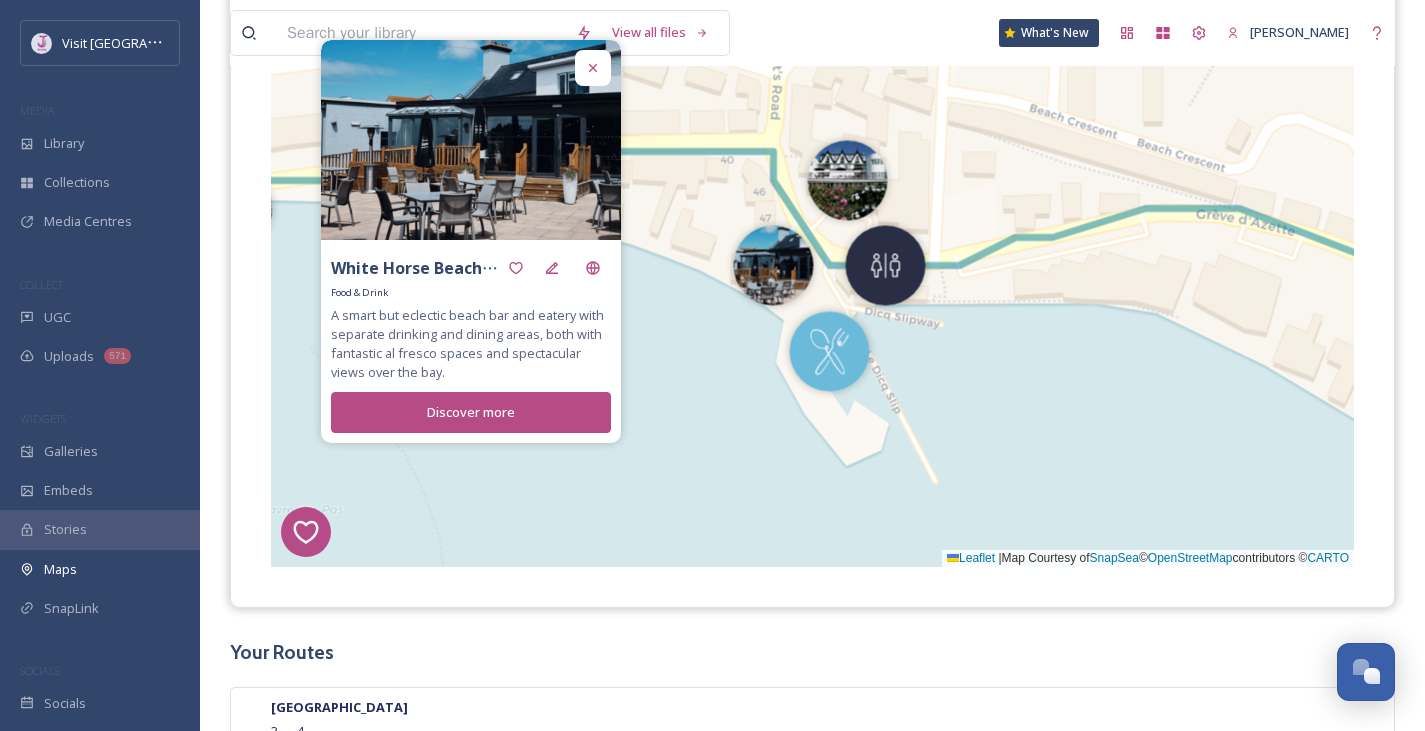 click on "7
8
6
1
5
2
4
3
2 + −  Leaflet   |  Map Courtesy of  SnapSea  ©  OpenStreetMap  contributors ©  CARTO Cmd/Ctrl + Scroll to Zoom" at bounding box center (812, 242) 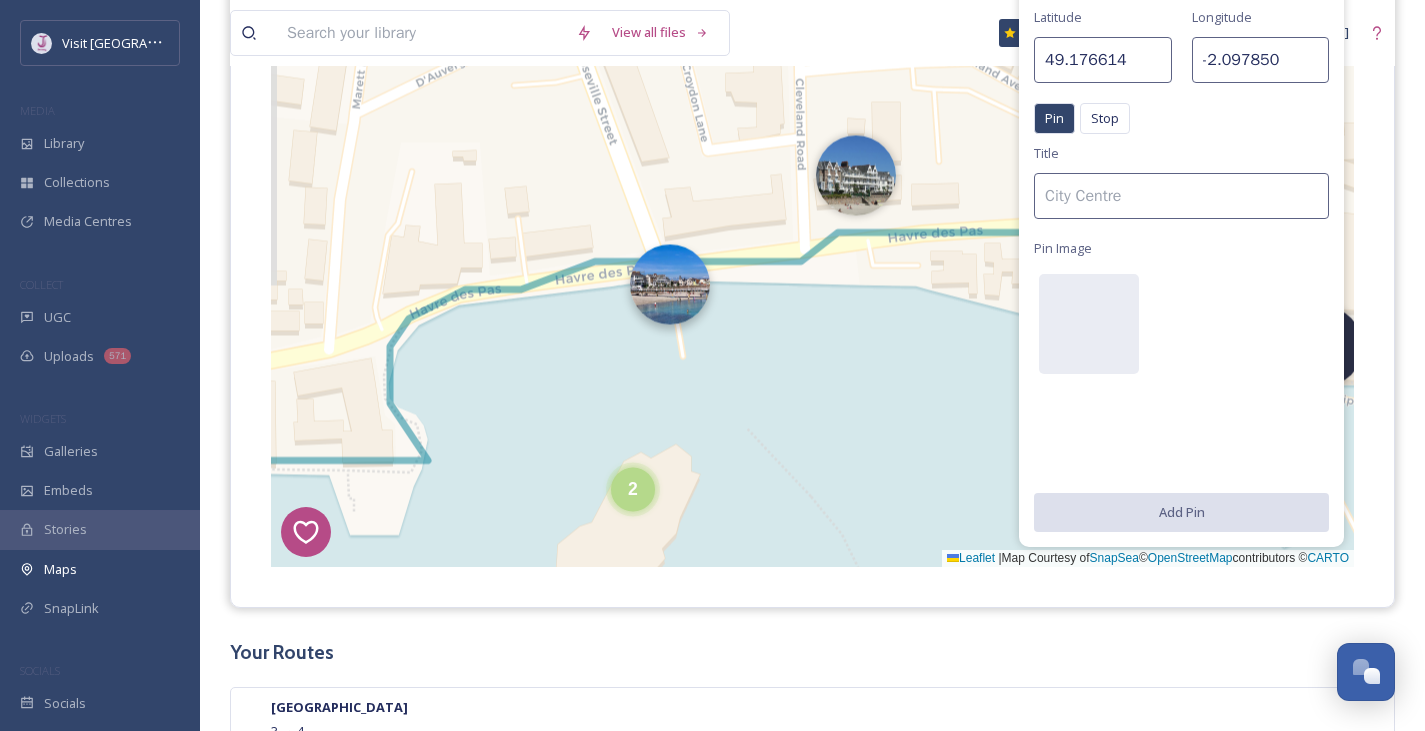 click at bounding box center [670, 284] 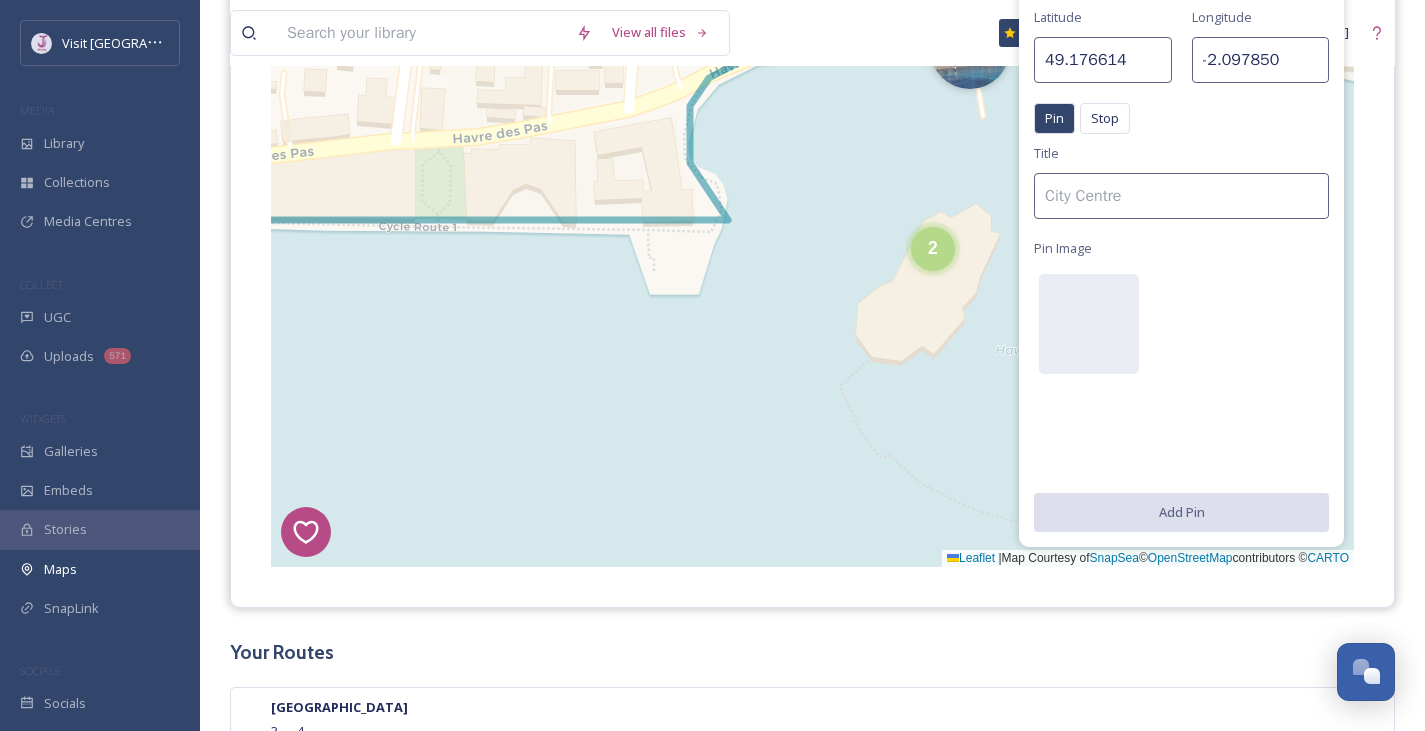 drag, startPoint x: 885, startPoint y: 375, endPoint x: 262, endPoint y: 375, distance: 623 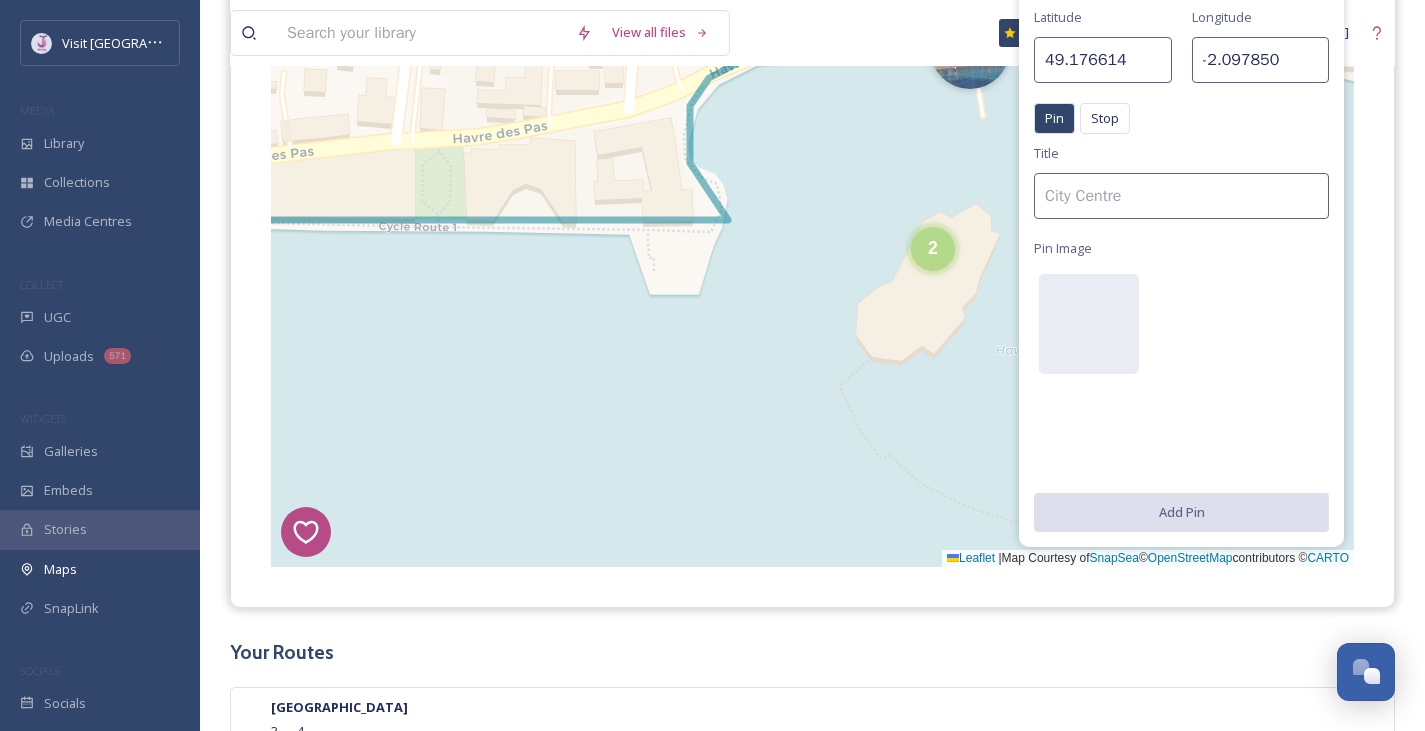 click on "[GEOGRAPHIC_DATA] Pin Stop Title Pin Image Add Pin
7
8
6
1
5
2
4
3
2 + −  Leaflet   |  Map Courtesy of  SnapSea  ©  OpenStreetMap  contributors ©  CARTO Cmd/Ctrl + Scroll to Zoom Filter" at bounding box center (812, 242) 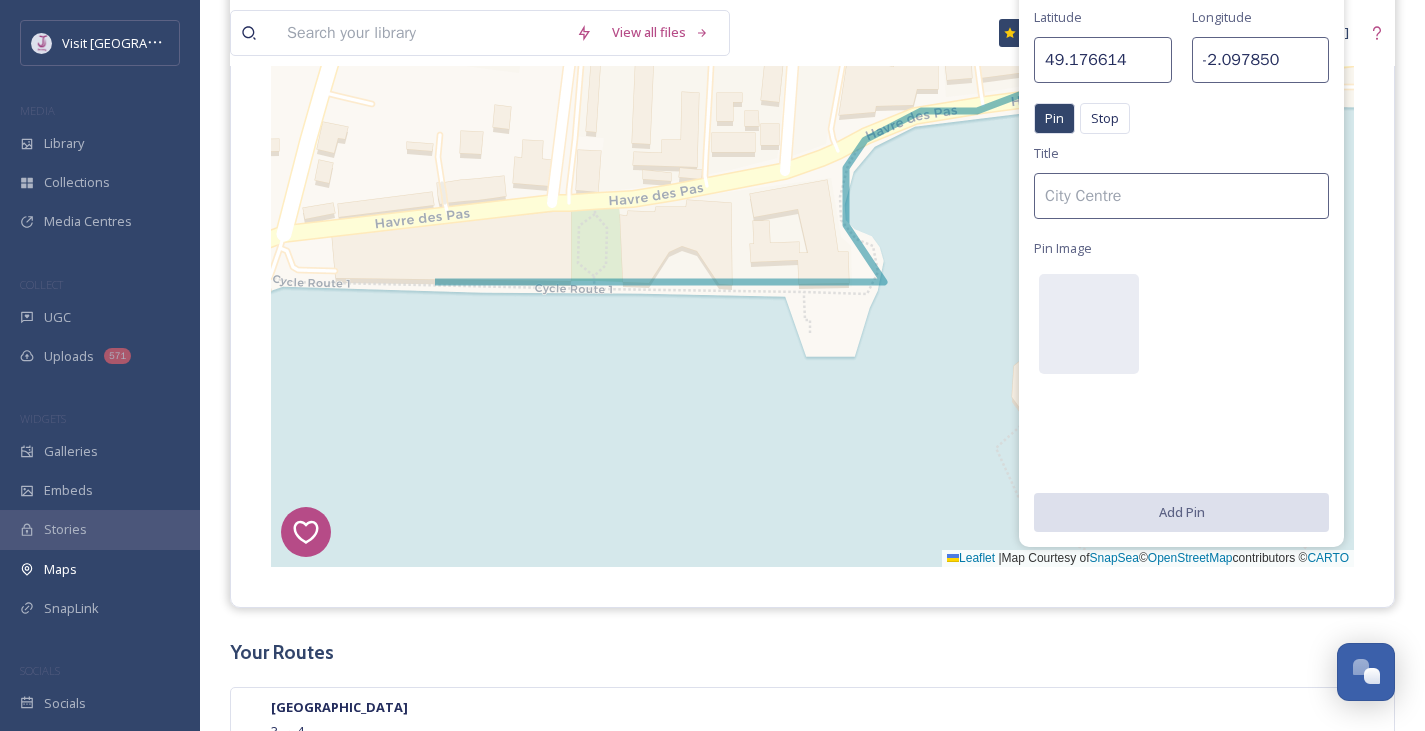 drag, startPoint x: 727, startPoint y: 224, endPoint x: 1007, endPoint y: 221, distance: 280.01608 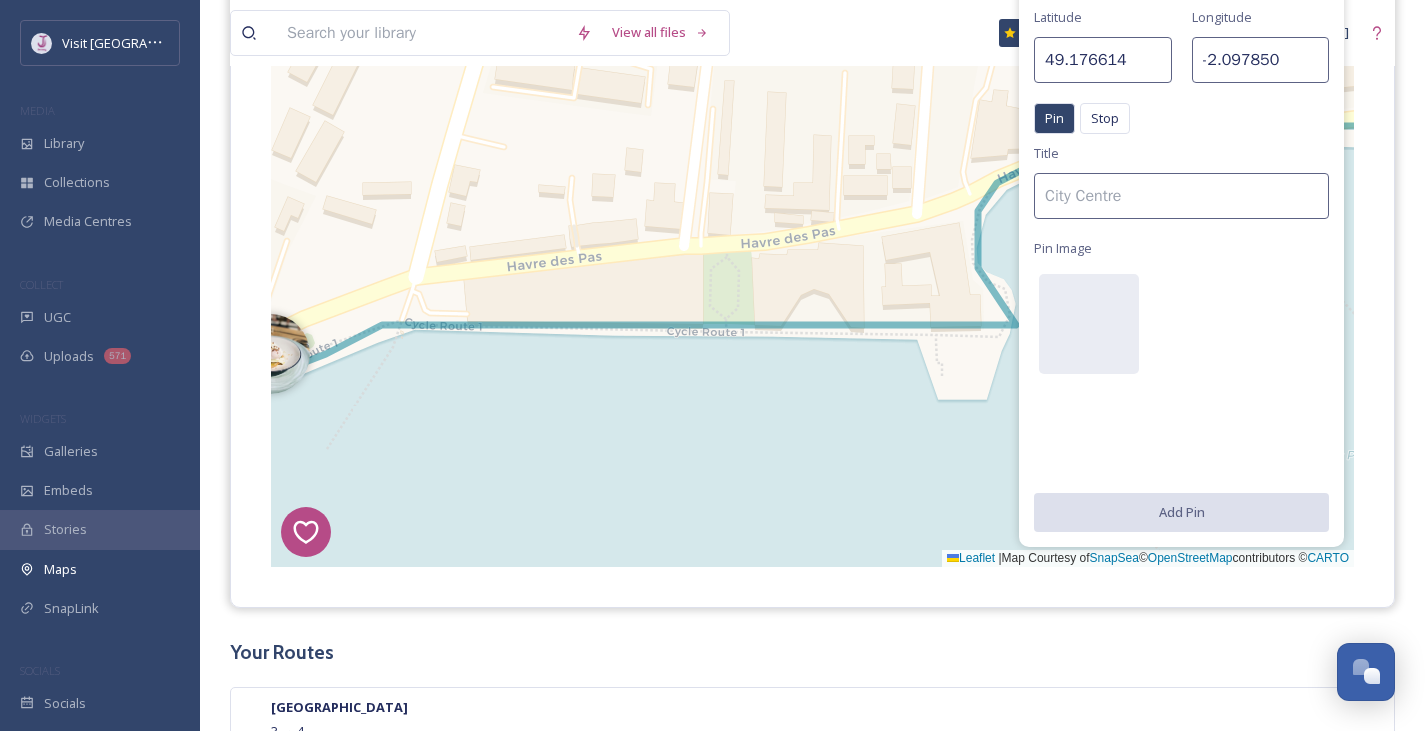 drag, startPoint x: 665, startPoint y: 325, endPoint x: 756, endPoint y: 359, distance: 97.144226 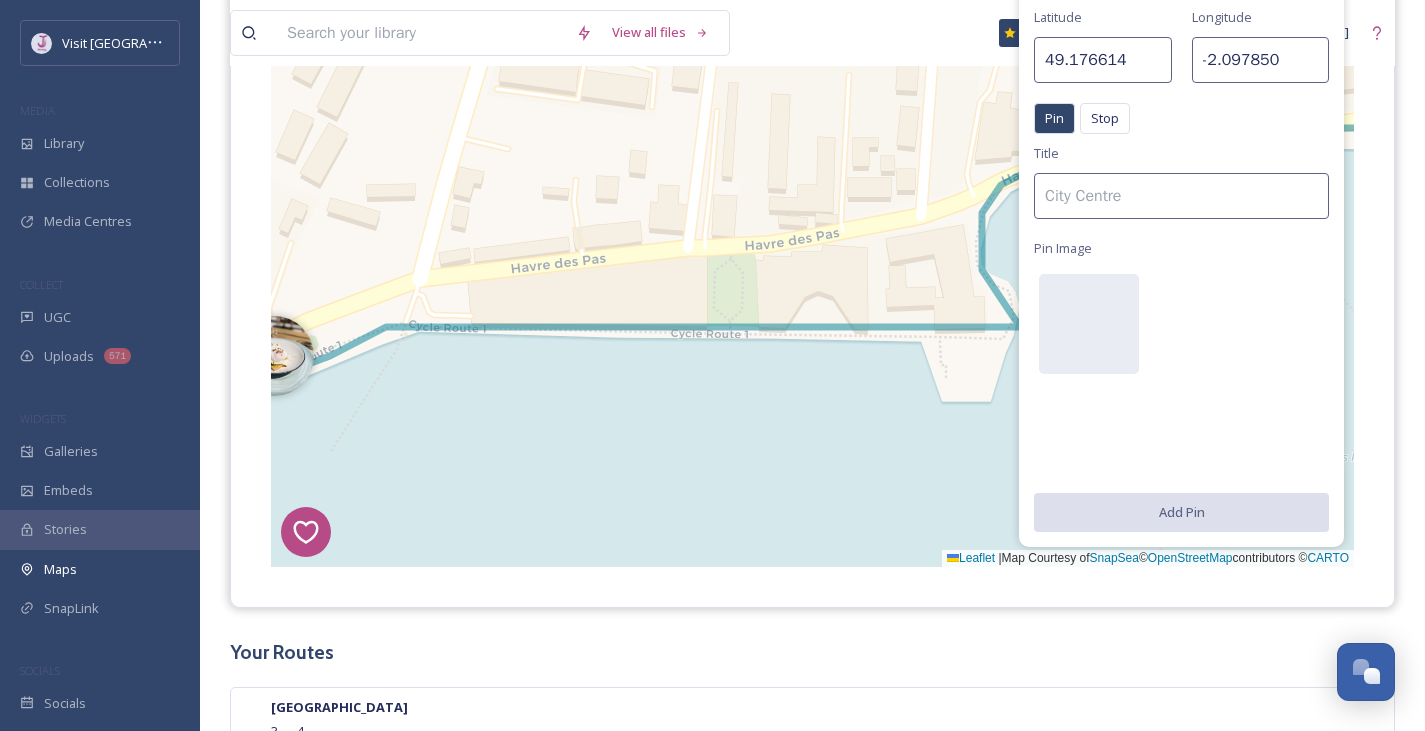 click on "7
8
6
1
5
2
4
3
2 + −  Leaflet   |  Map Courtesy of  SnapSea  ©  OpenStreetMap  contributors ©  CARTO Cmd/Ctrl + Scroll to Zoom" at bounding box center [812, 242] 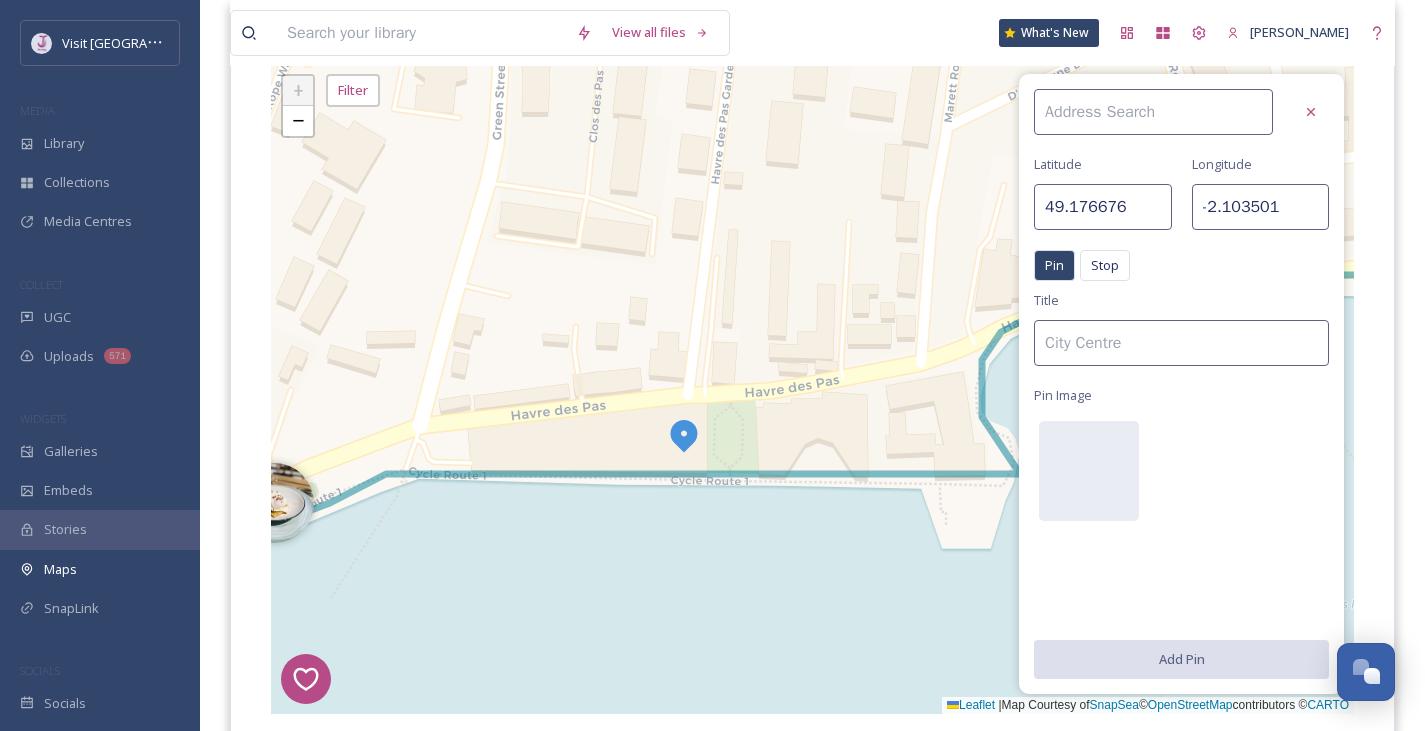 scroll, scrollTop: 239, scrollLeft: 0, axis: vertical 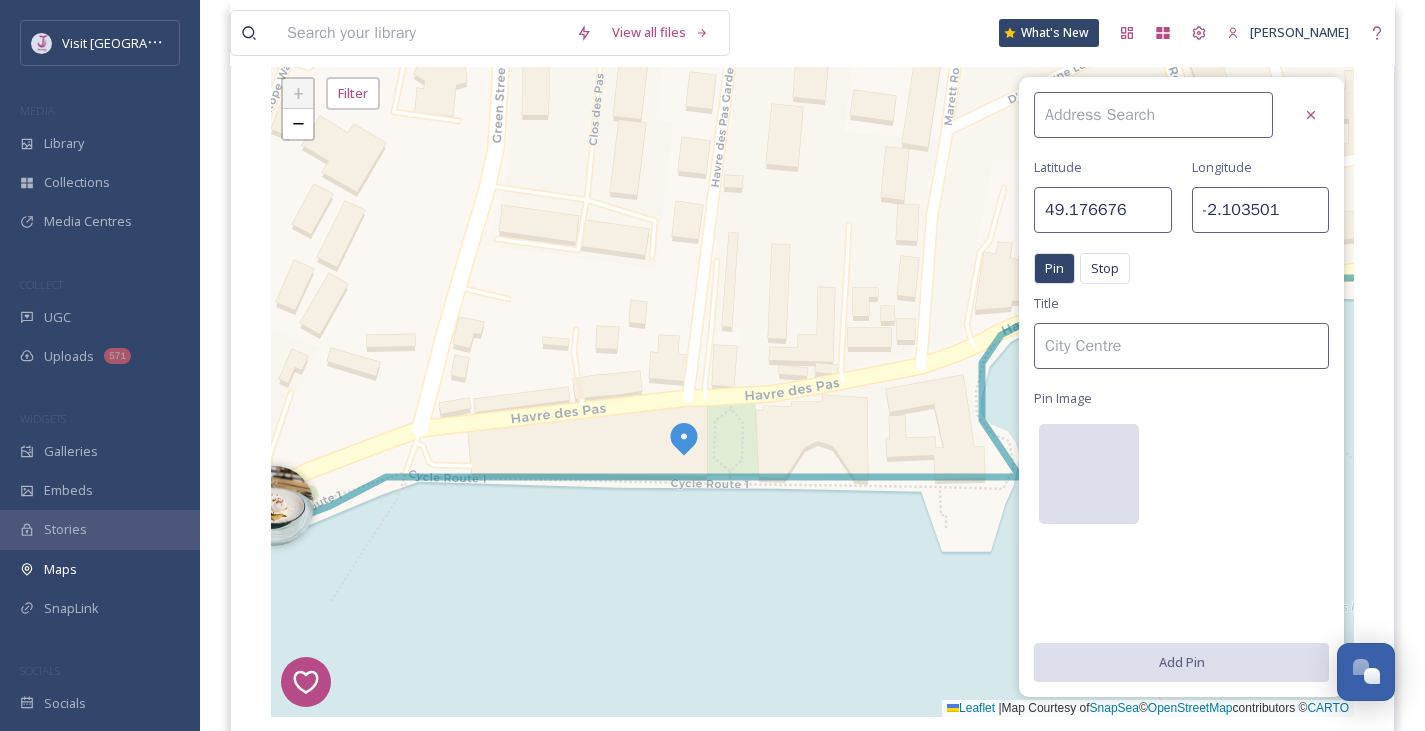 click at bounding box center (1089, 474) 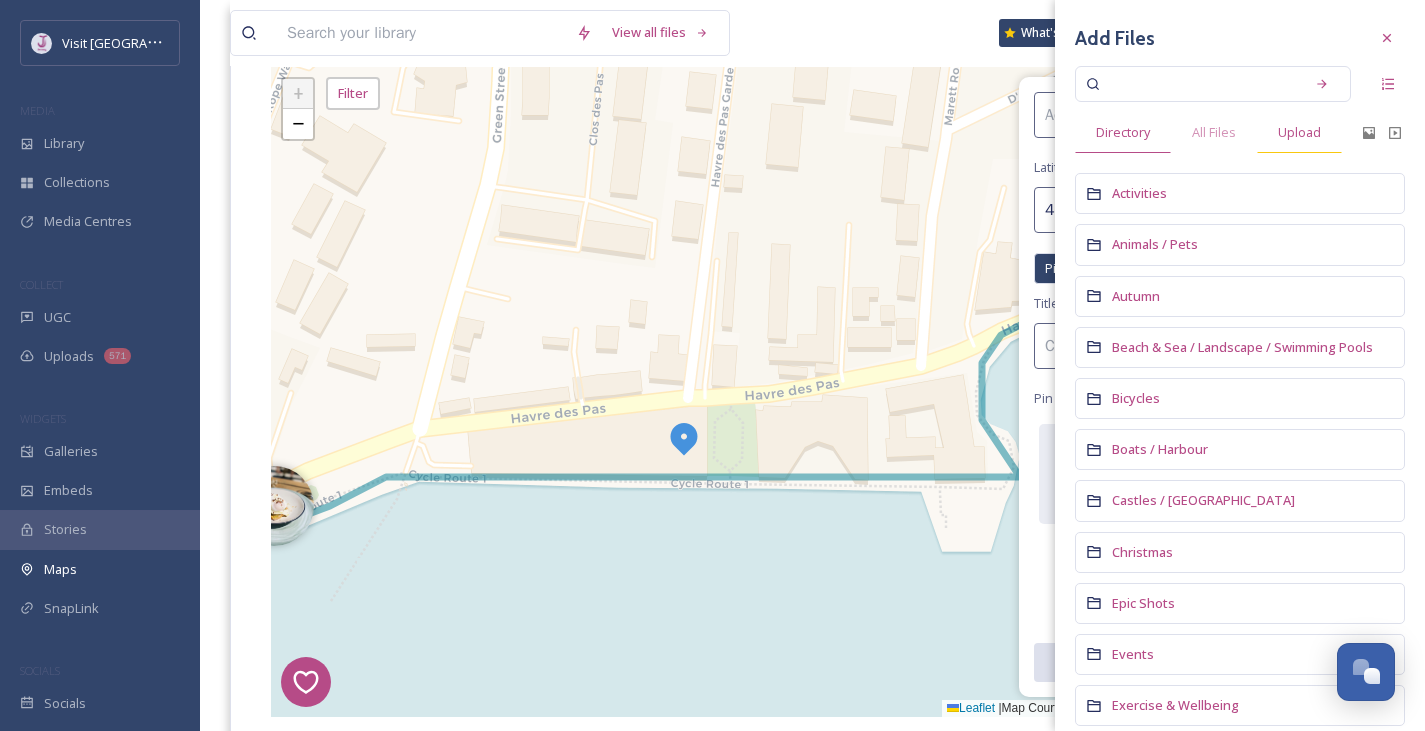 click on "Upload" at bounding box center [1299, 132] 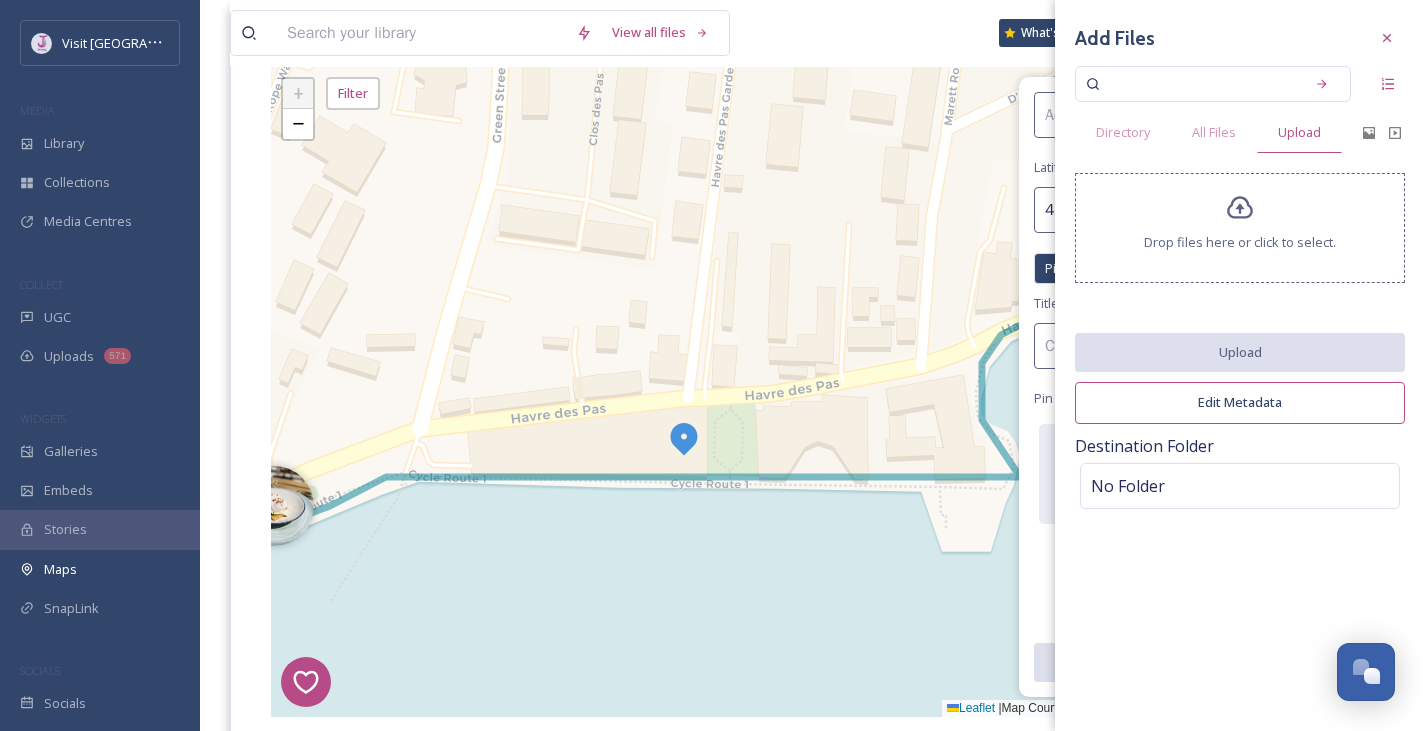click 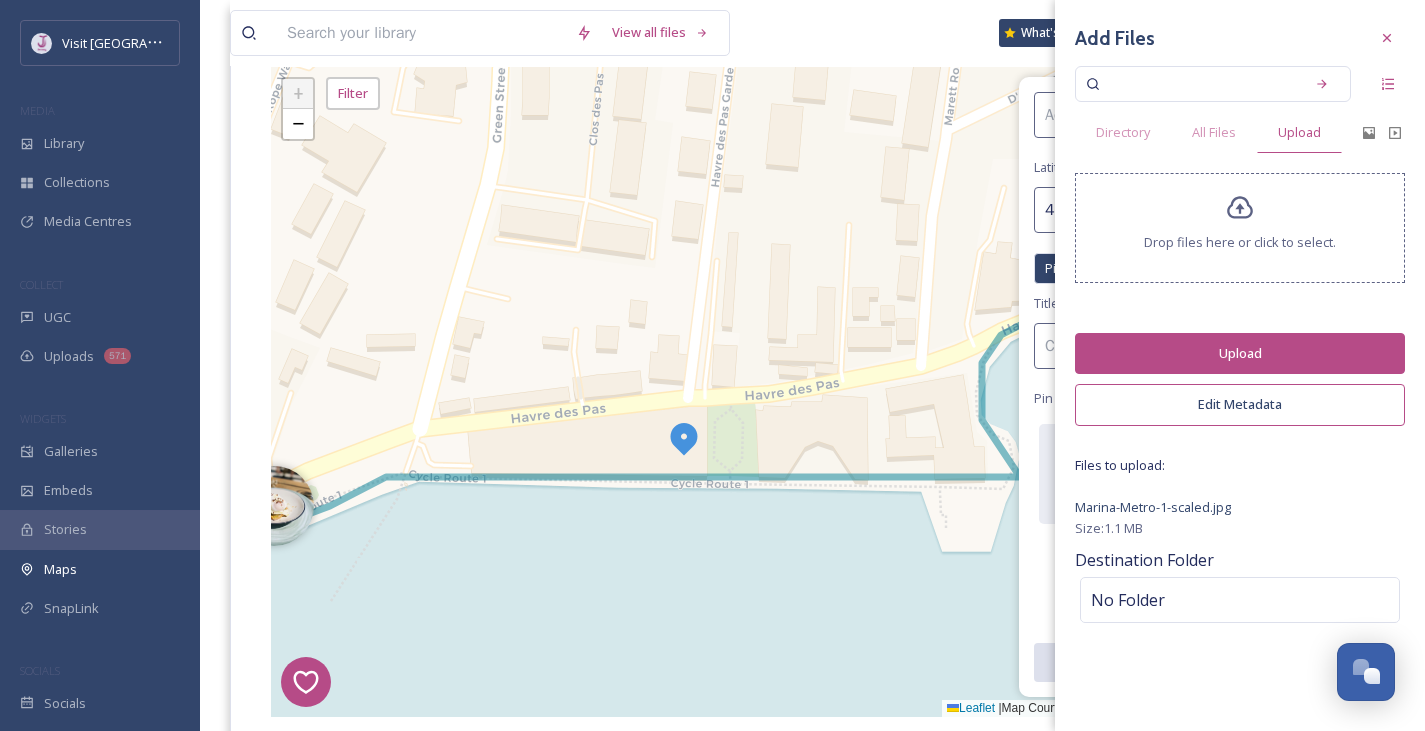 click on "Upload" at bounding box center [1240, 353] 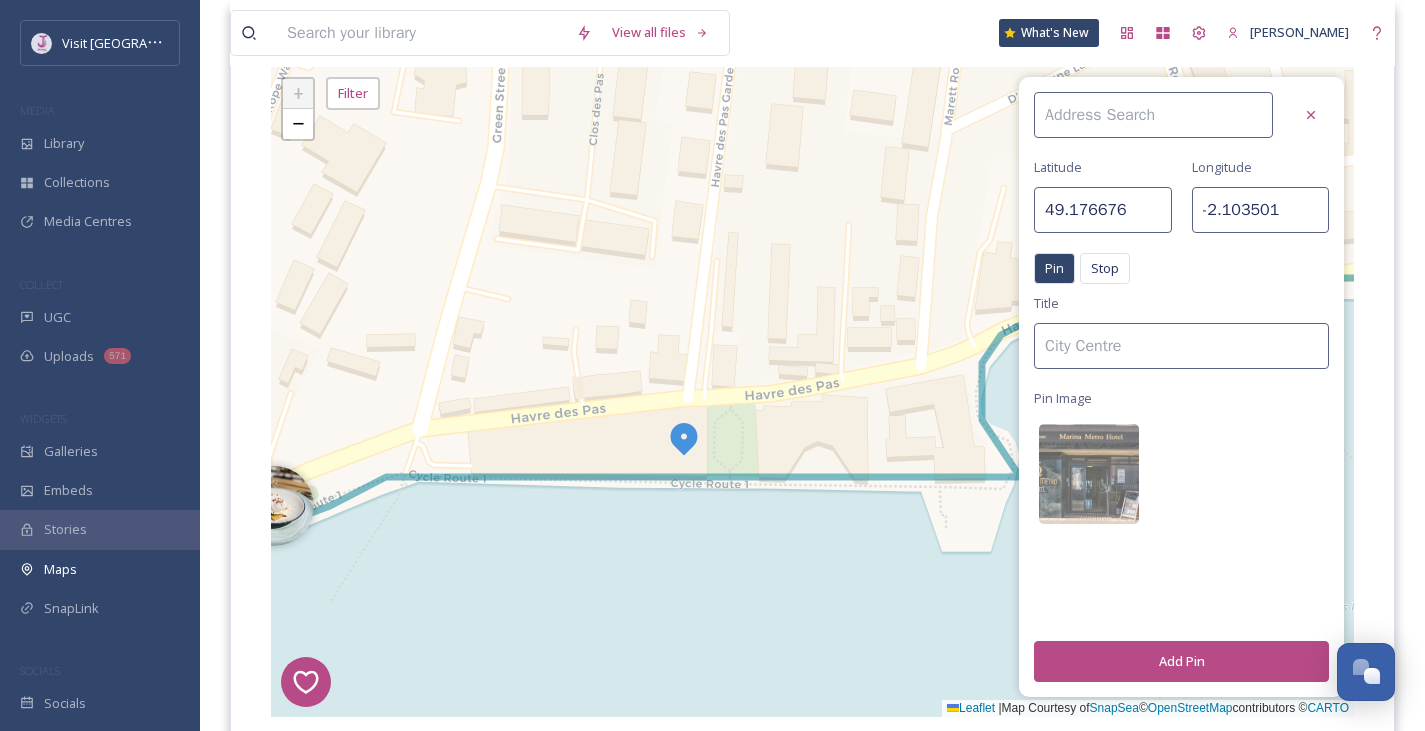 click on "Add Pin" at bounding box center [1181, 661] 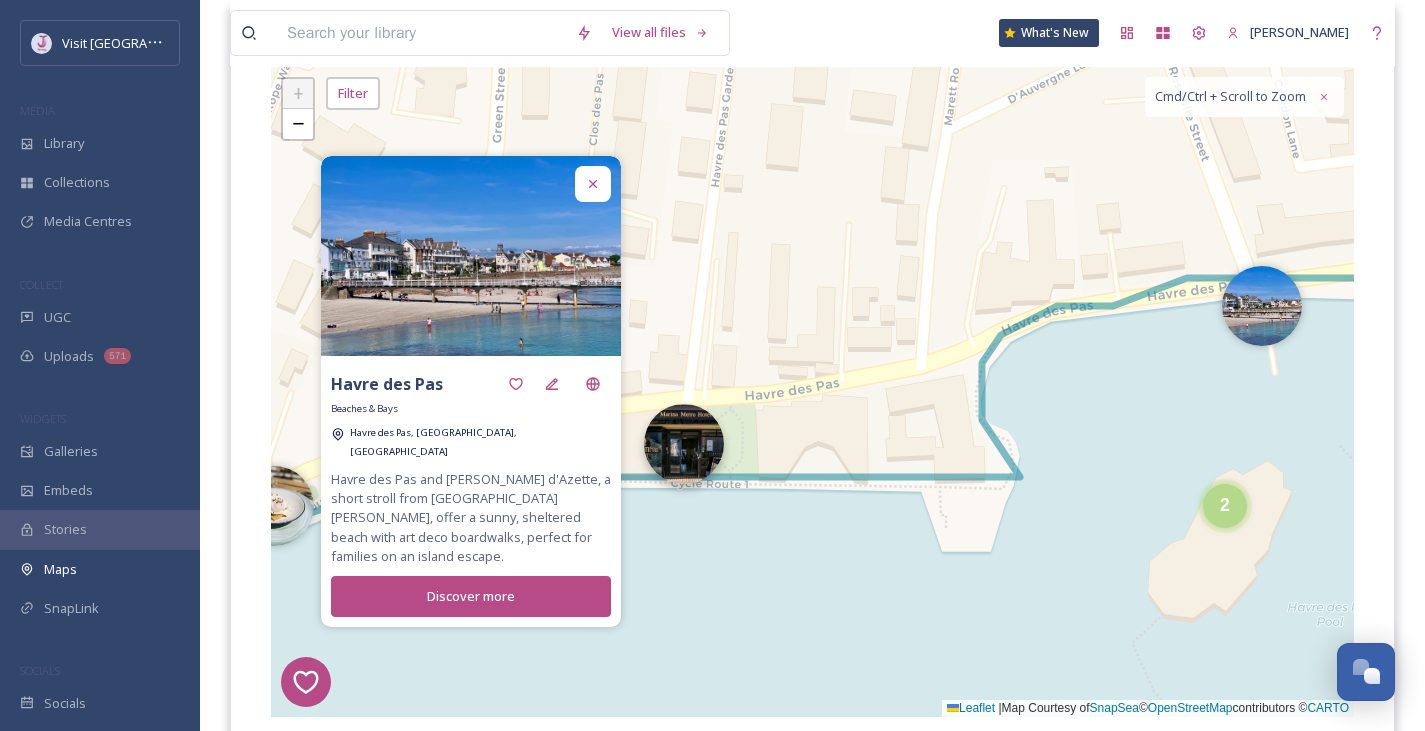 click at bounding box center (684, 444) 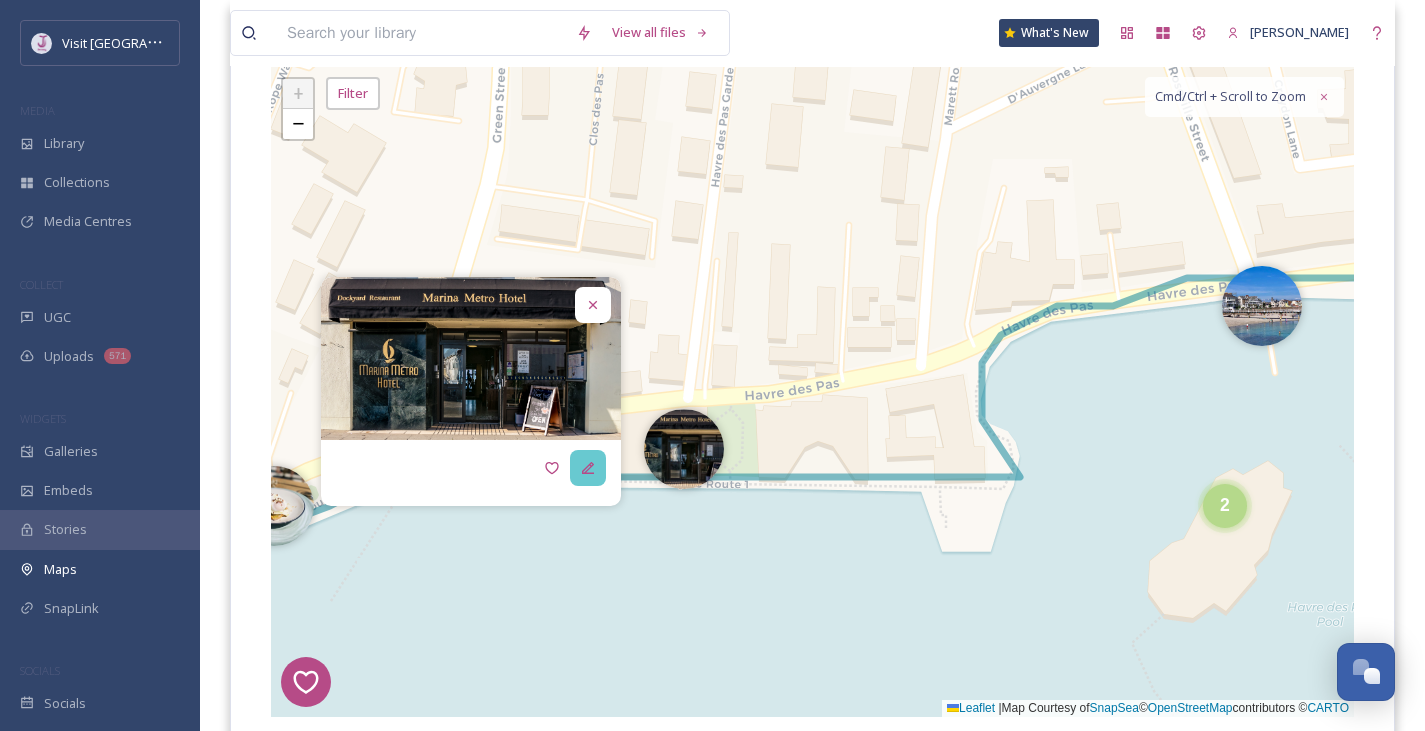 click at bounding box center [588, 468] 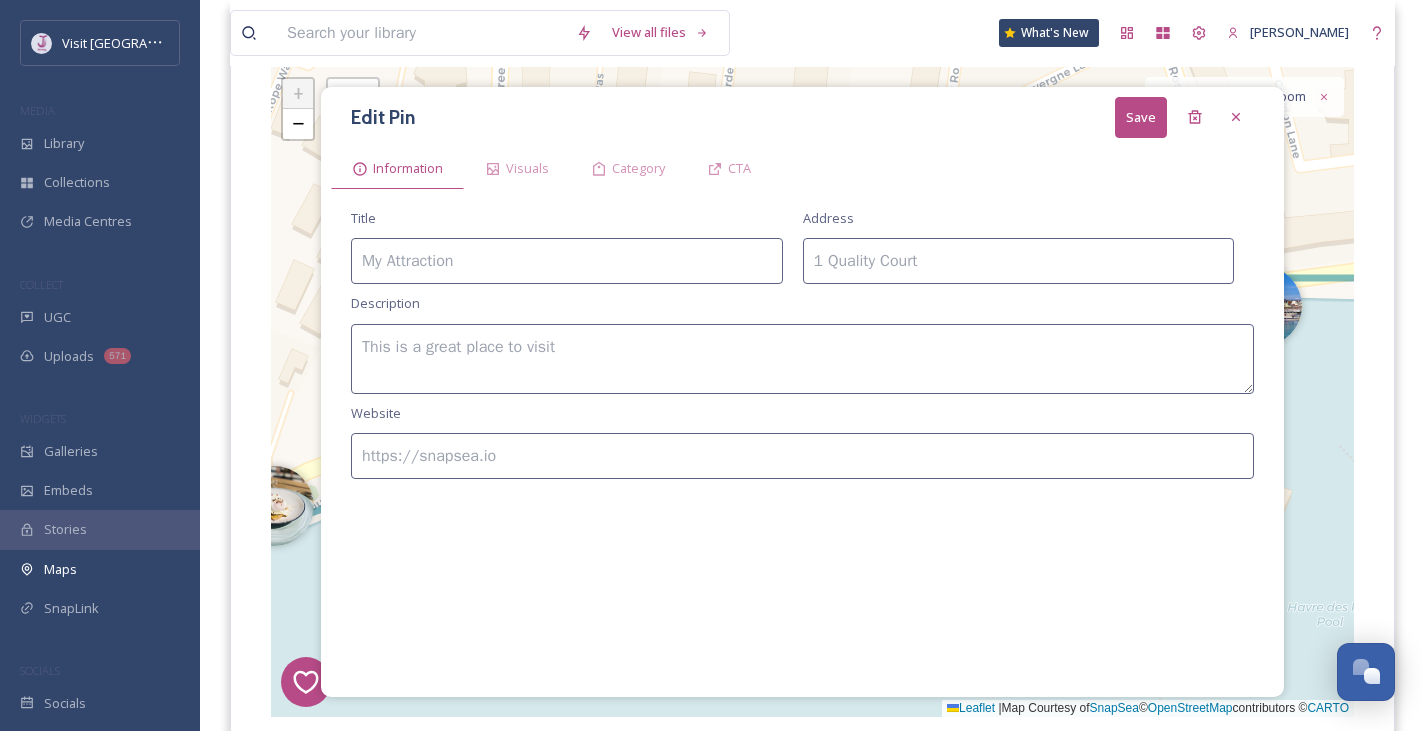 click at bounding box center [567, 261] 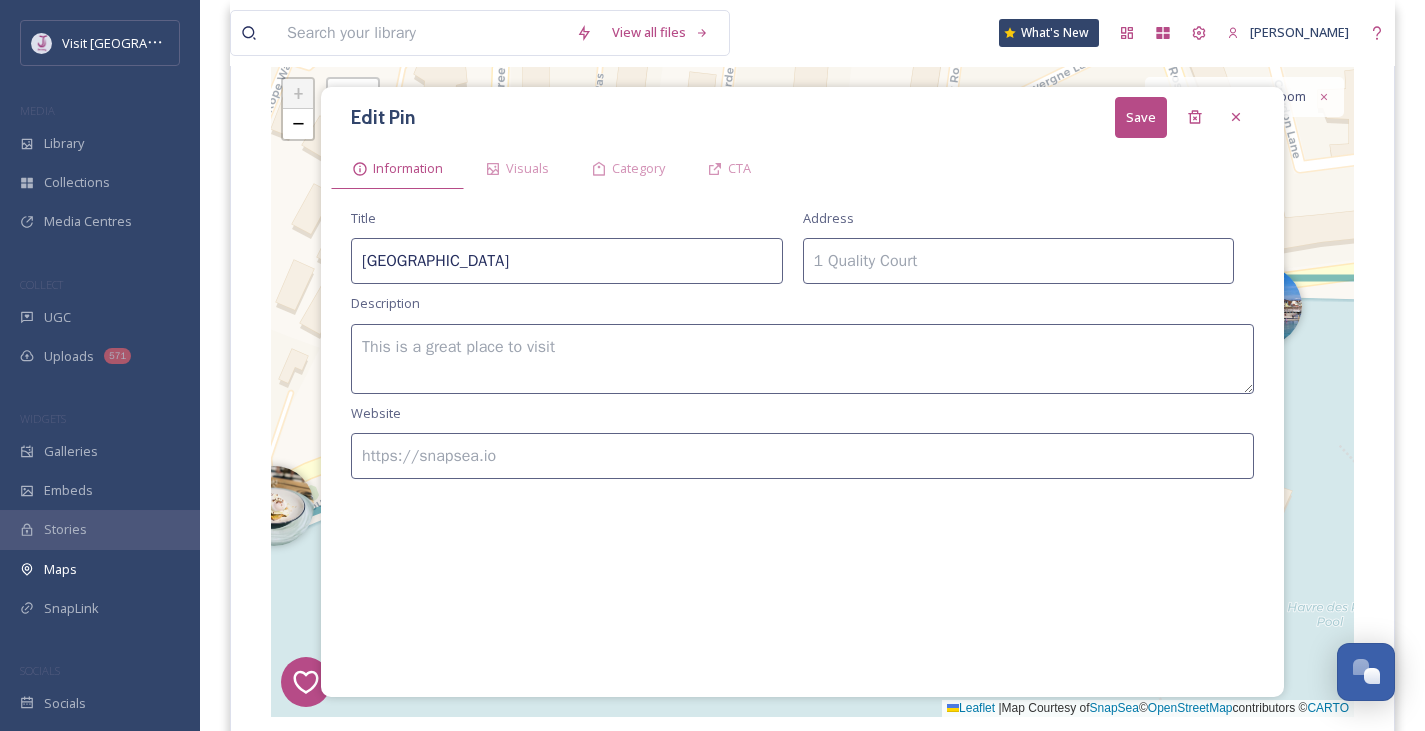 type on "[GEOGRAPHIC_DATA]" 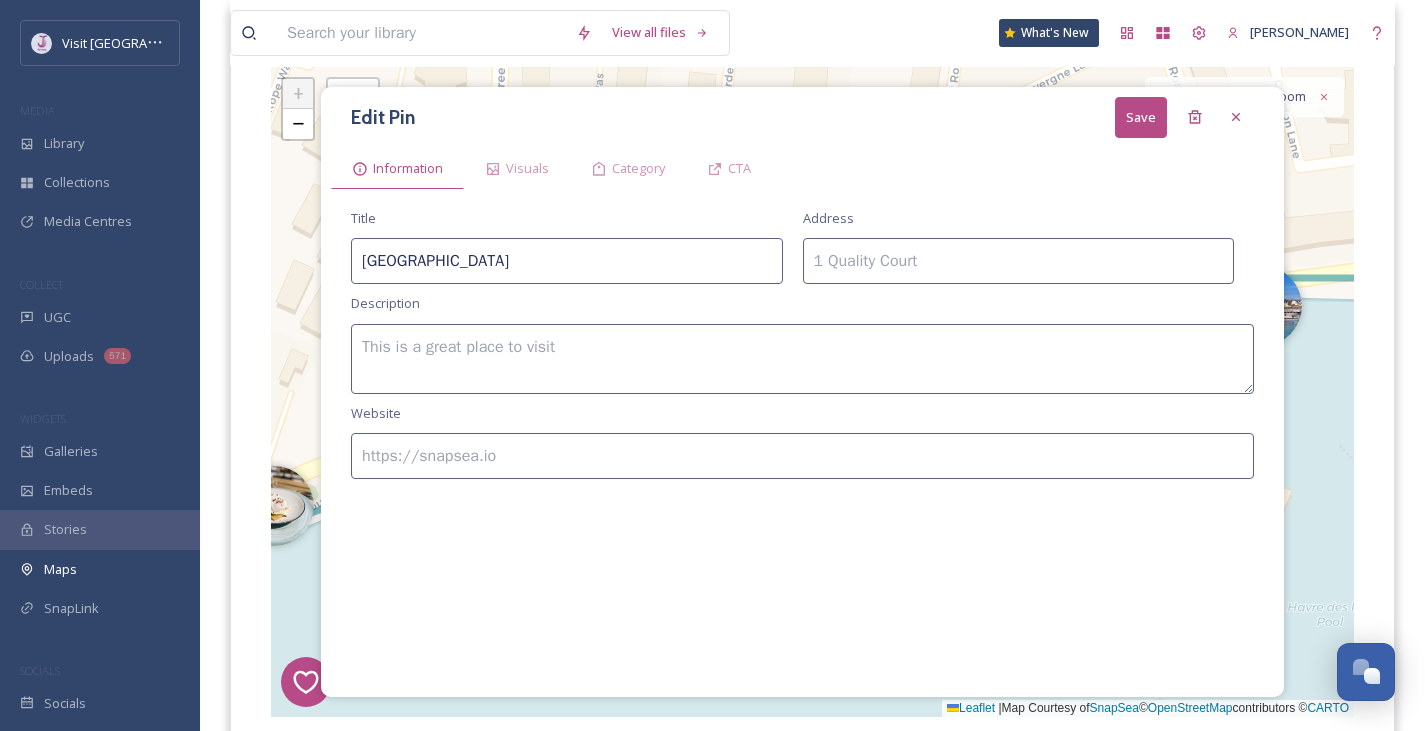 click at bounding box center [802, 359] 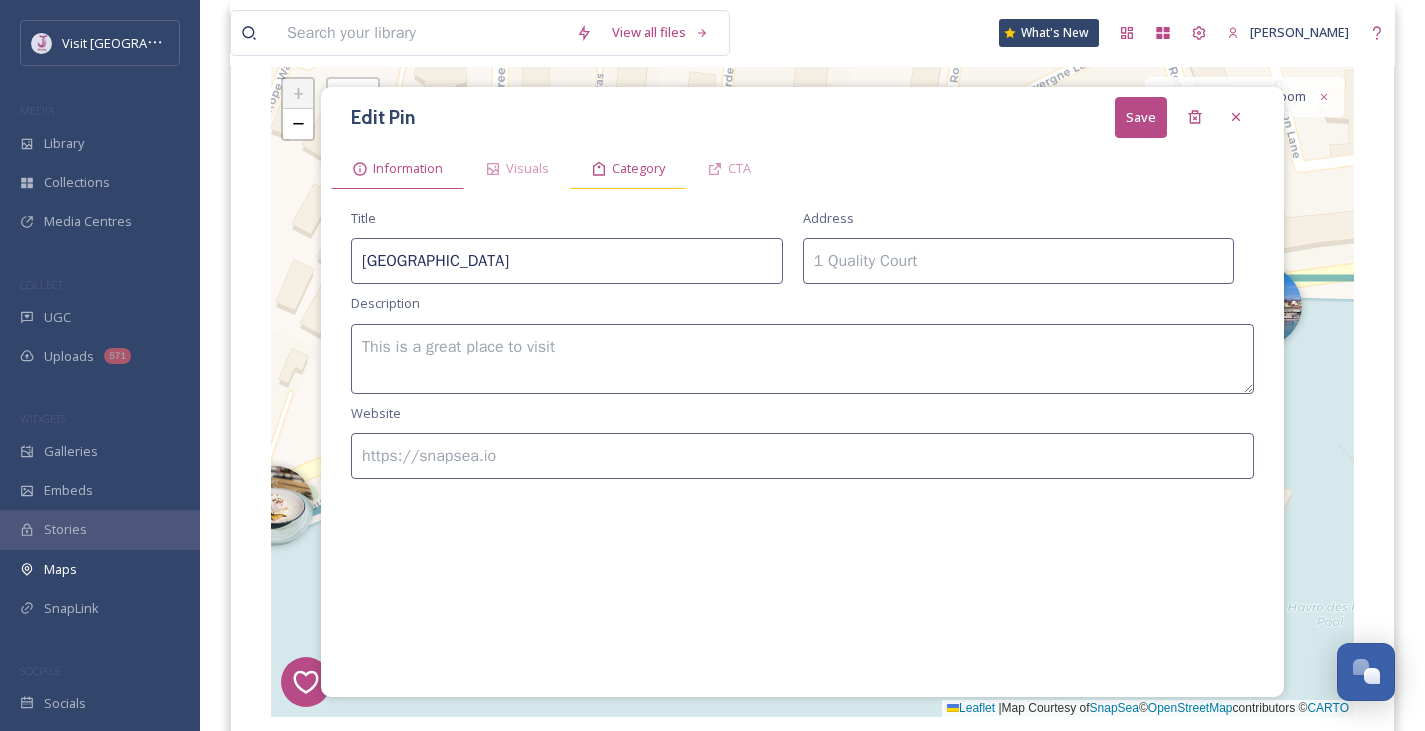 click 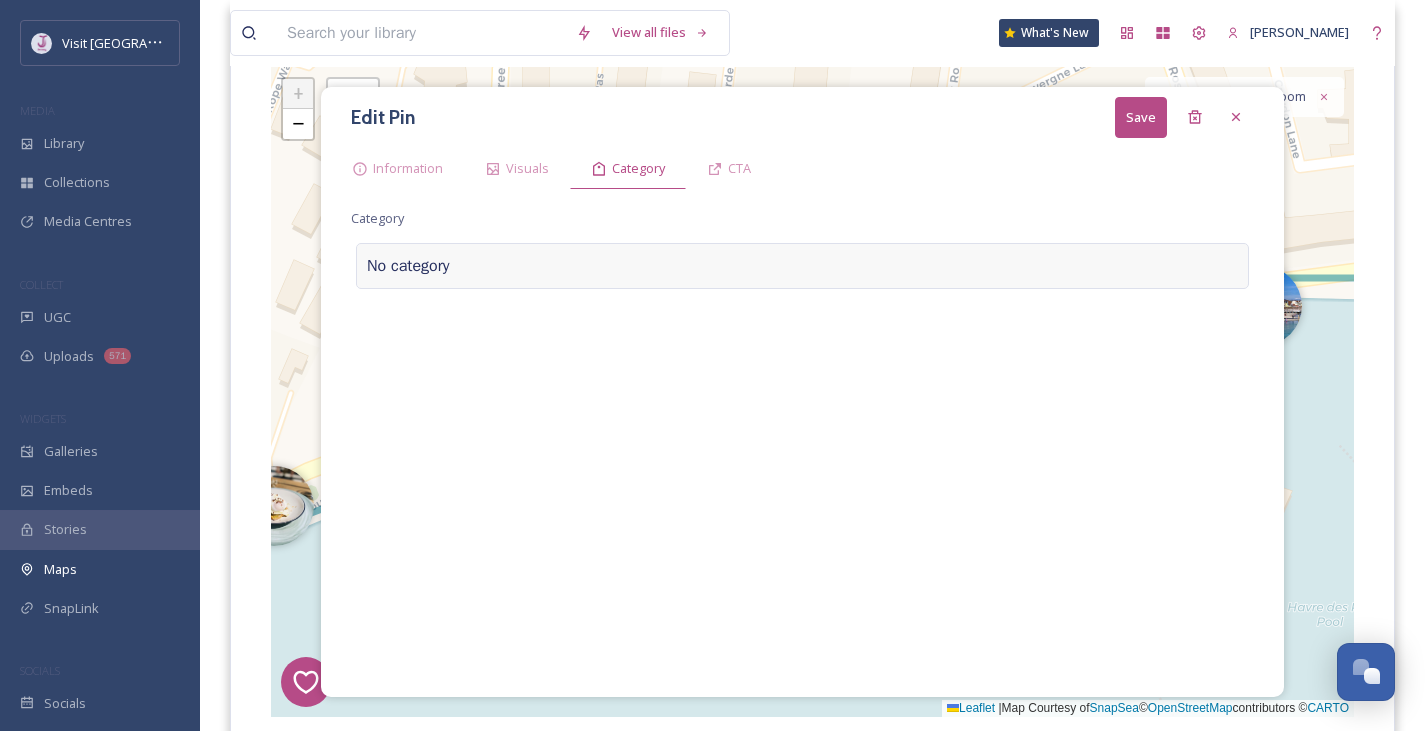 click at bounding box center [843, 266] 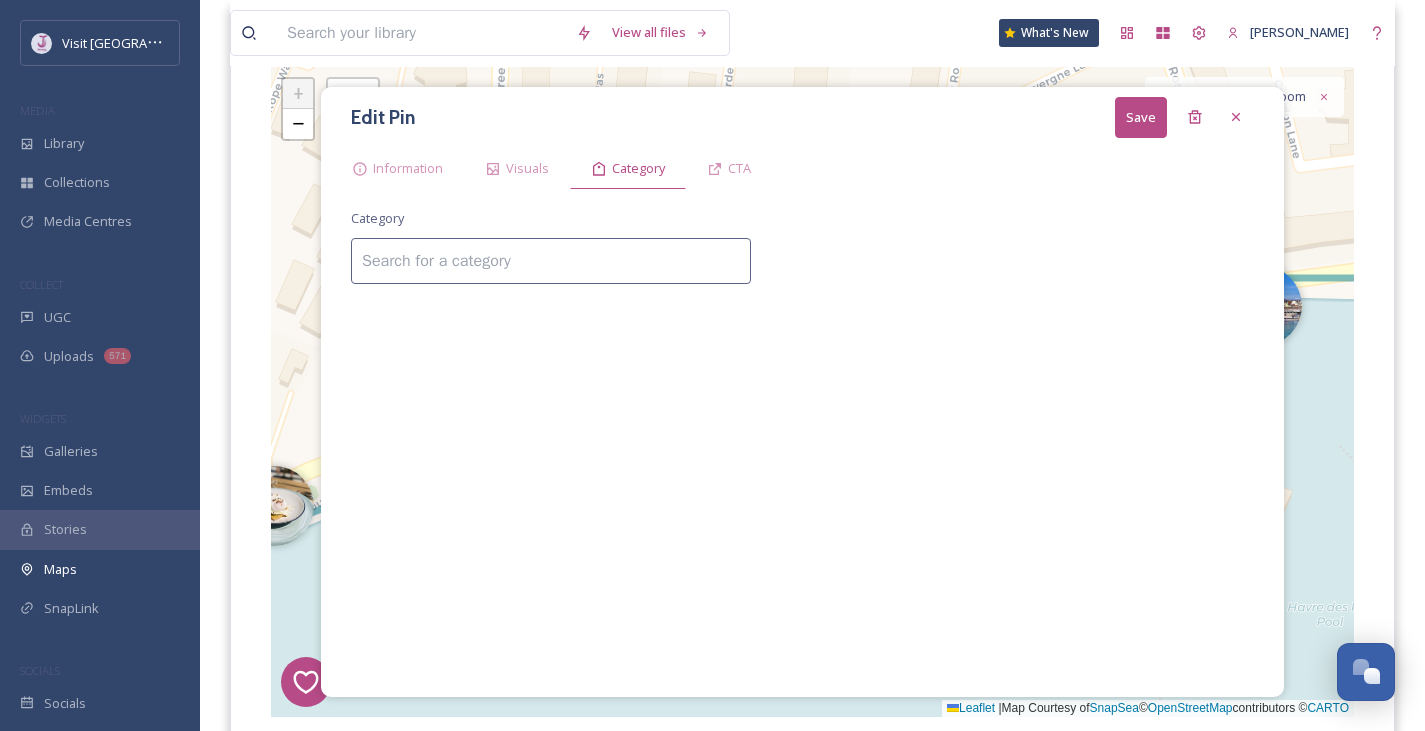 click at bounding box center [551, 261] 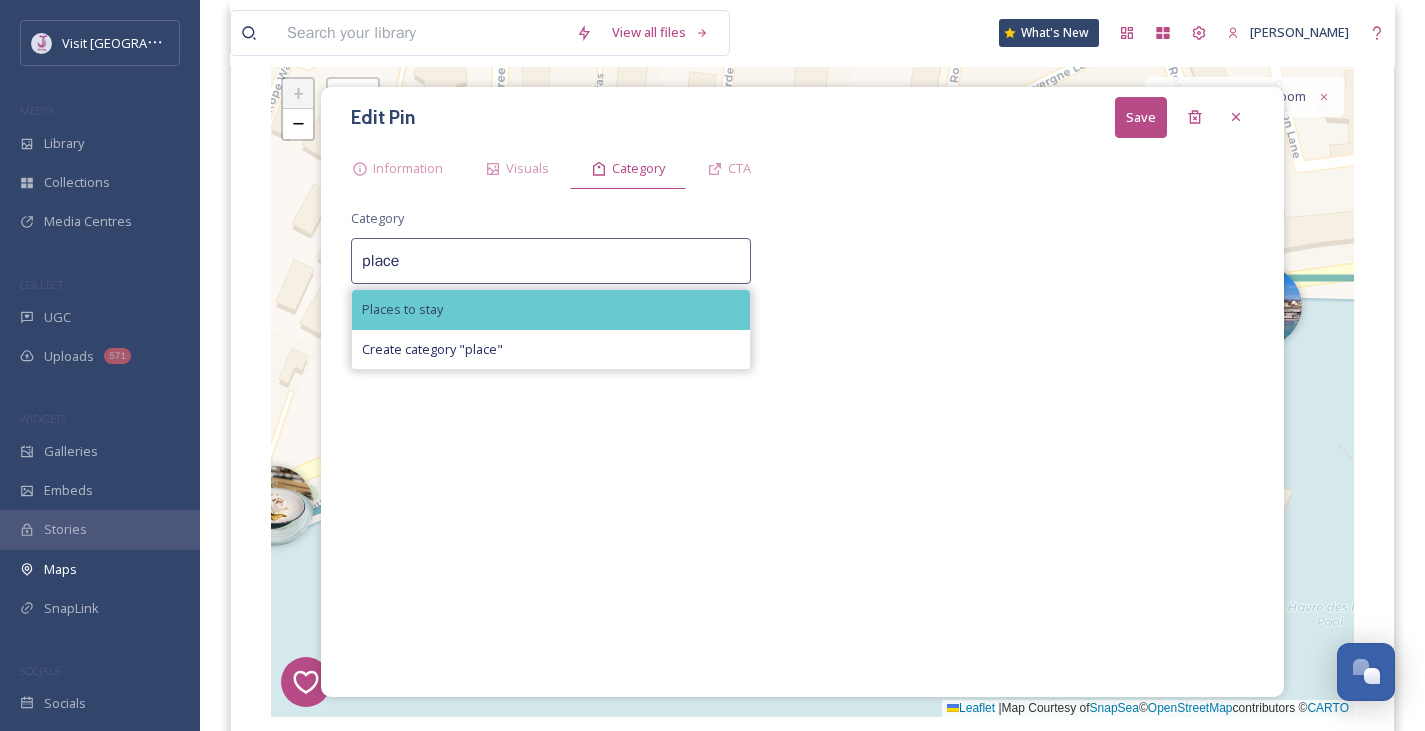 type on "place" 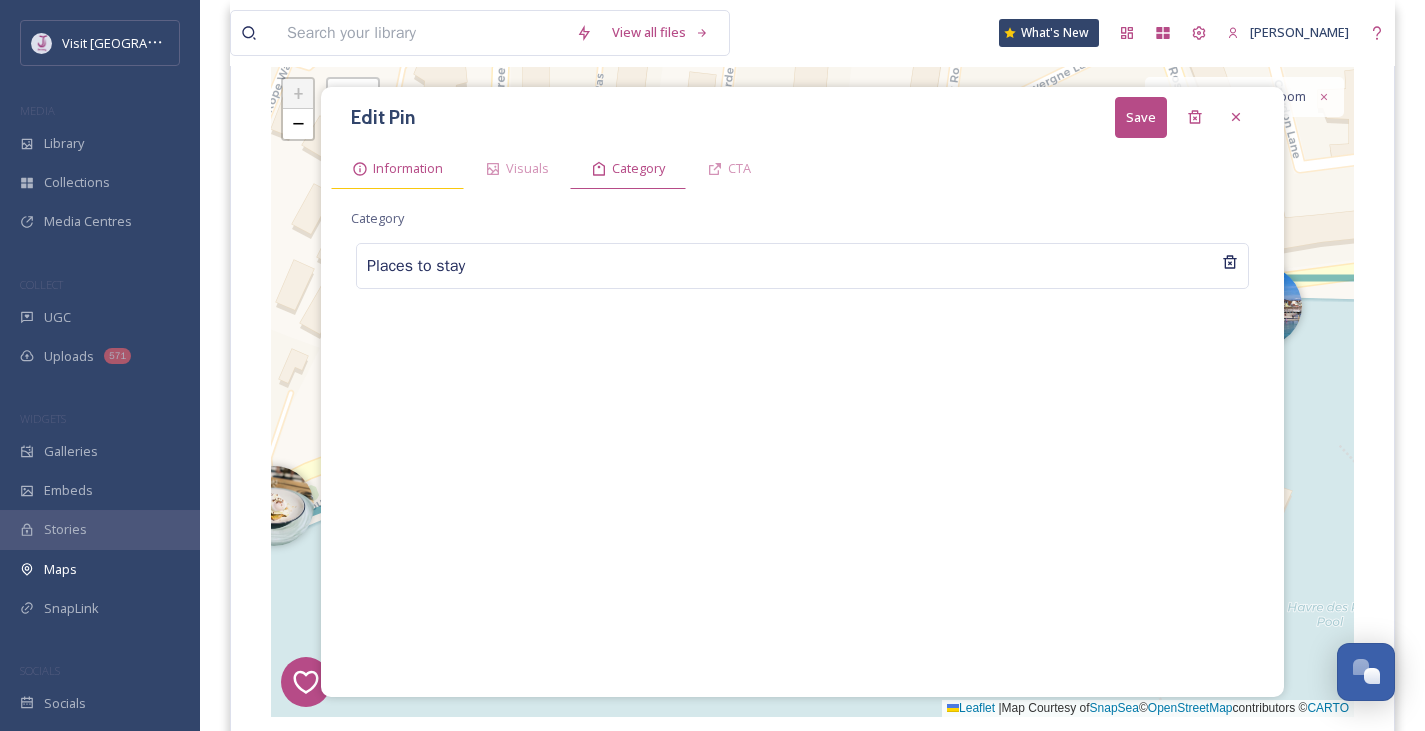 click on "Information" at bounding box center (408, 168) 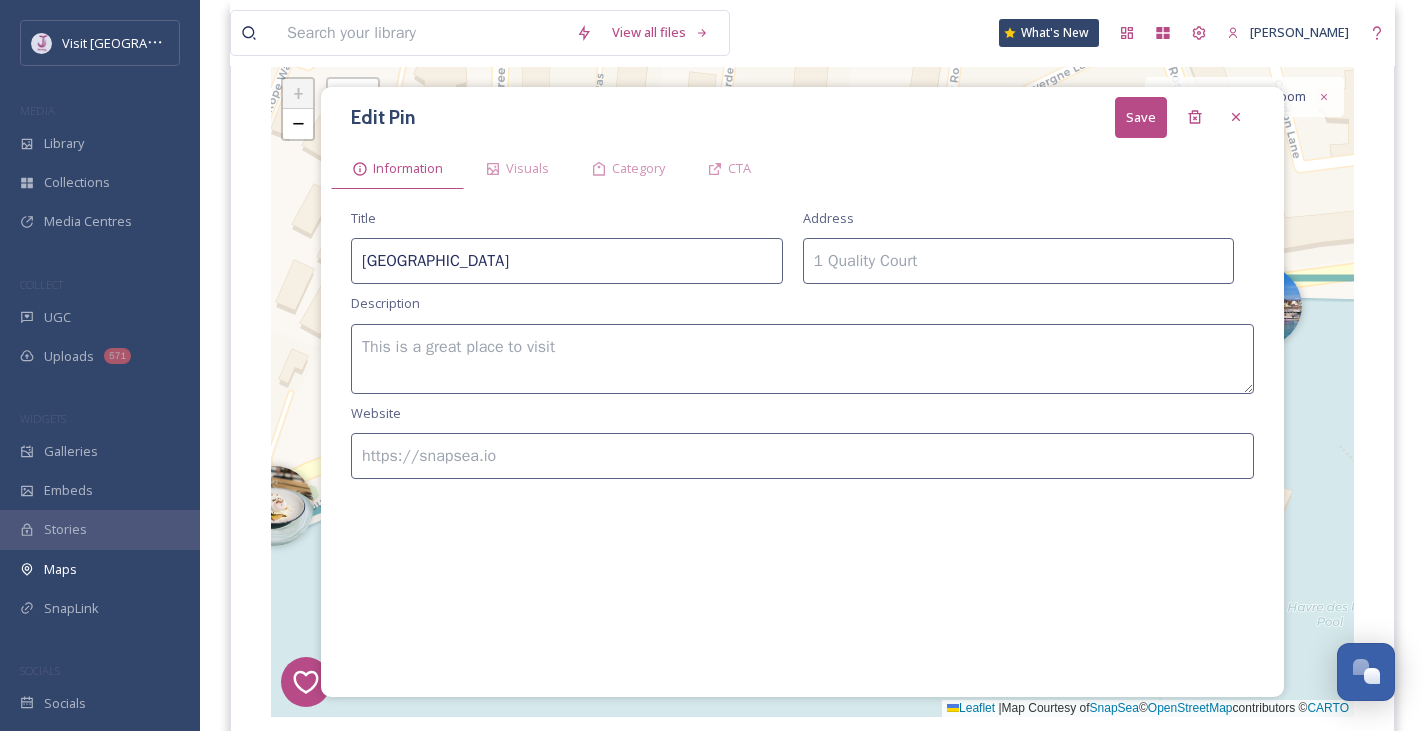 click at bounding box center (802, 359) 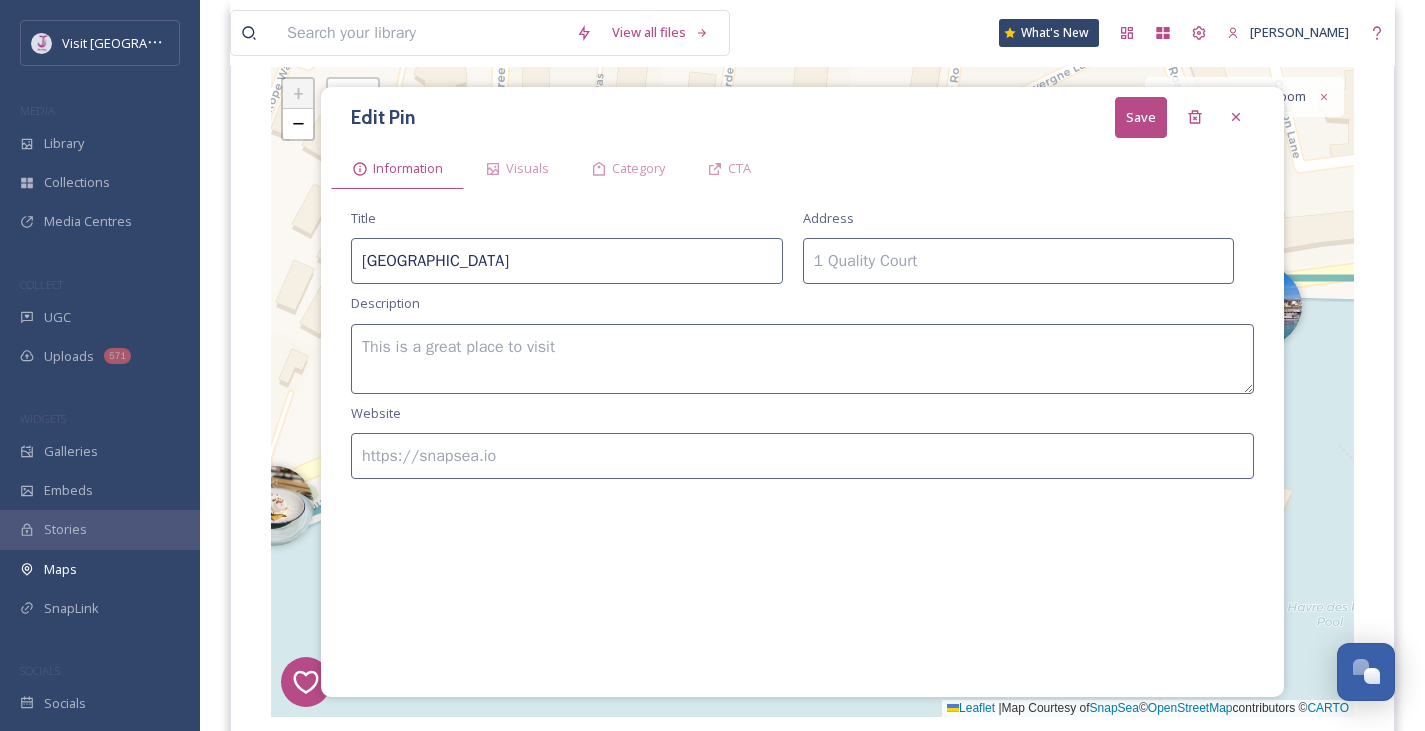 paste on "Come and enjoy the hospitality from a professional and welcoming team," 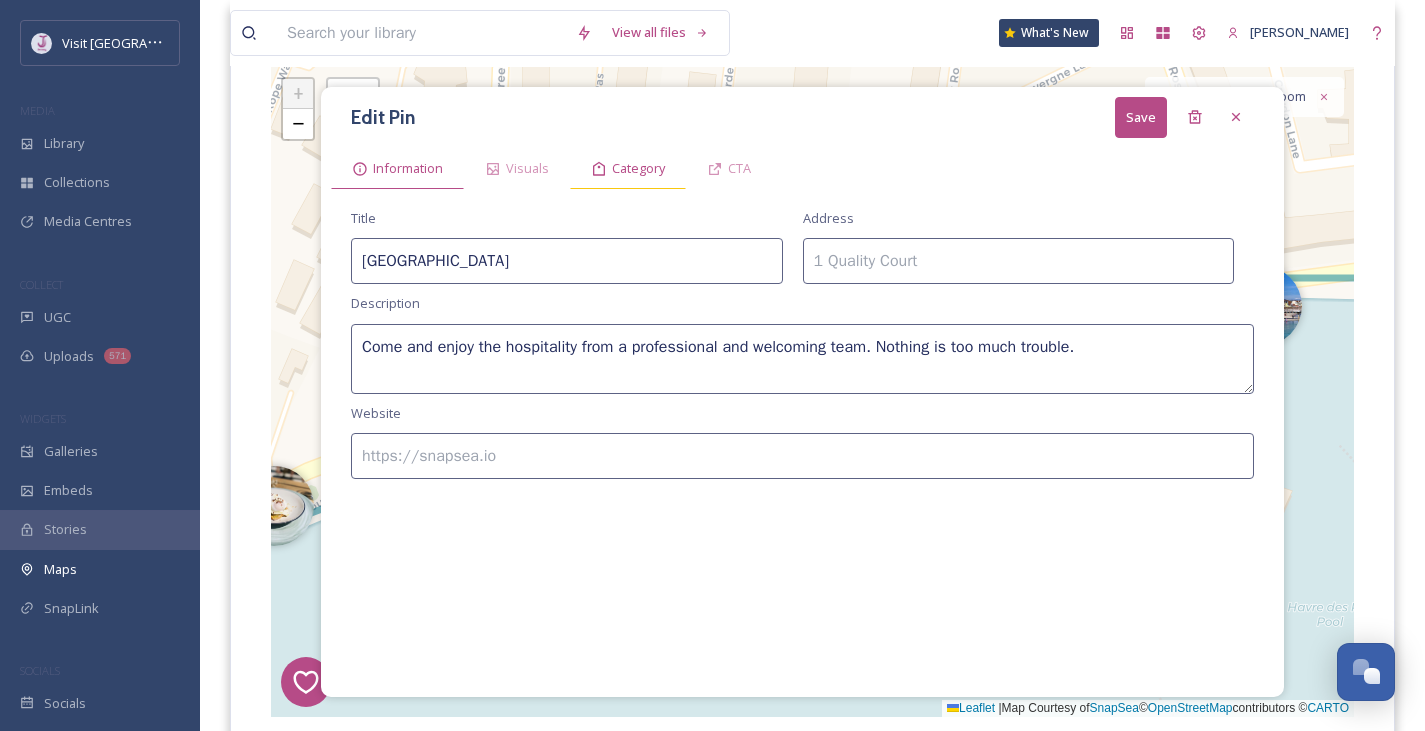 type on "Come and enjoy the hospitality from a professional and welcoming team. Nothing is too much trouble." 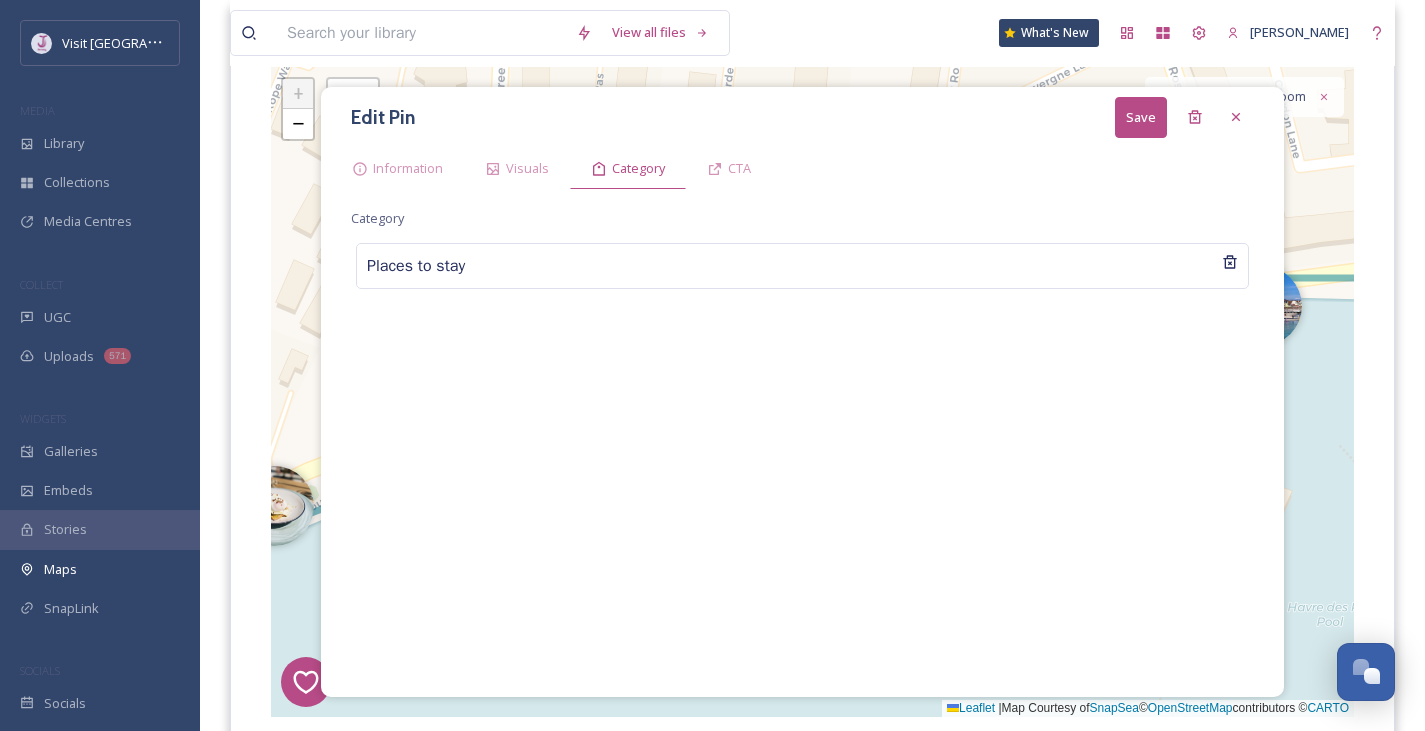 click on "Save" at bounding box center (1141, 117) 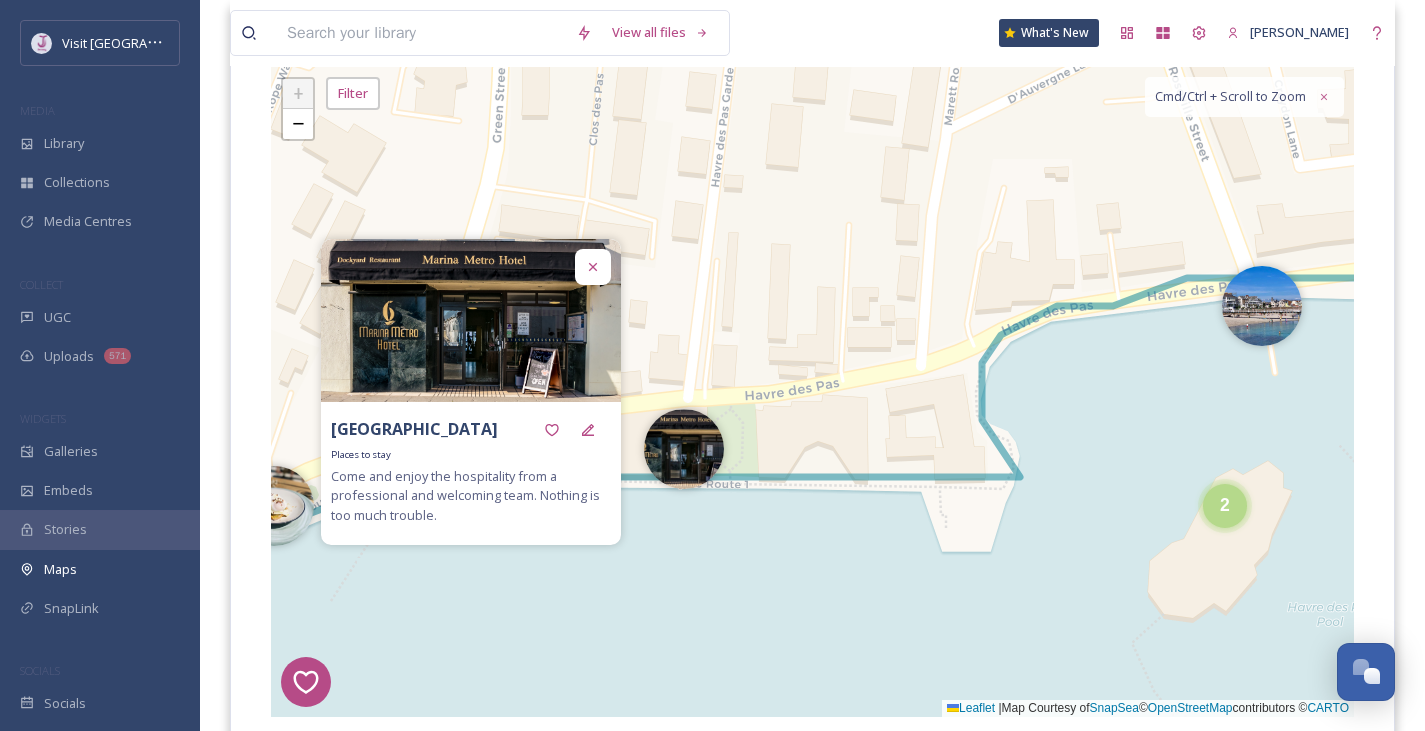 click at bounding box center (593, 267) 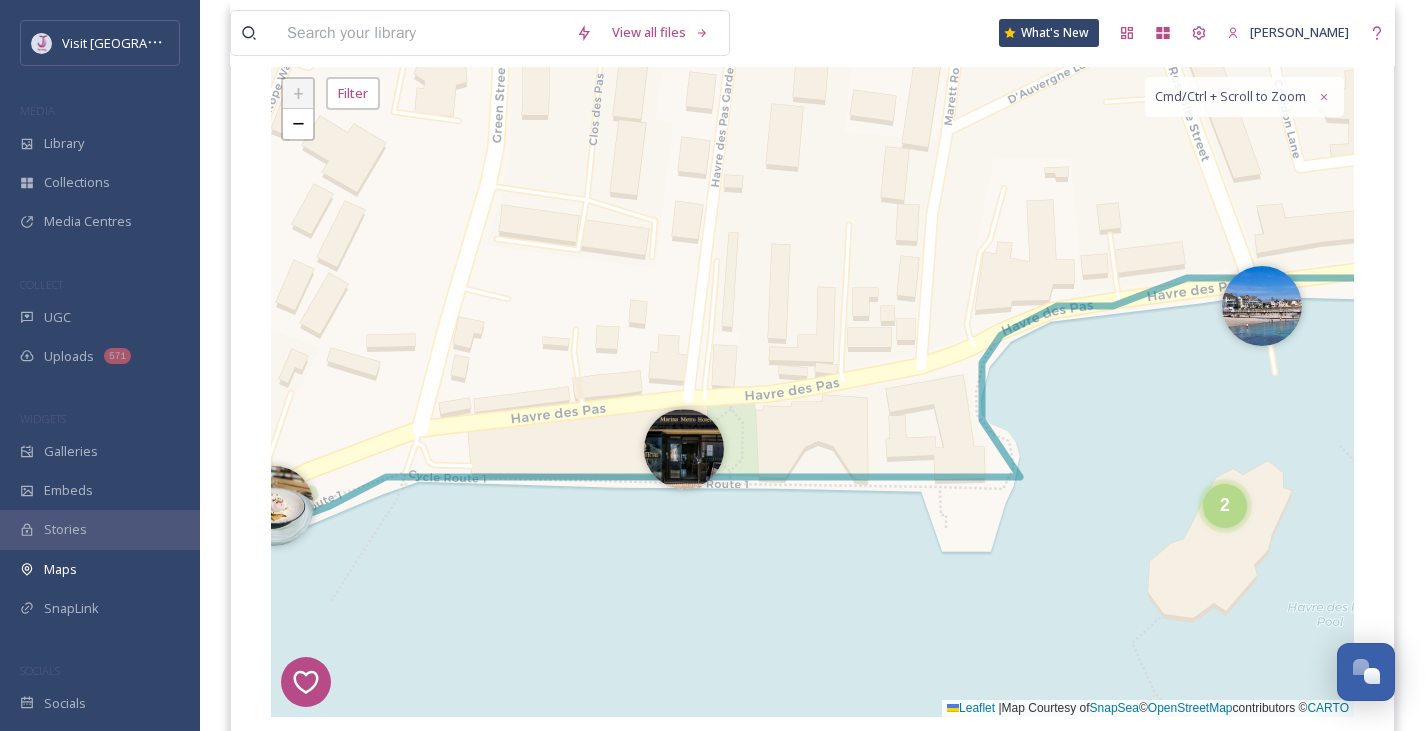 click on "7
8
6
1
5
2
4
3
2 + −  Leaflet   |  Map Courtesy of  SnapSea  ©  OpenStreetMap  contributors ©  CARTO Cmd/Ctrl + Scroll to Zoom" at bounding box center (812, 392) 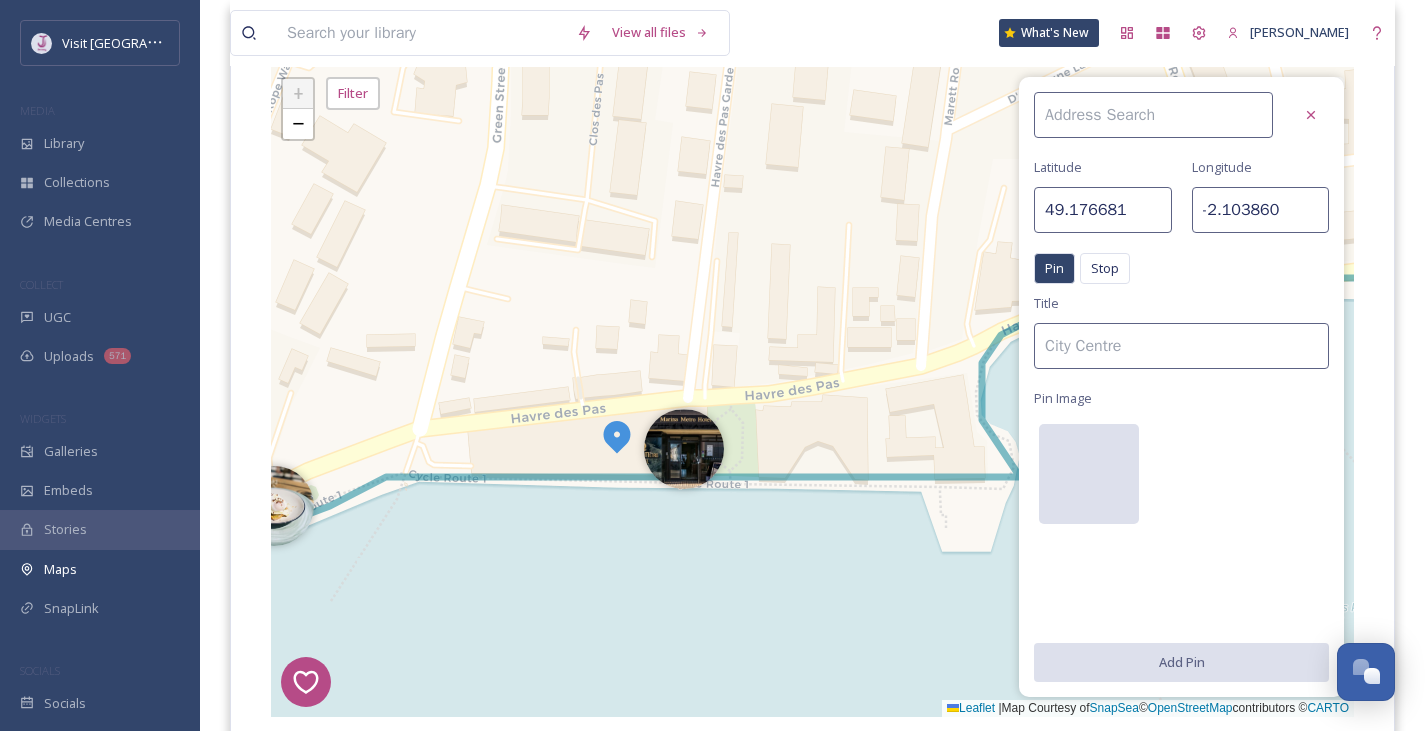 click at bounding box center (1089, 474) 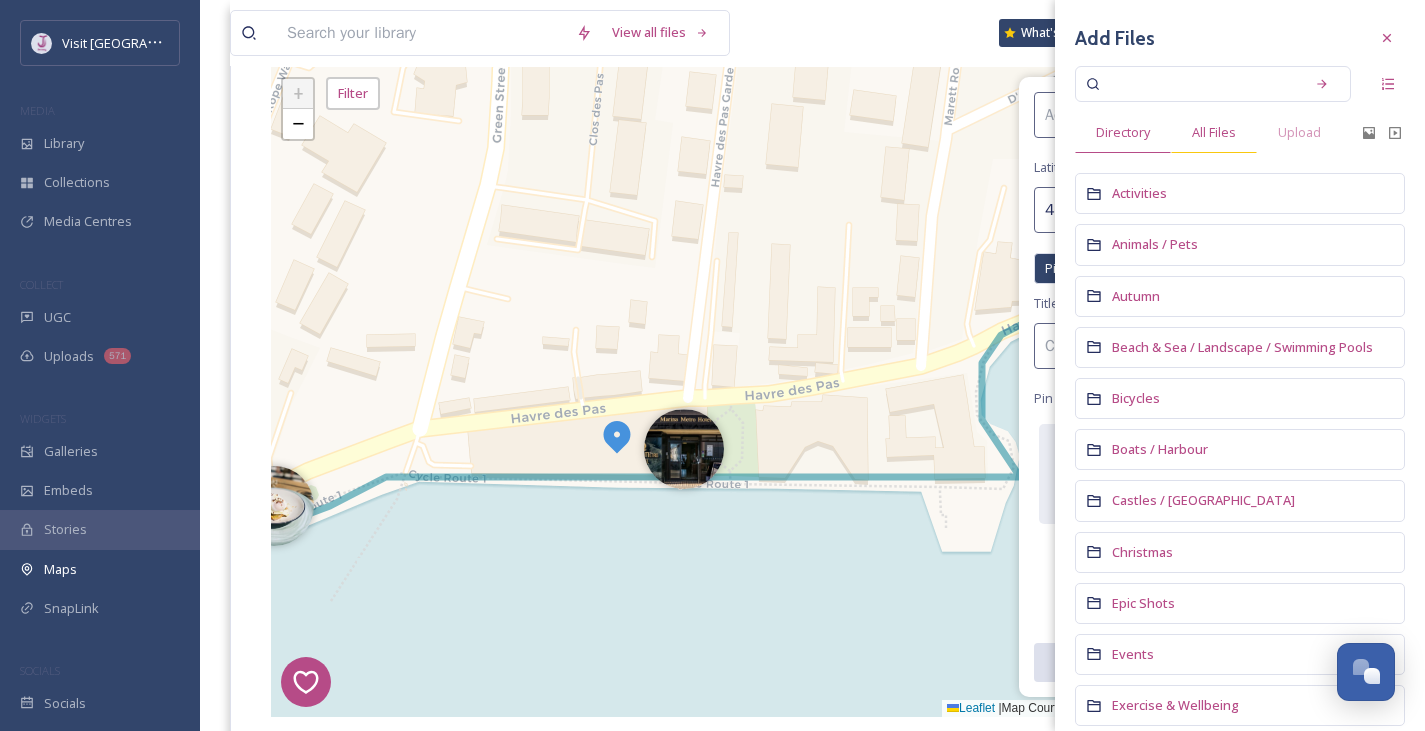click on "All Files" at bounding box center (1214, 132) 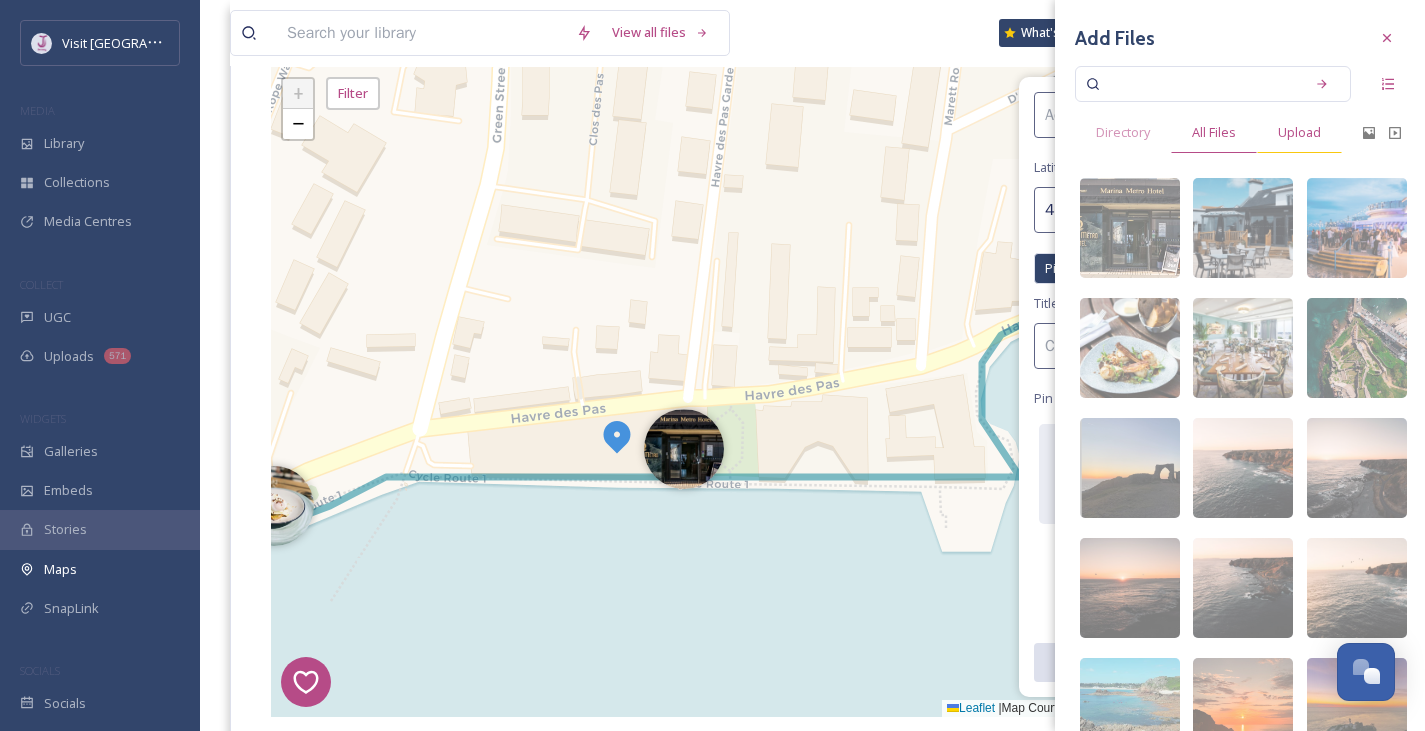 click on "Upload" at bounding box center (1299, 132) 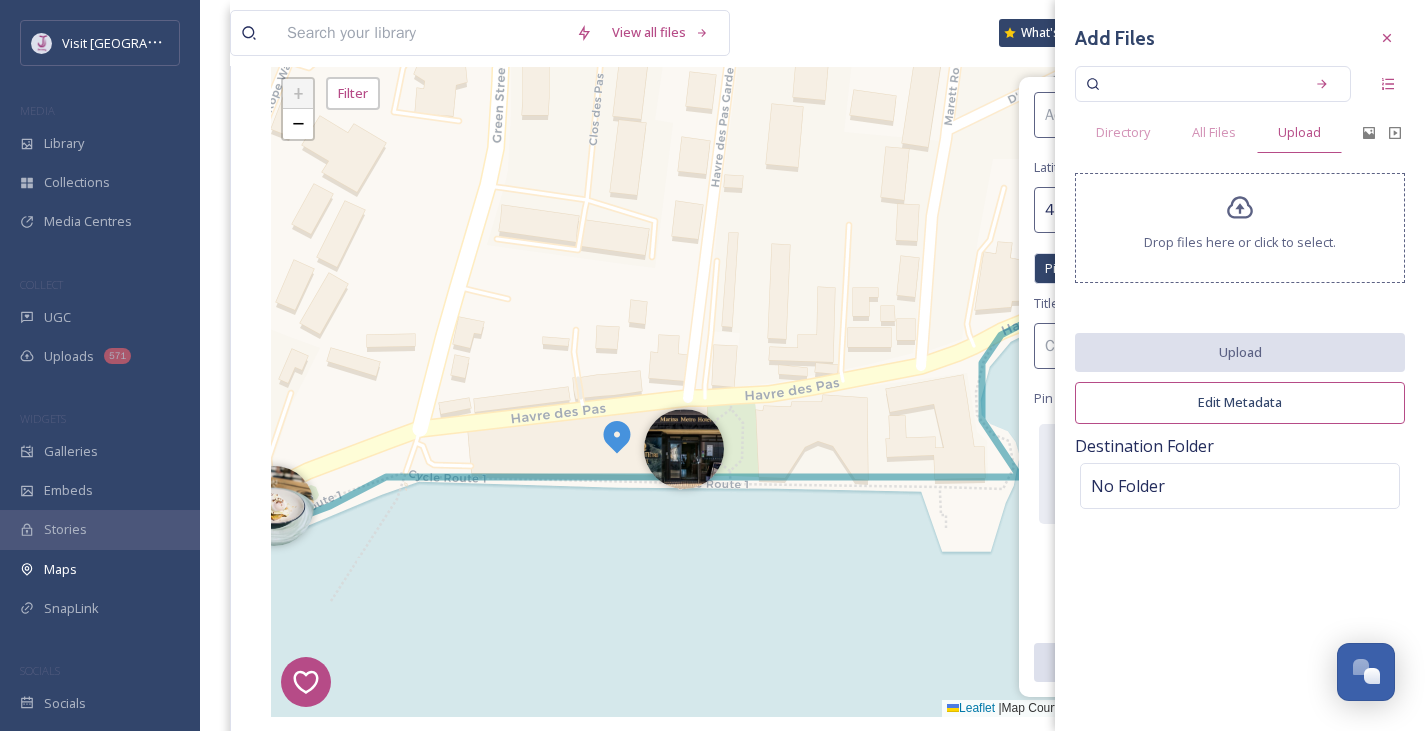 click on "Drop files here or click to select." at bounding box center (1240, 242) 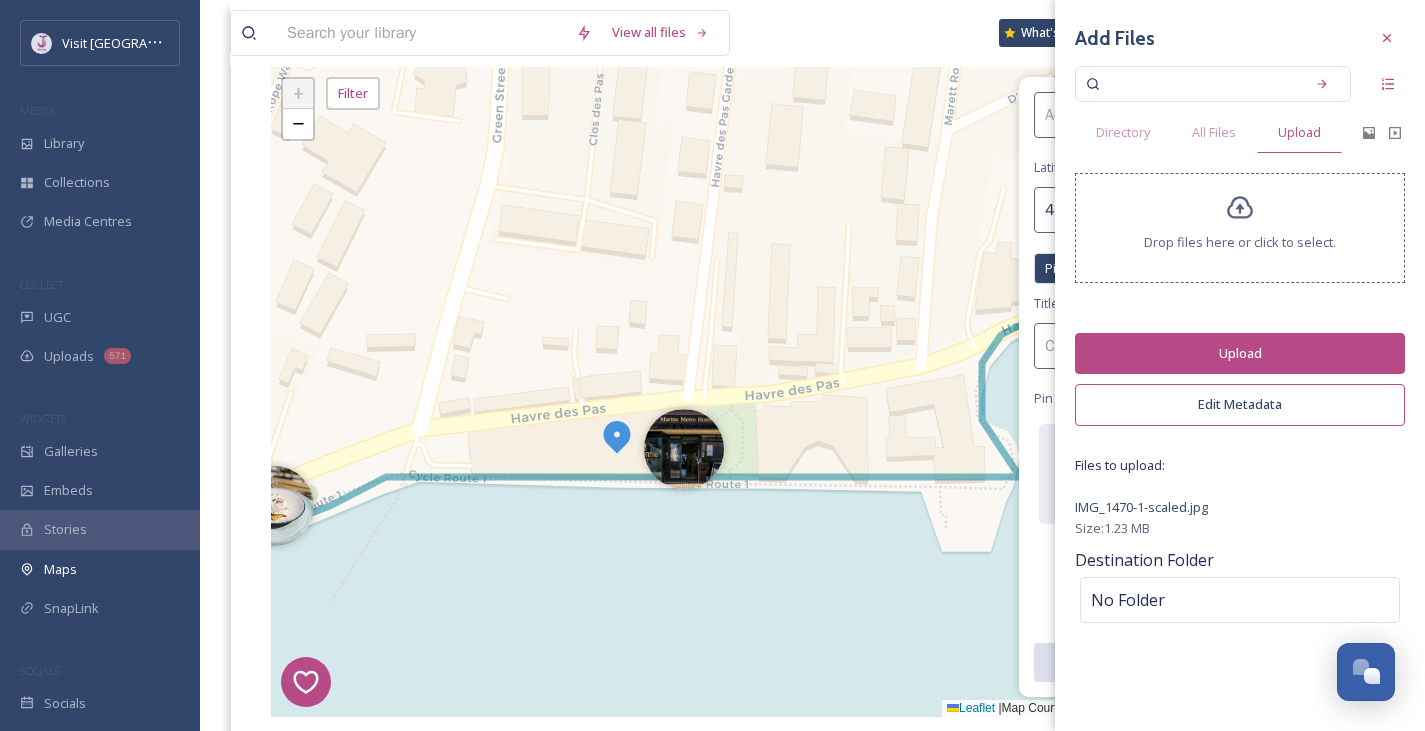 click on "Upload" at bounding box center [1240, 353] 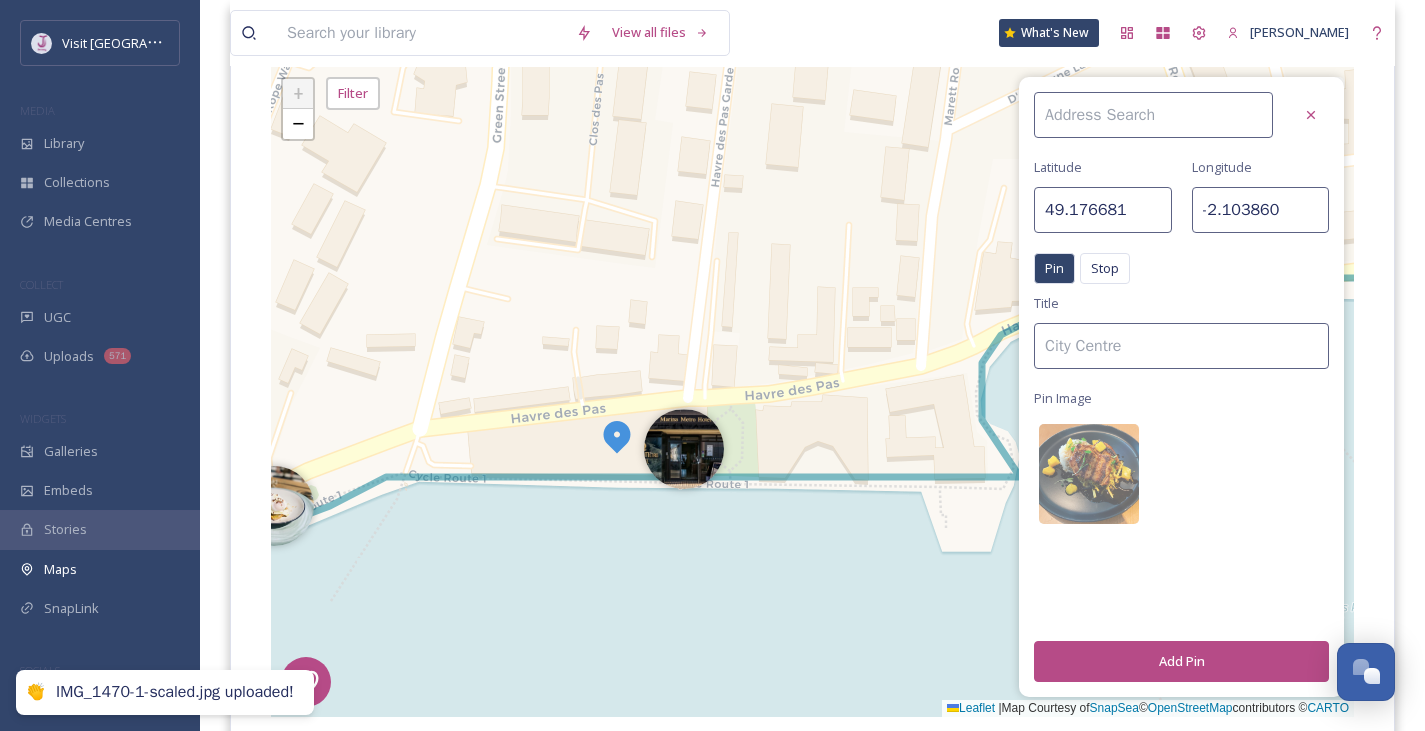 click on "Add Pin" at bounding box center [1181, 661] 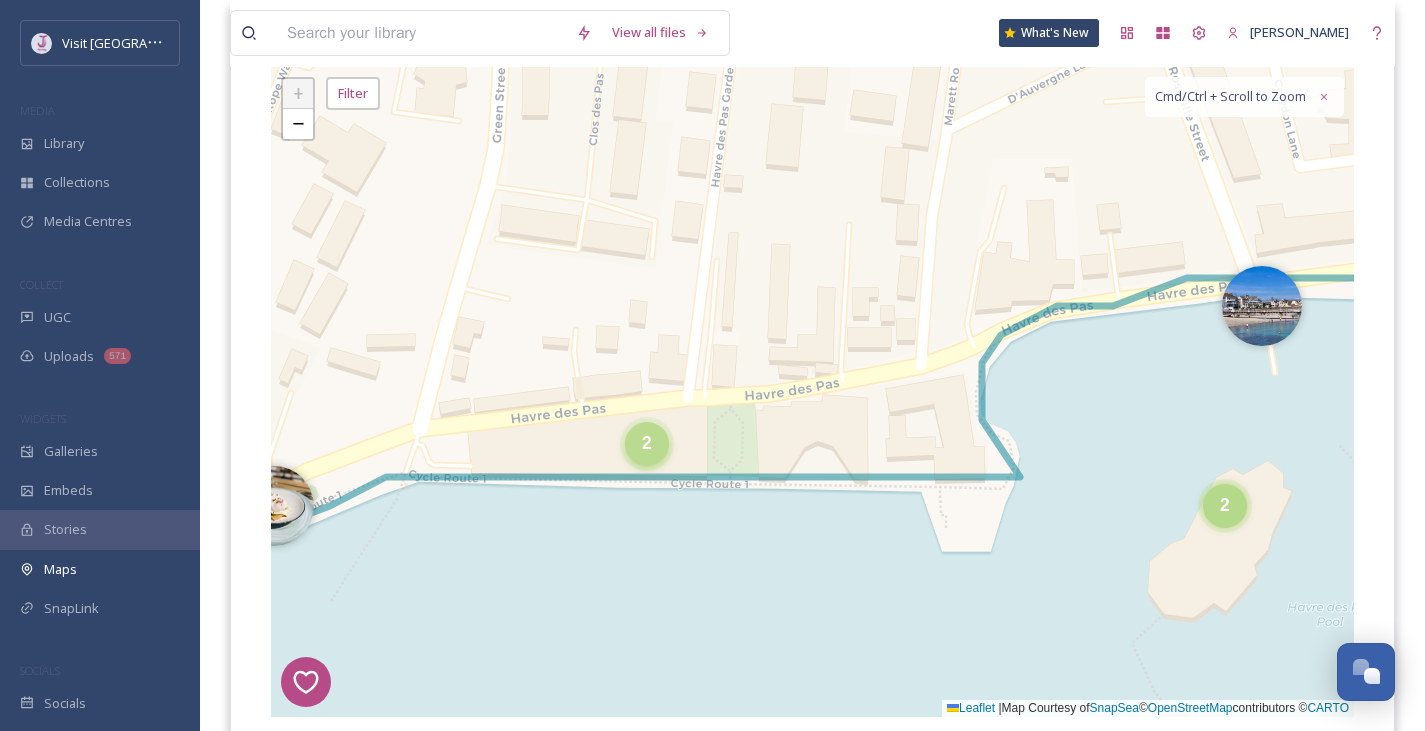 click on "2" at bounding box center [647, 444] 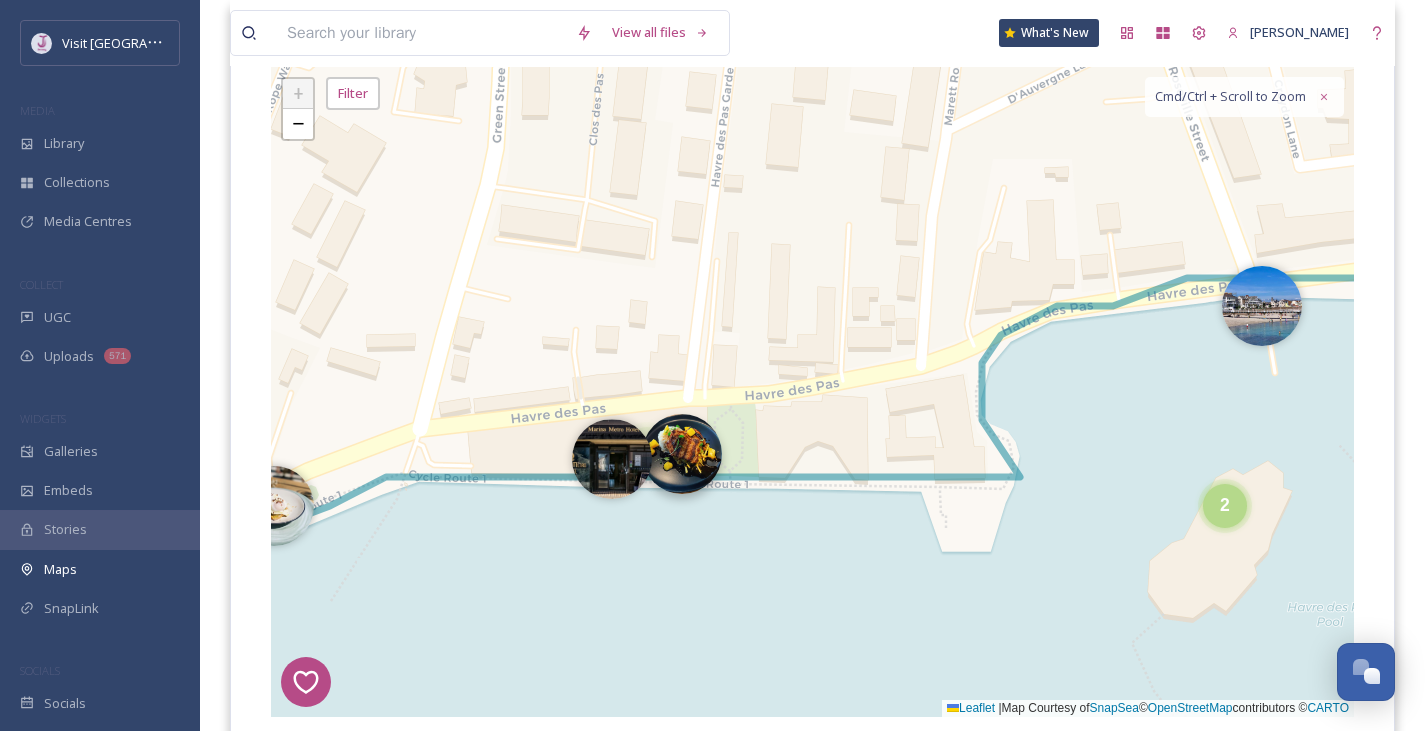 click at bounding box center [682, 454] 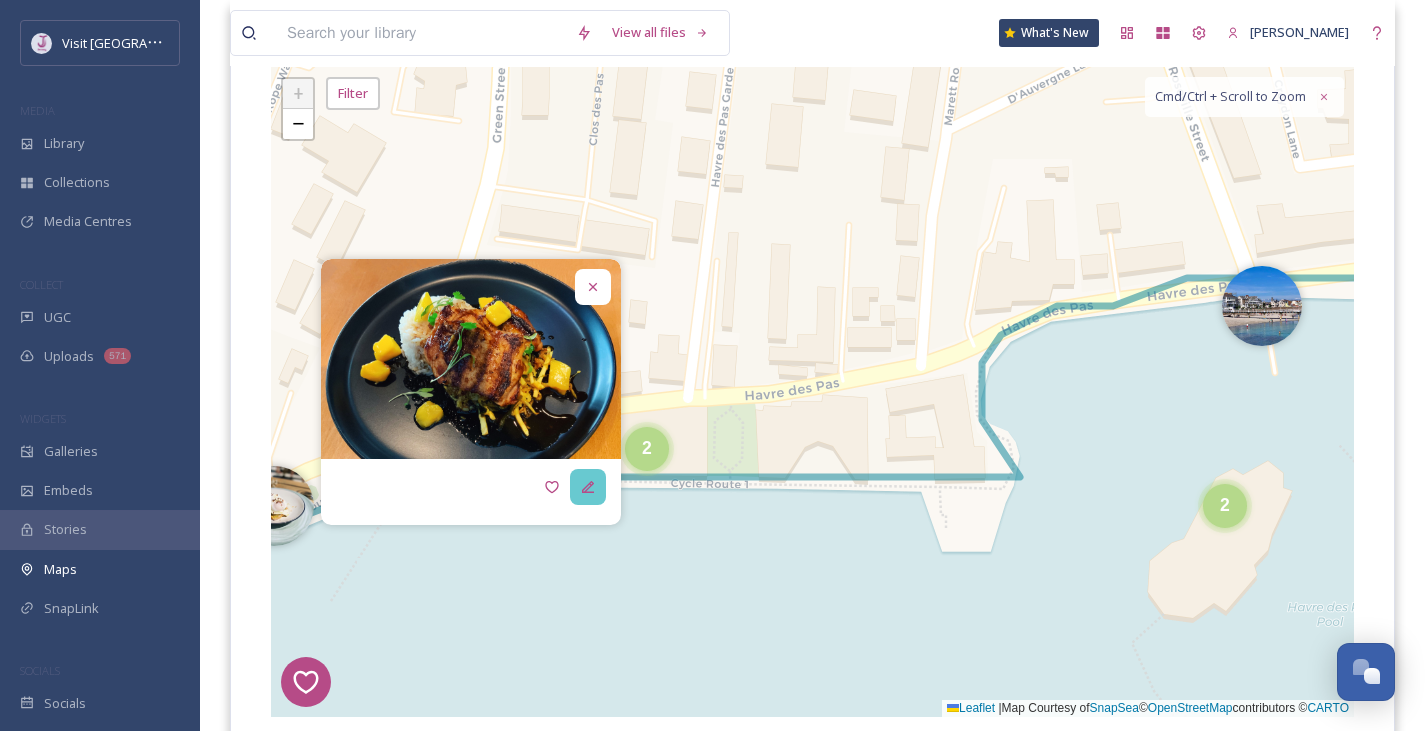 click at bounding box center [588, 487] 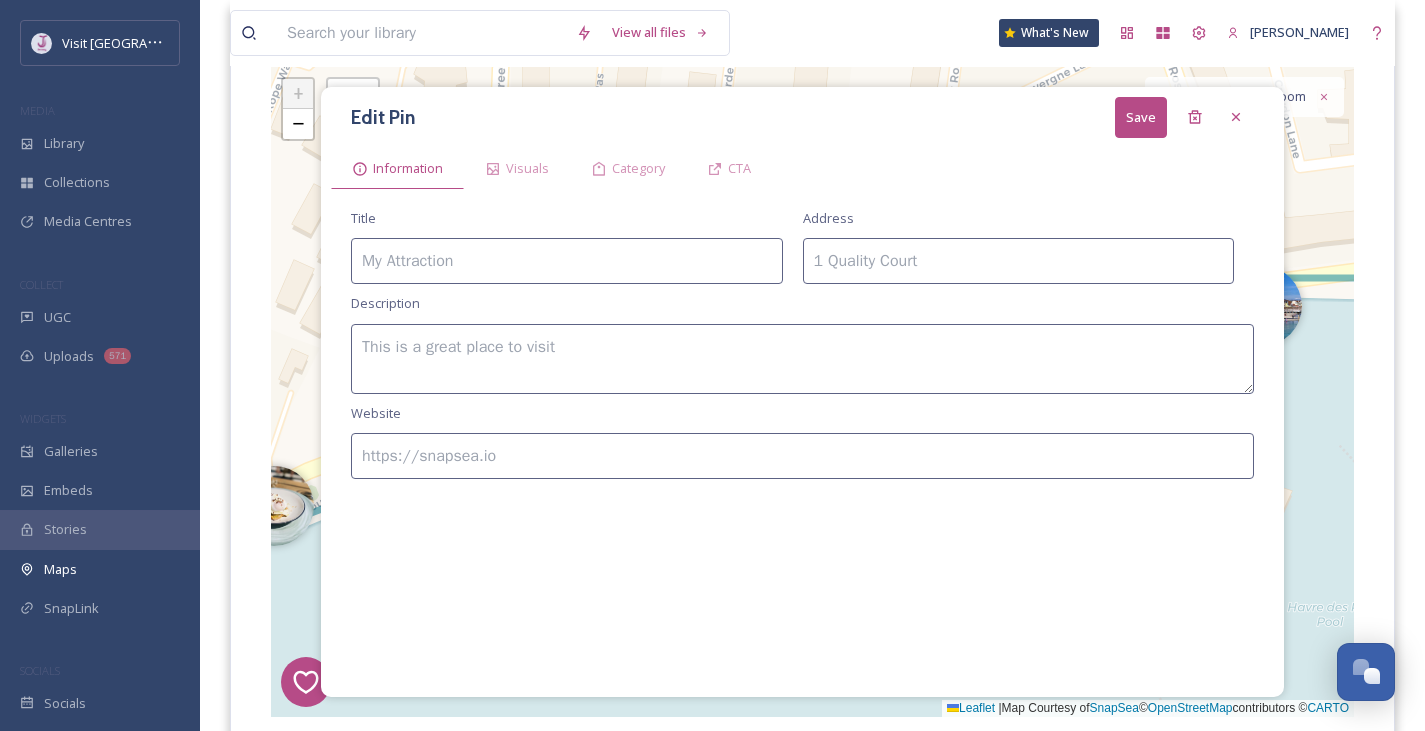 click at bounding box center [567, 261] 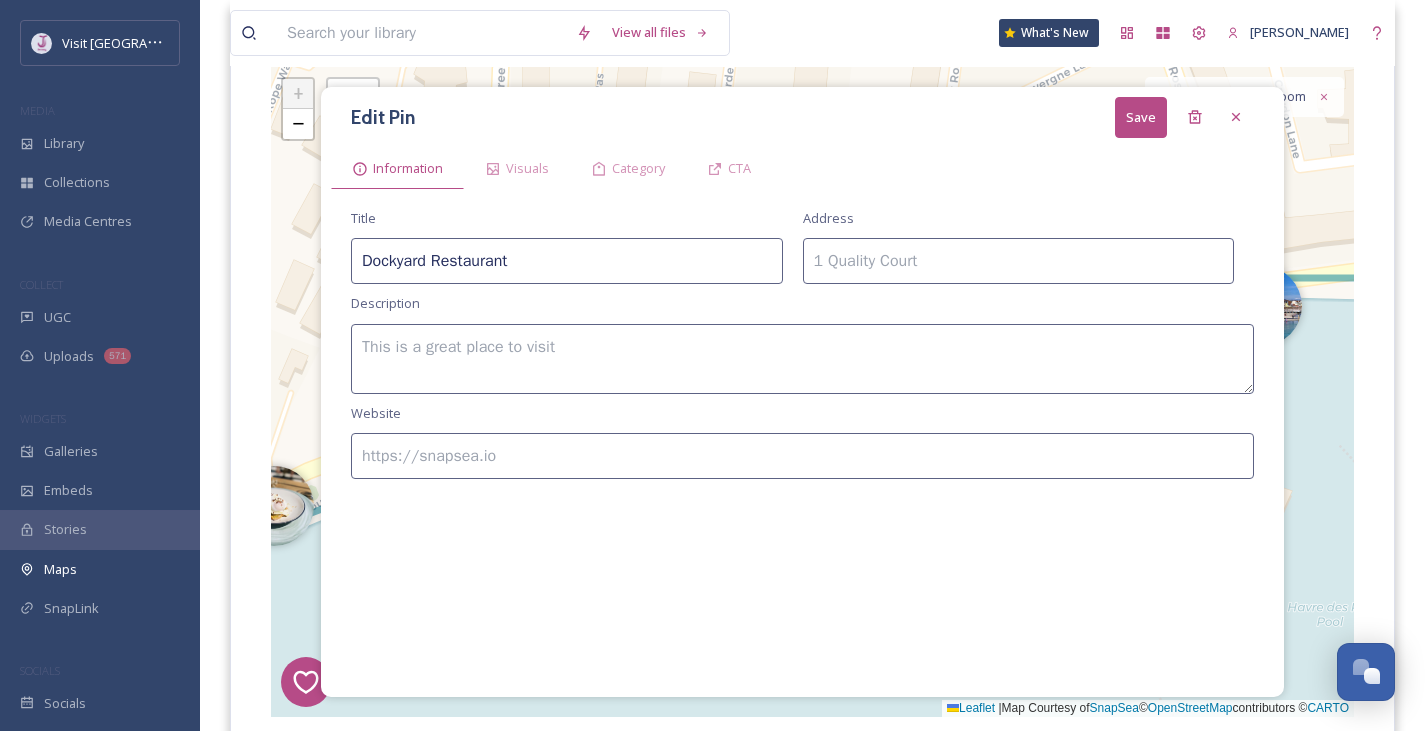 type on "Dockyard Restaurant" 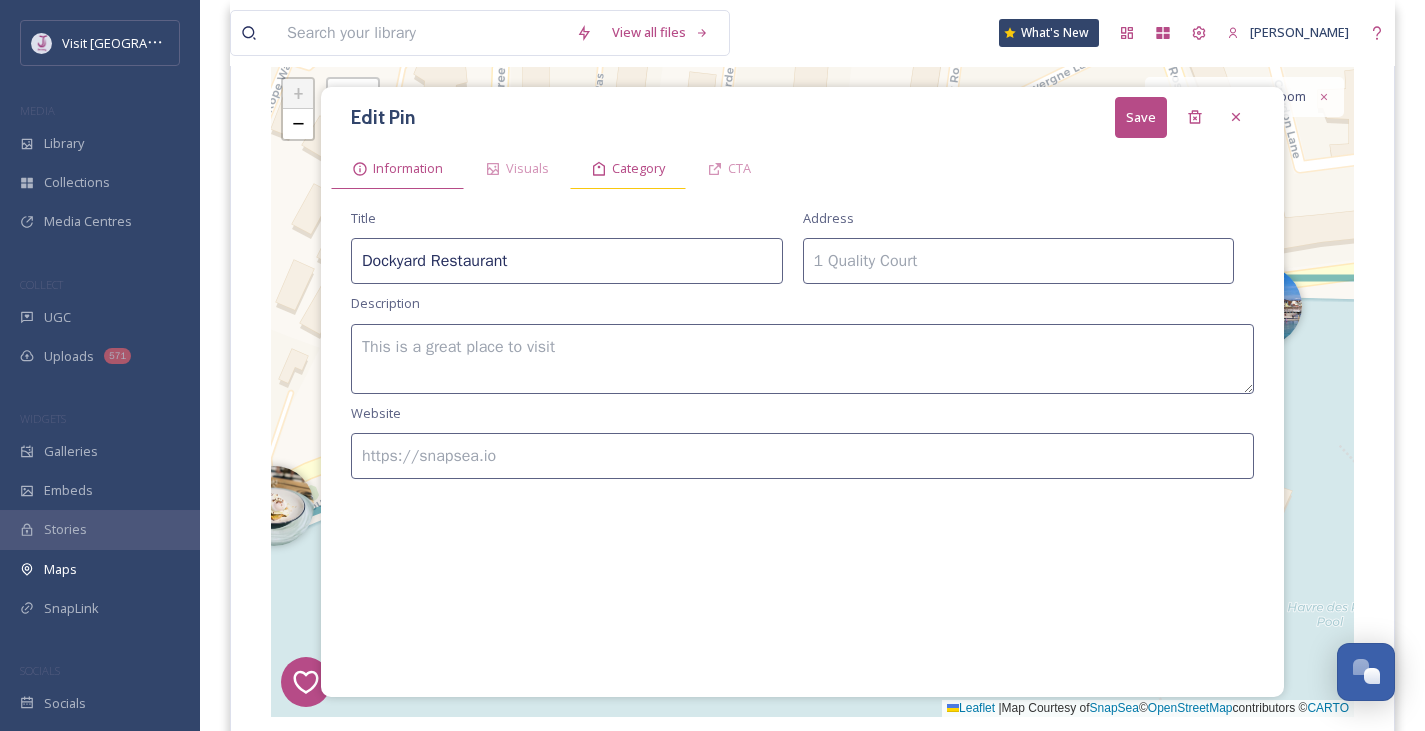 click on "Category" at bounding box center (628, 168) 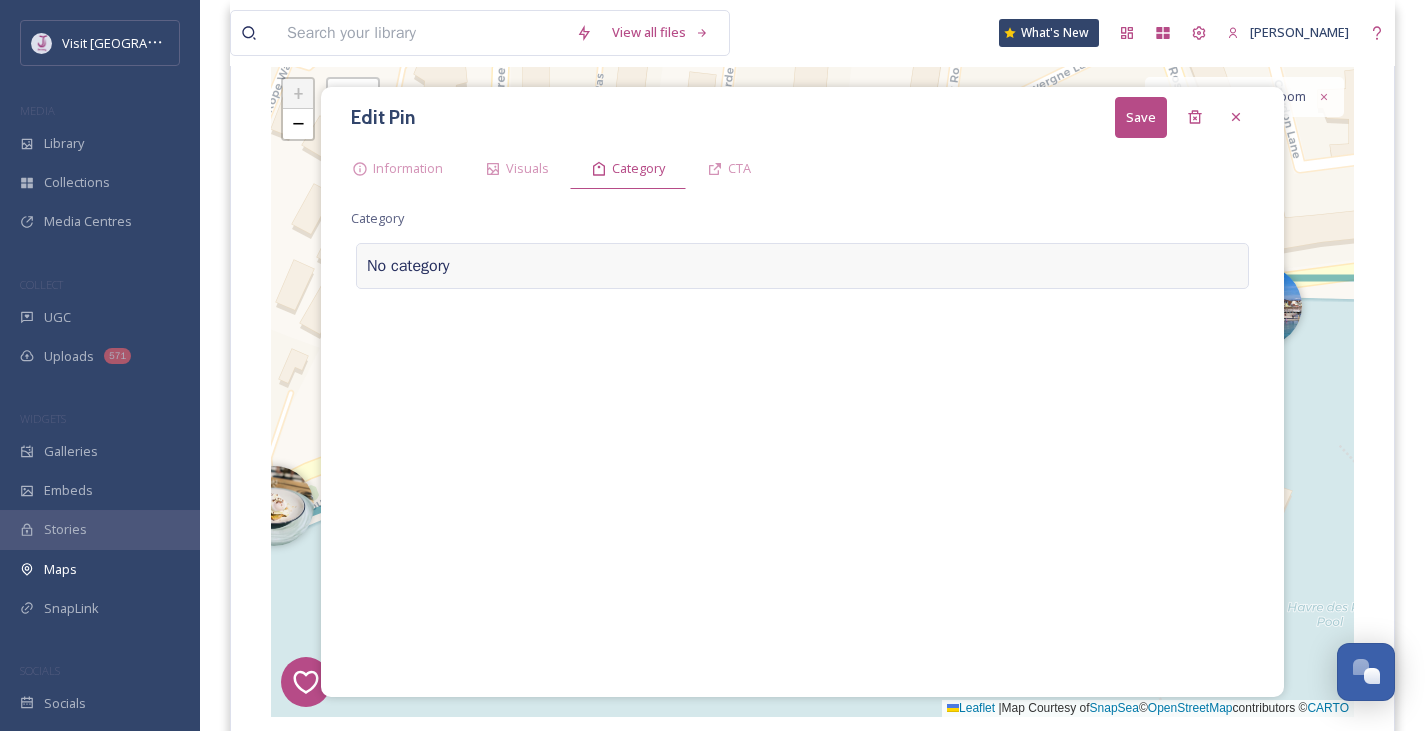 click on "No category" at bounding box center [802, 266] 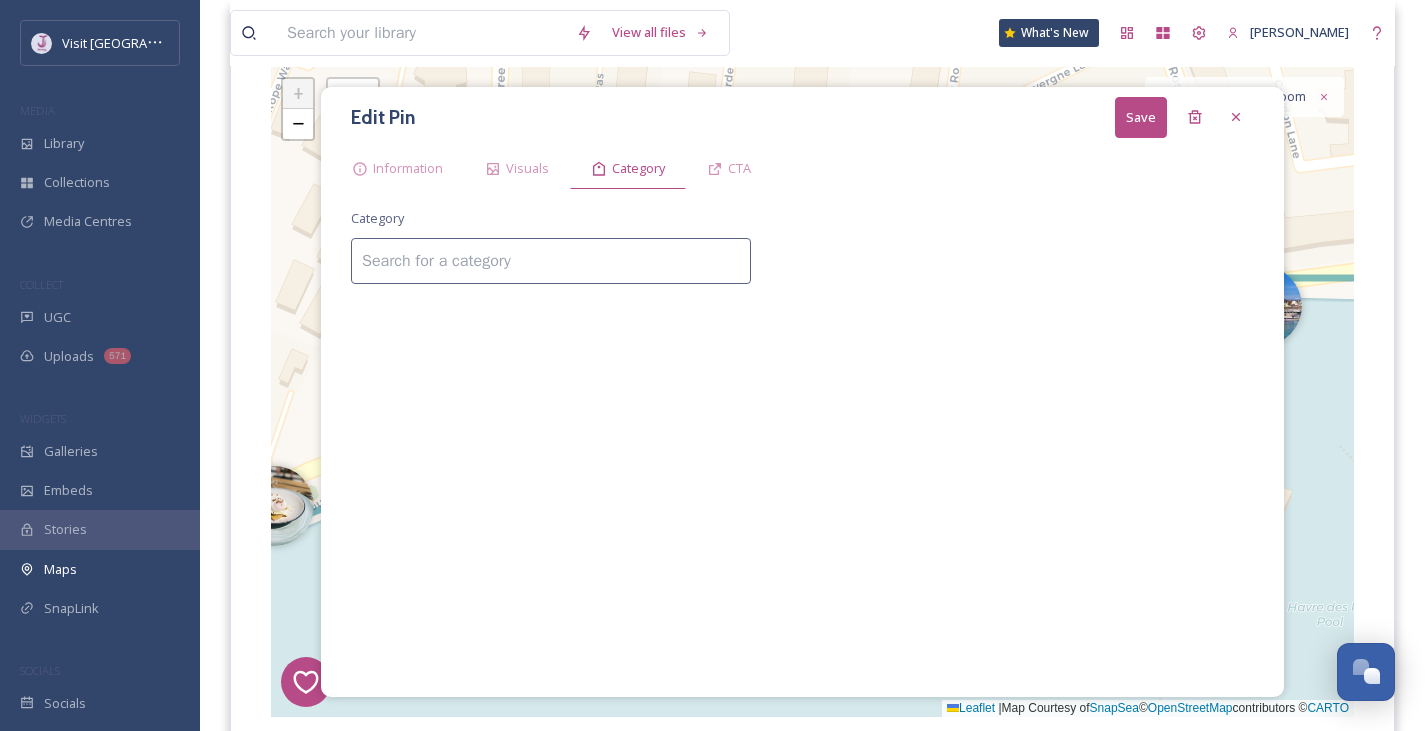 click at bounding box center (551, 261) 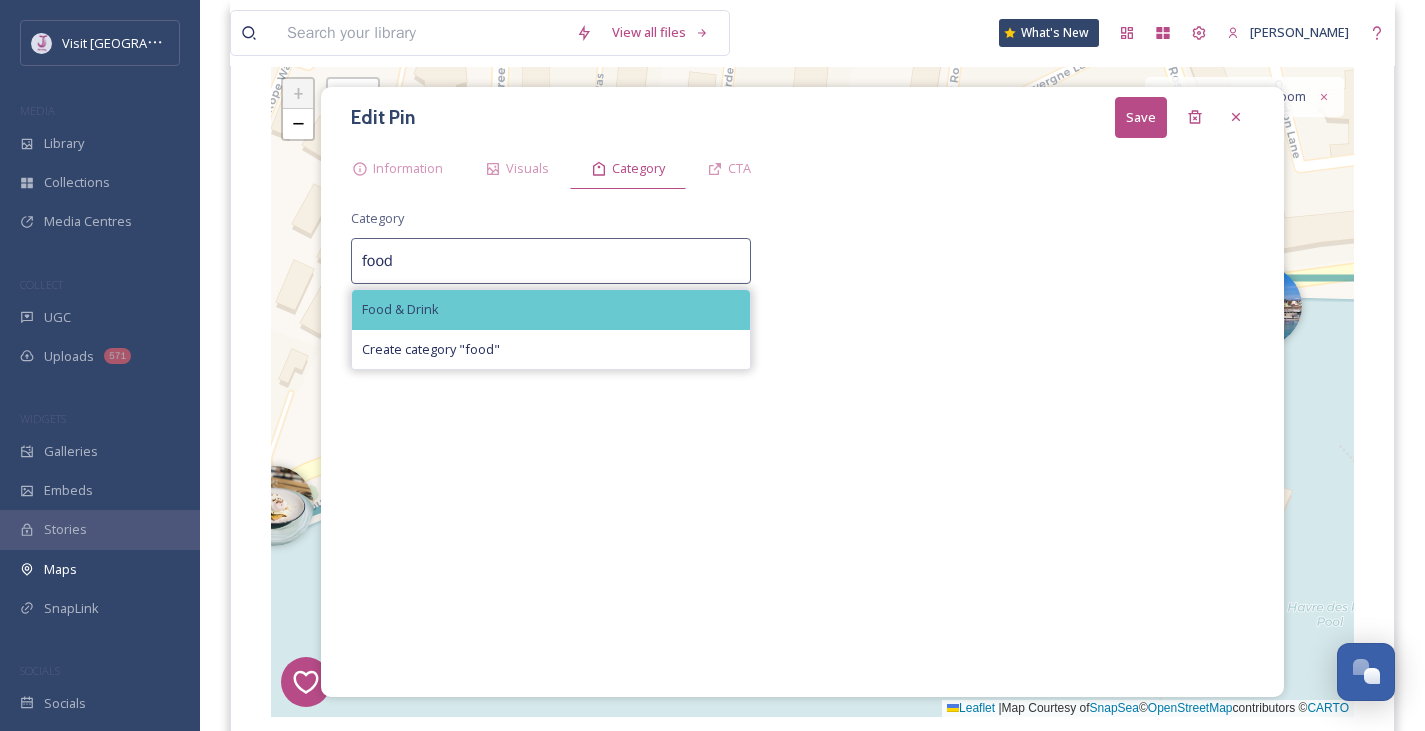 type on "food" 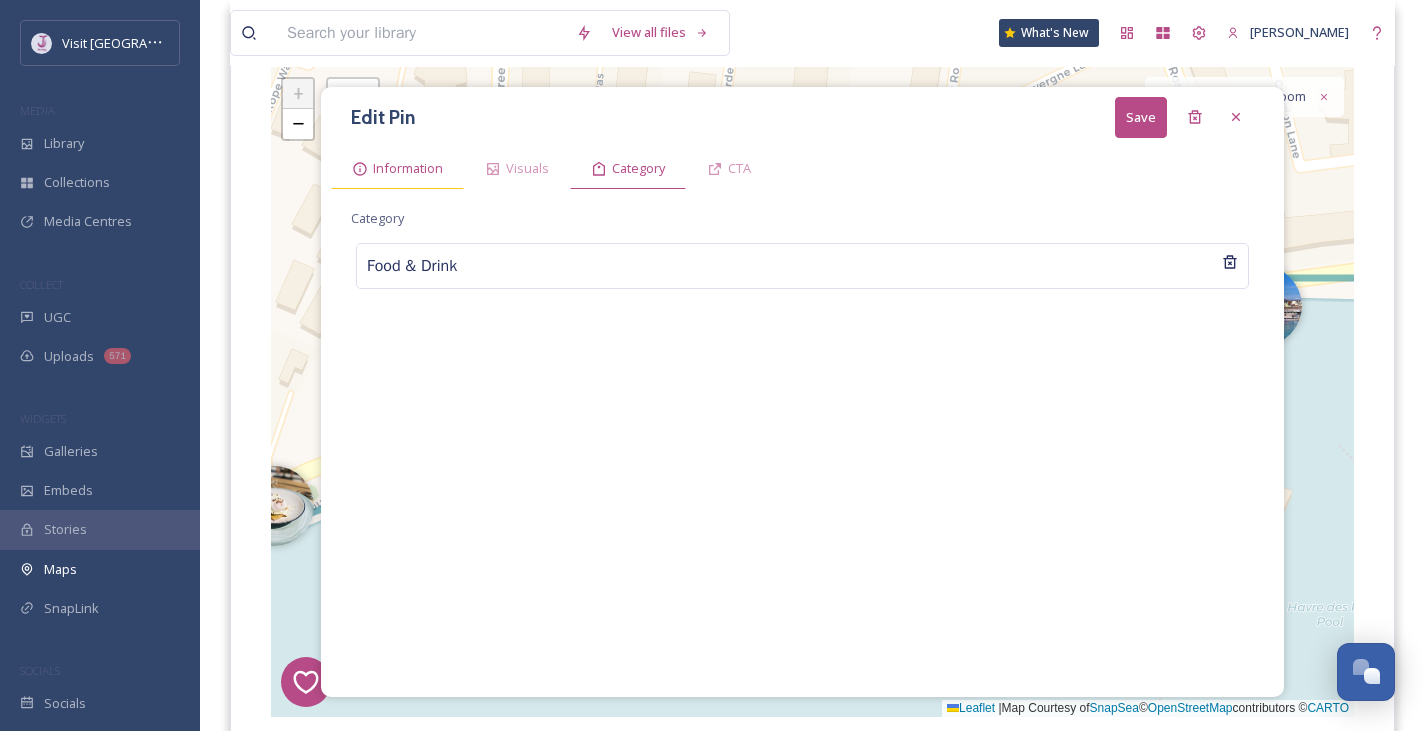 click on "Information" at bounding box center (397, 168) 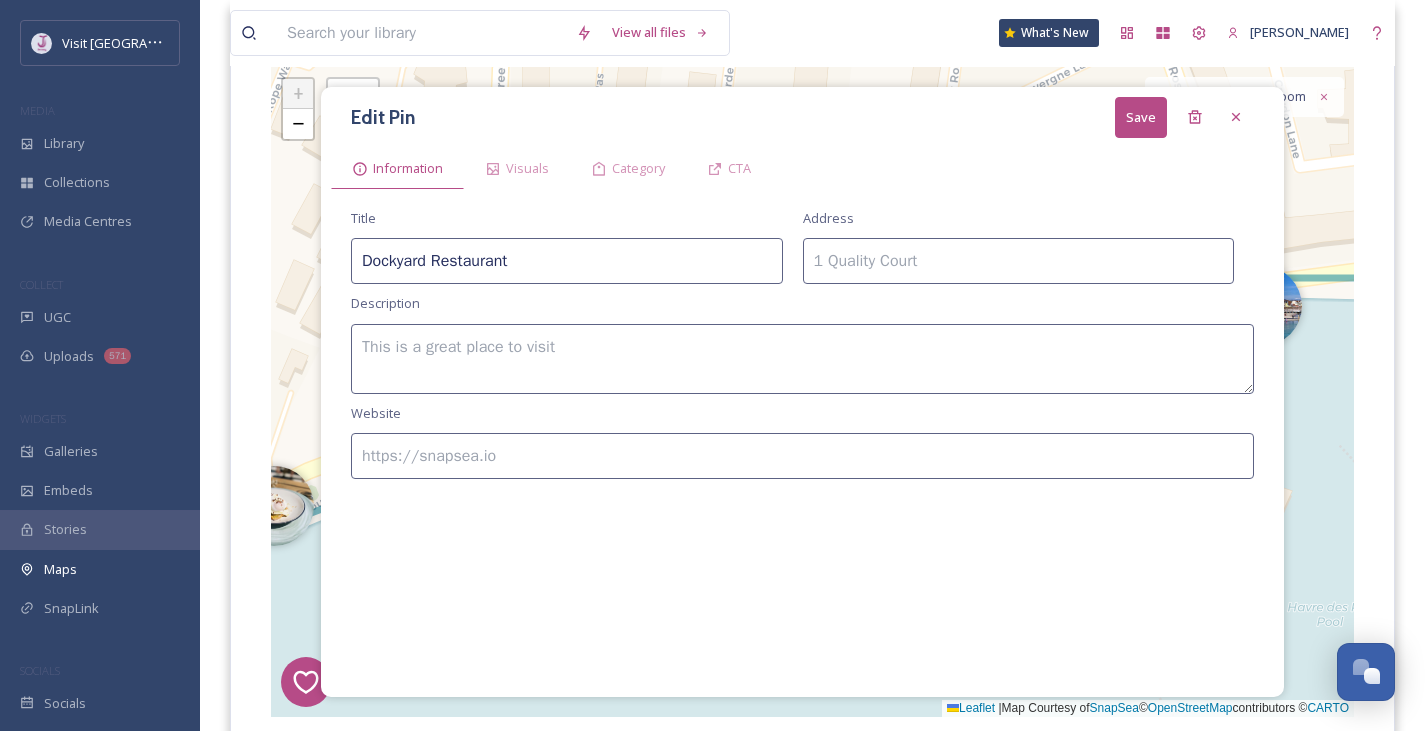 click at bounding box center (802, 359) 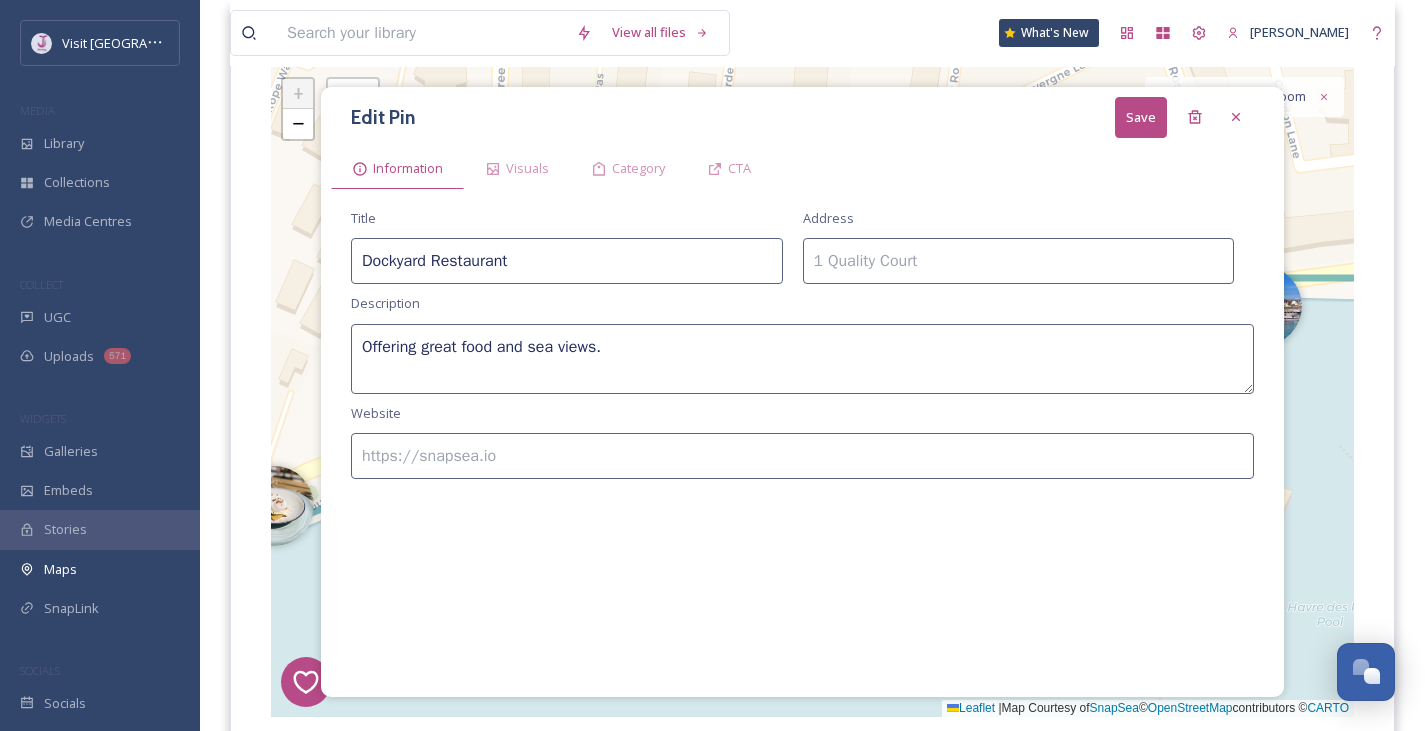 drag, startPoint x: 644, startPoint y: 354, endPoint x: 200, endPoint y: 317, distance: 445.539 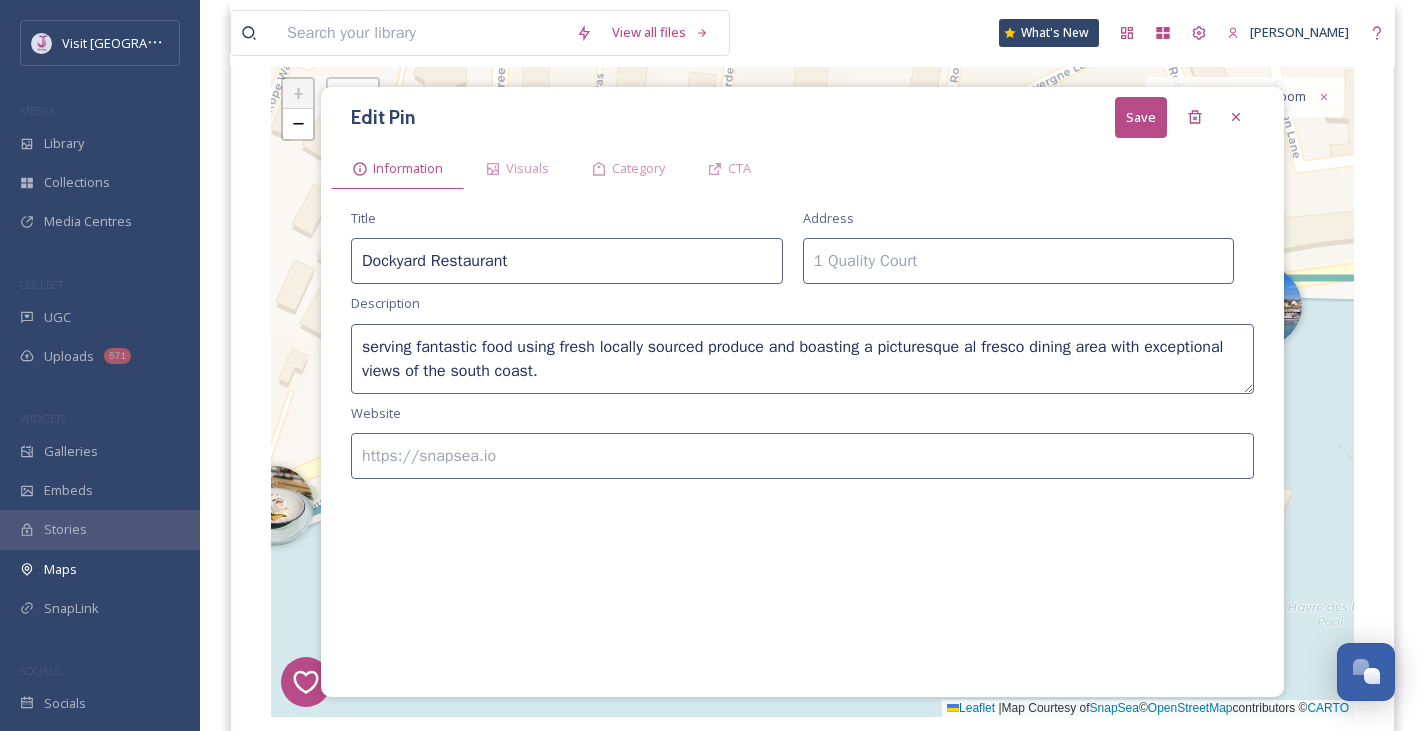 click on "serving fantastic food using fresh locally sourced produce and boasting a picturesque al fresco dining area with exceptional views of the south coast." at bounding box center (802, 359) 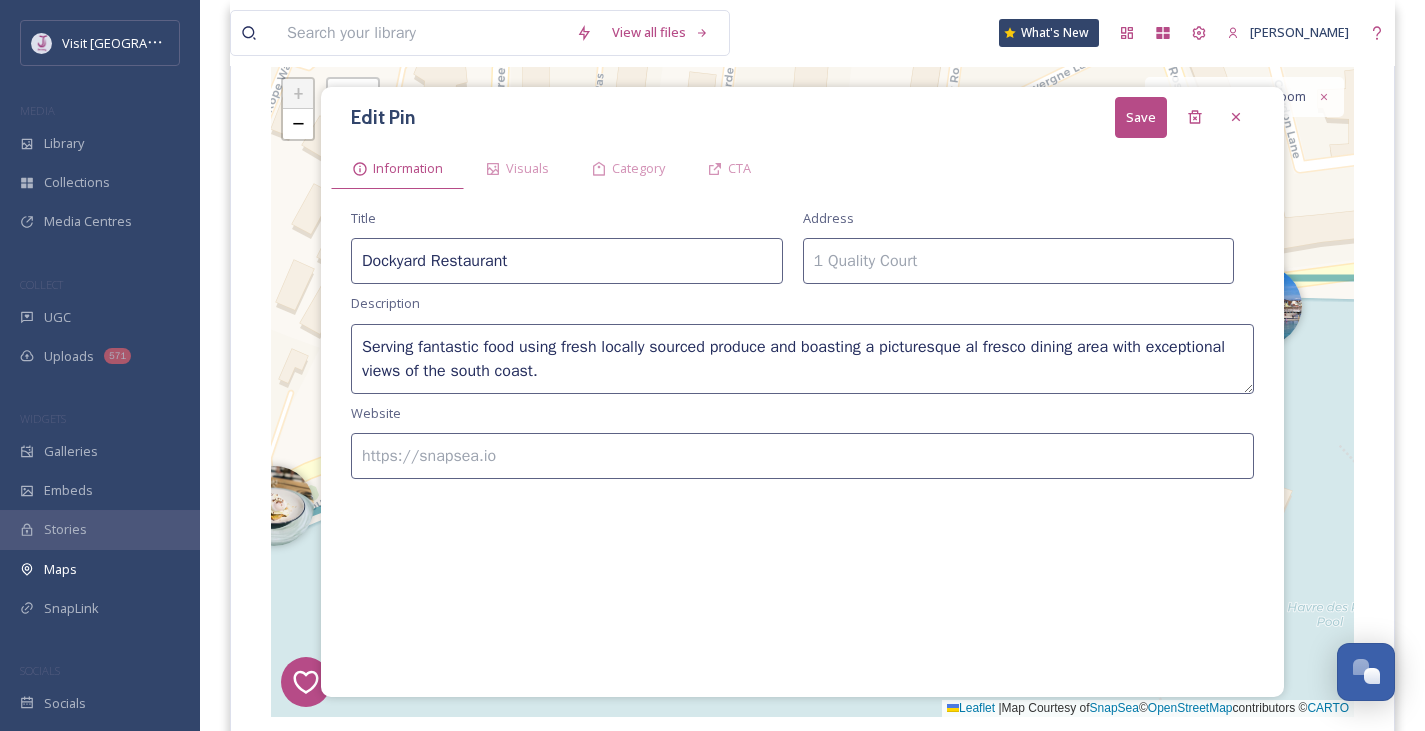 type on "Serving fantastic food using fresh locally sourced produce and boasting a picturesque al fresco dining area with exceptional views of the south coast." 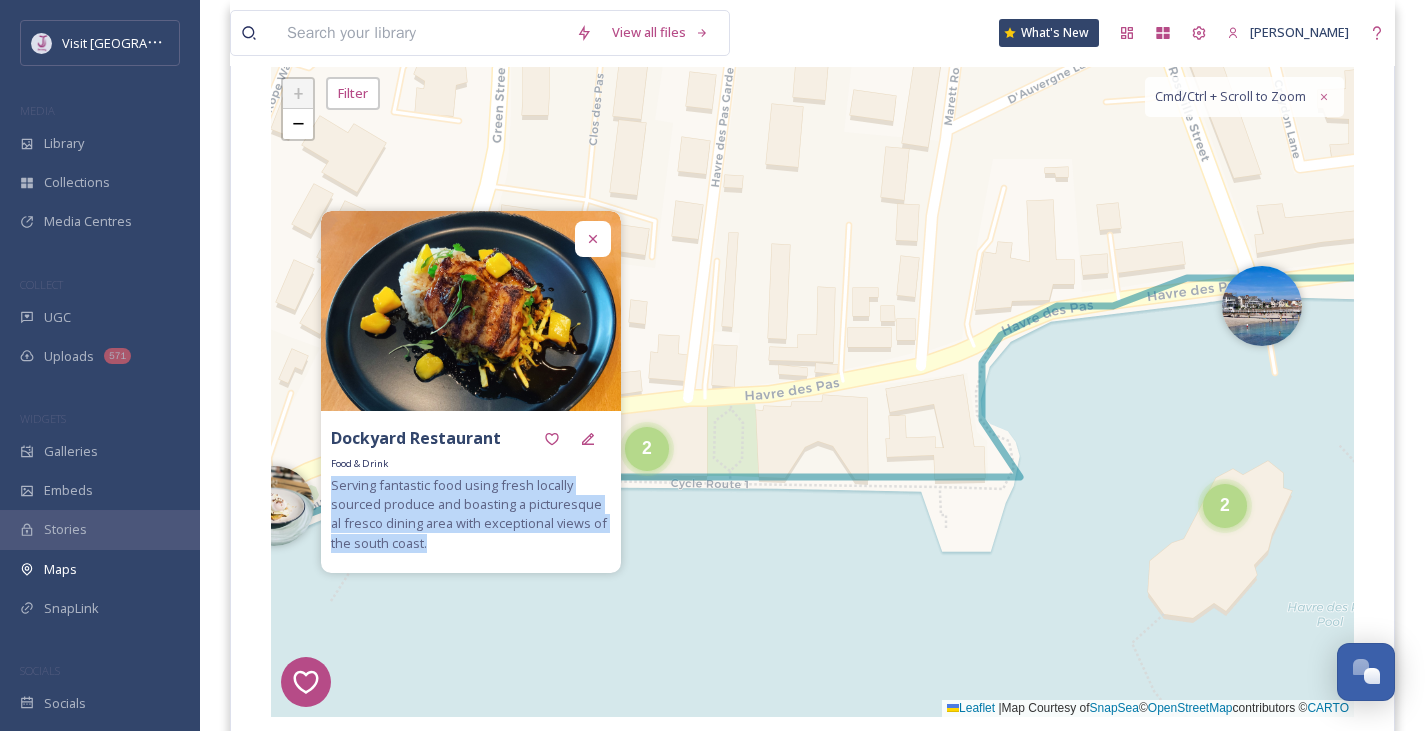 drag, startPoint x: 430, startPoint y: 547, endPoint x: 330, endPoint y: 491, distance: 114.61239 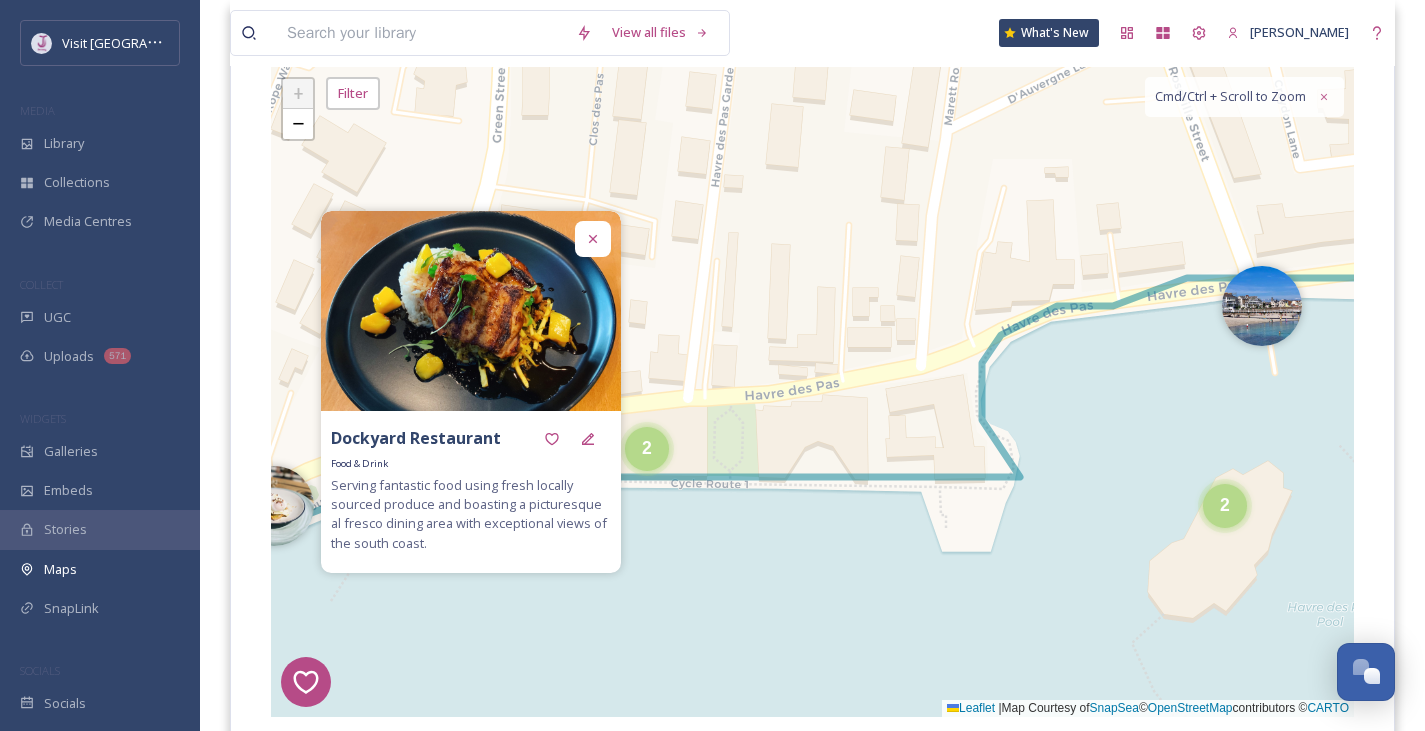 click 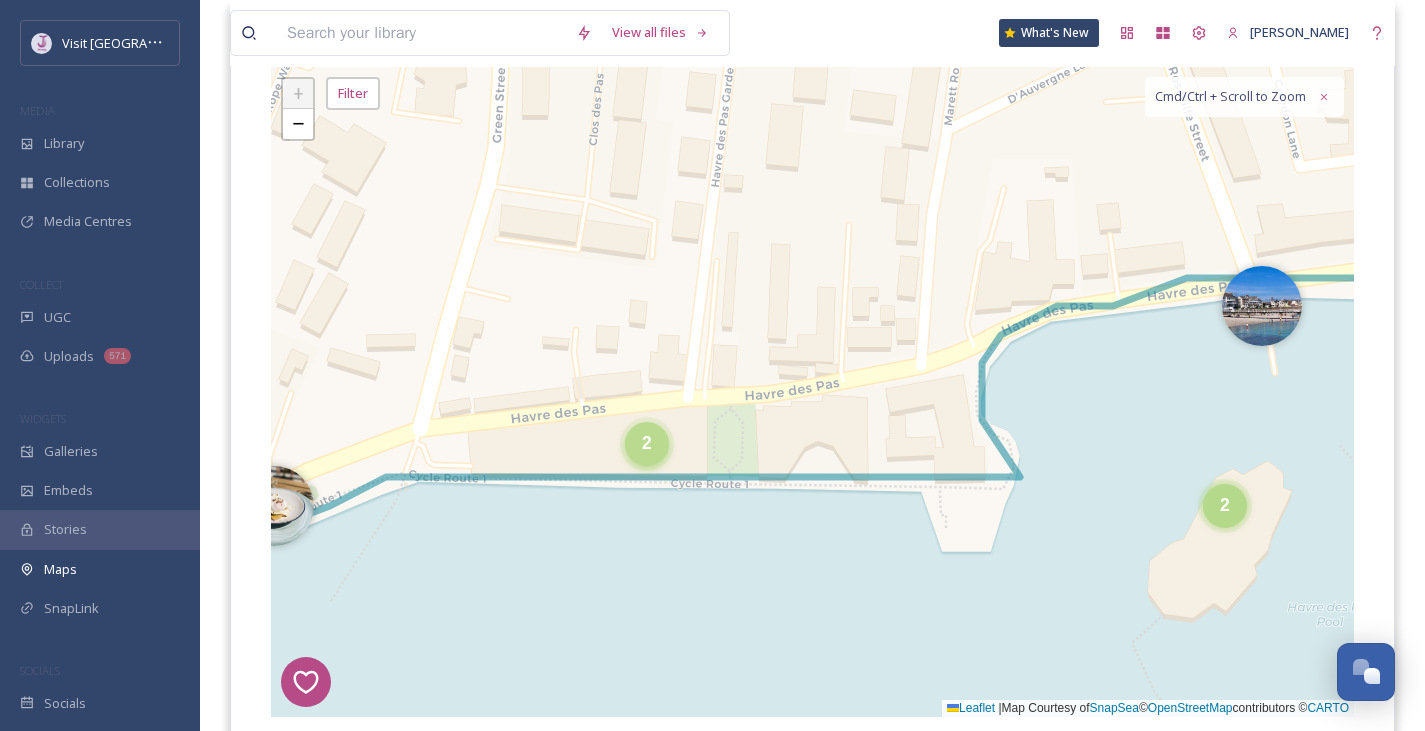 click on "2" at bounding box center [647, 443] 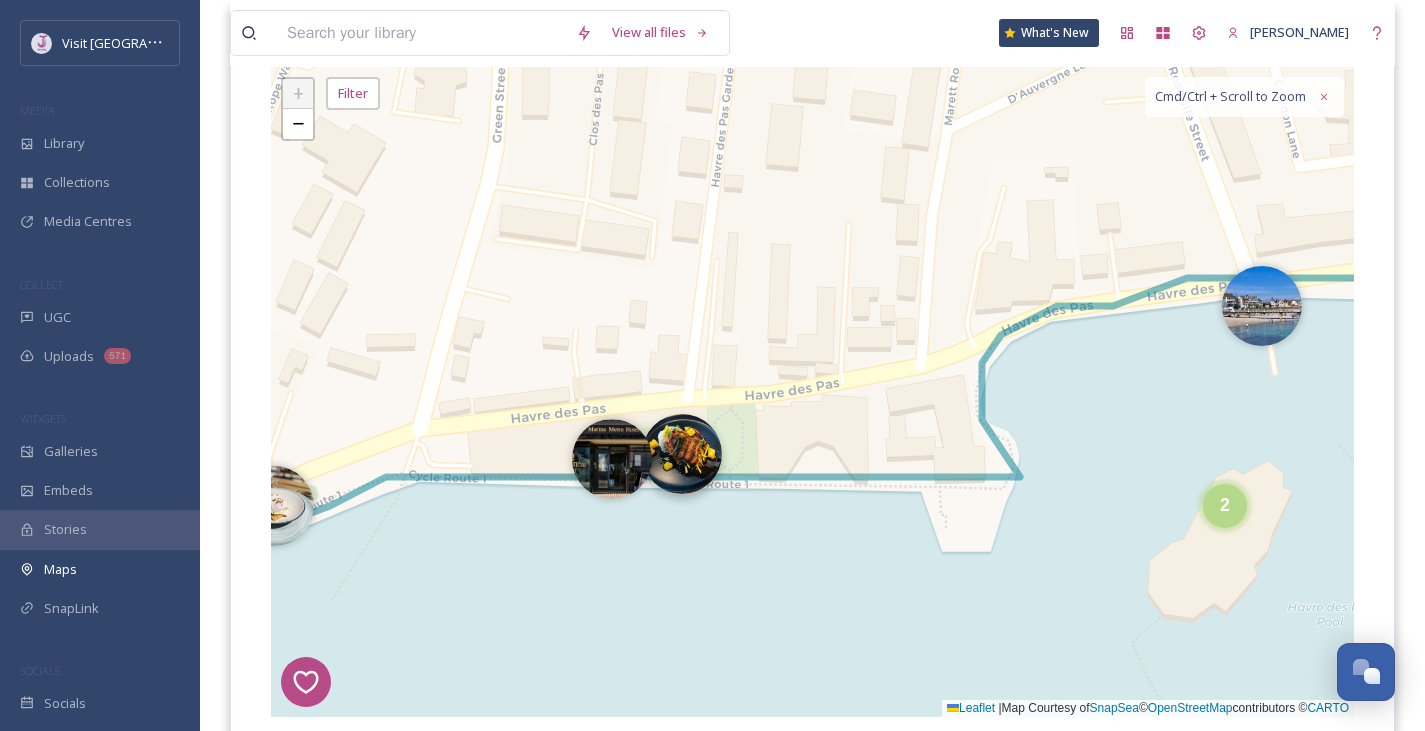 click at bounding box center [682, 454] 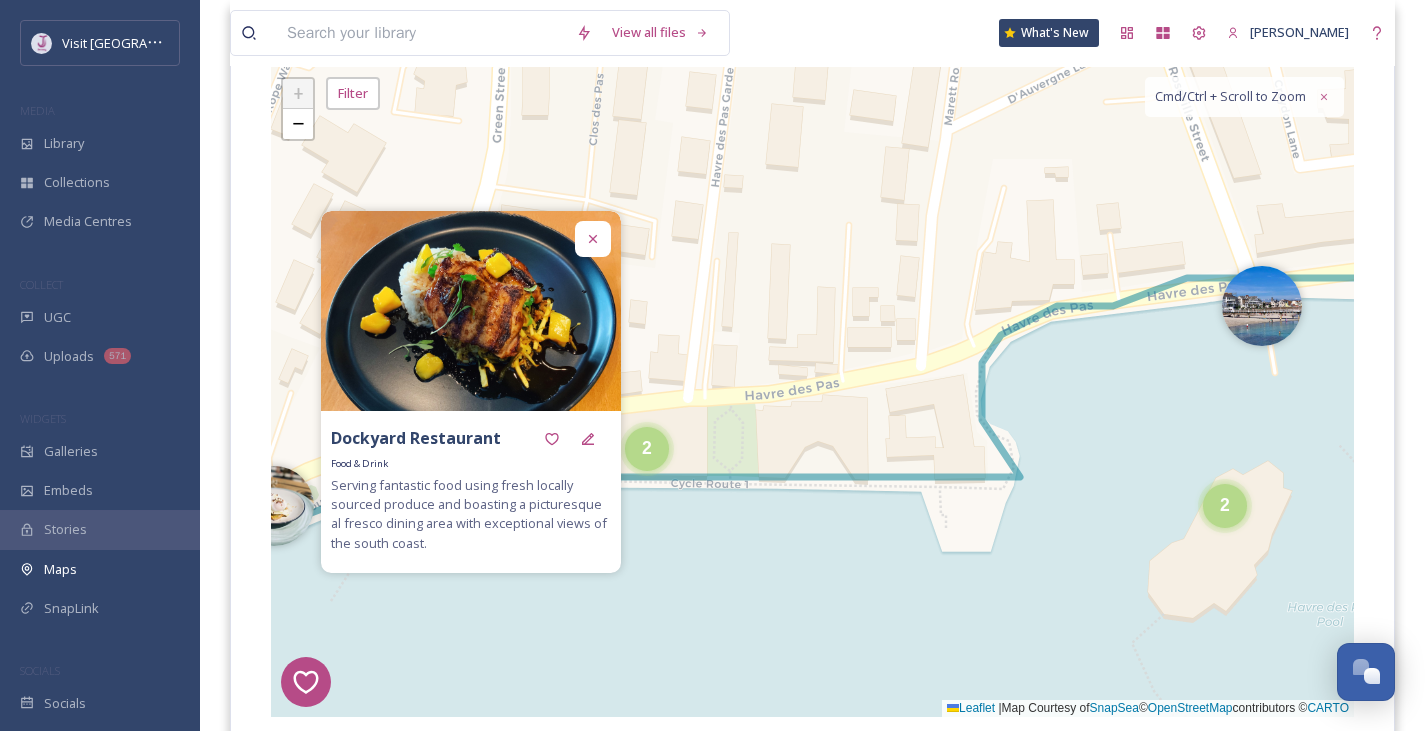 click on "7
8
6
1
5
2
4
3
2 2 + −  Leaflet   |  Map Courtesy of  SnapSea  ©  OpenStreetMap  contributors ©  CARTO Cmd/Ctrl + Scroll to Zoom" at bounding box center [812, 392] 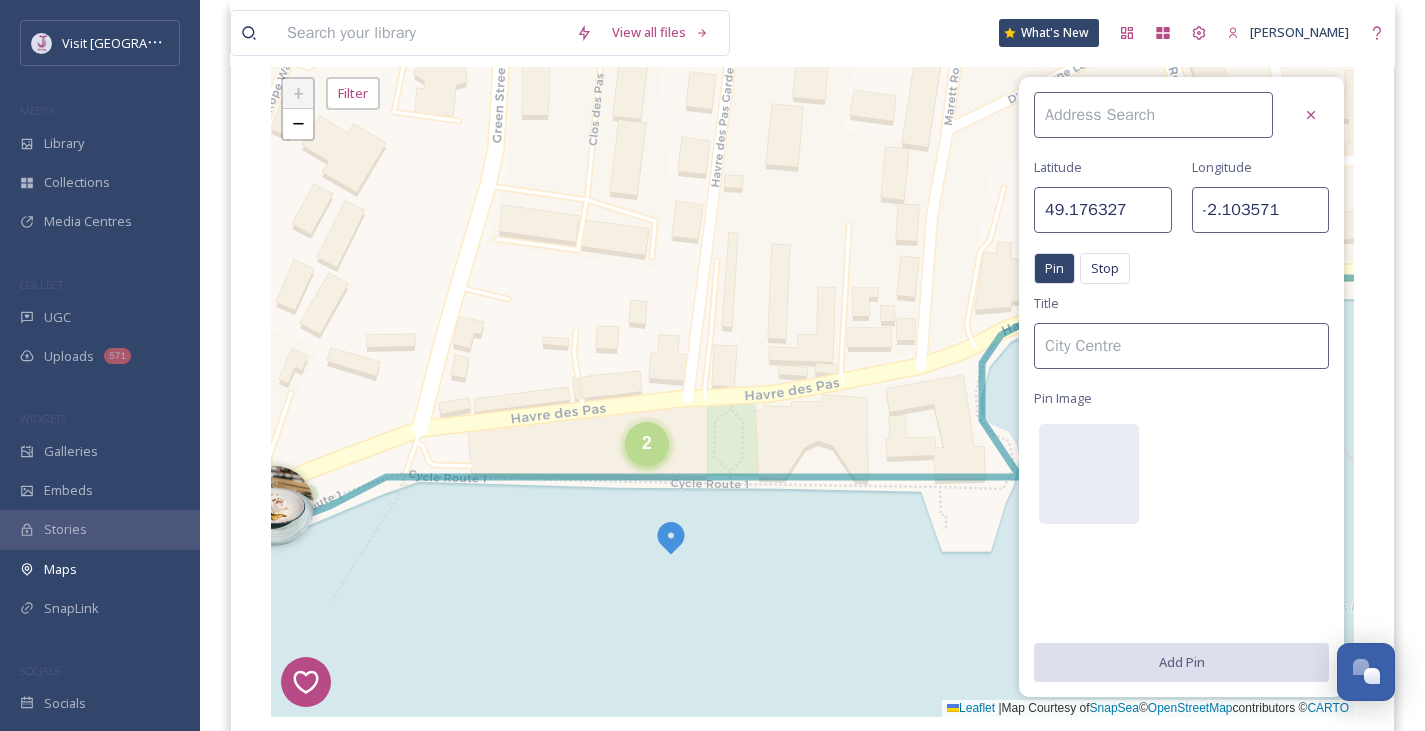 click on "2" at bounding box center (647, 443) 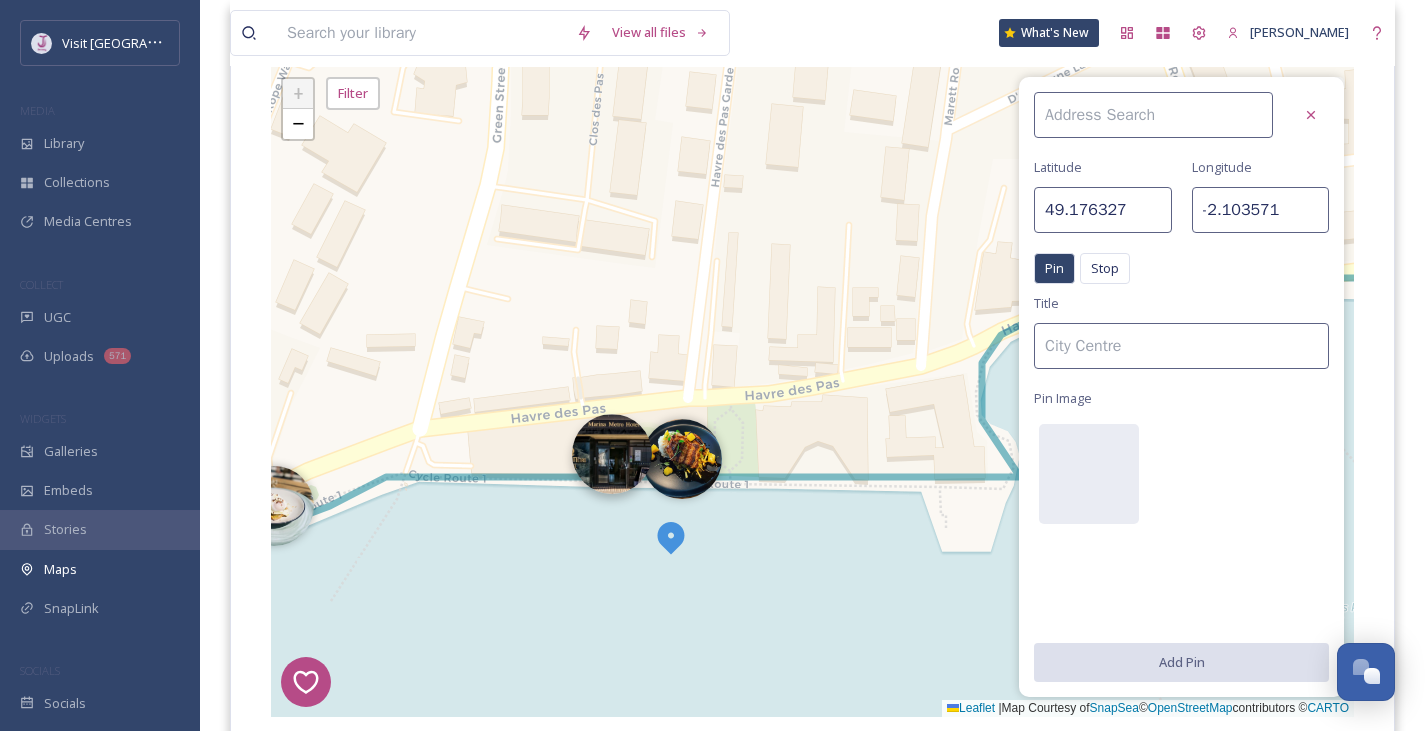 click at bounding box center [612, 454] 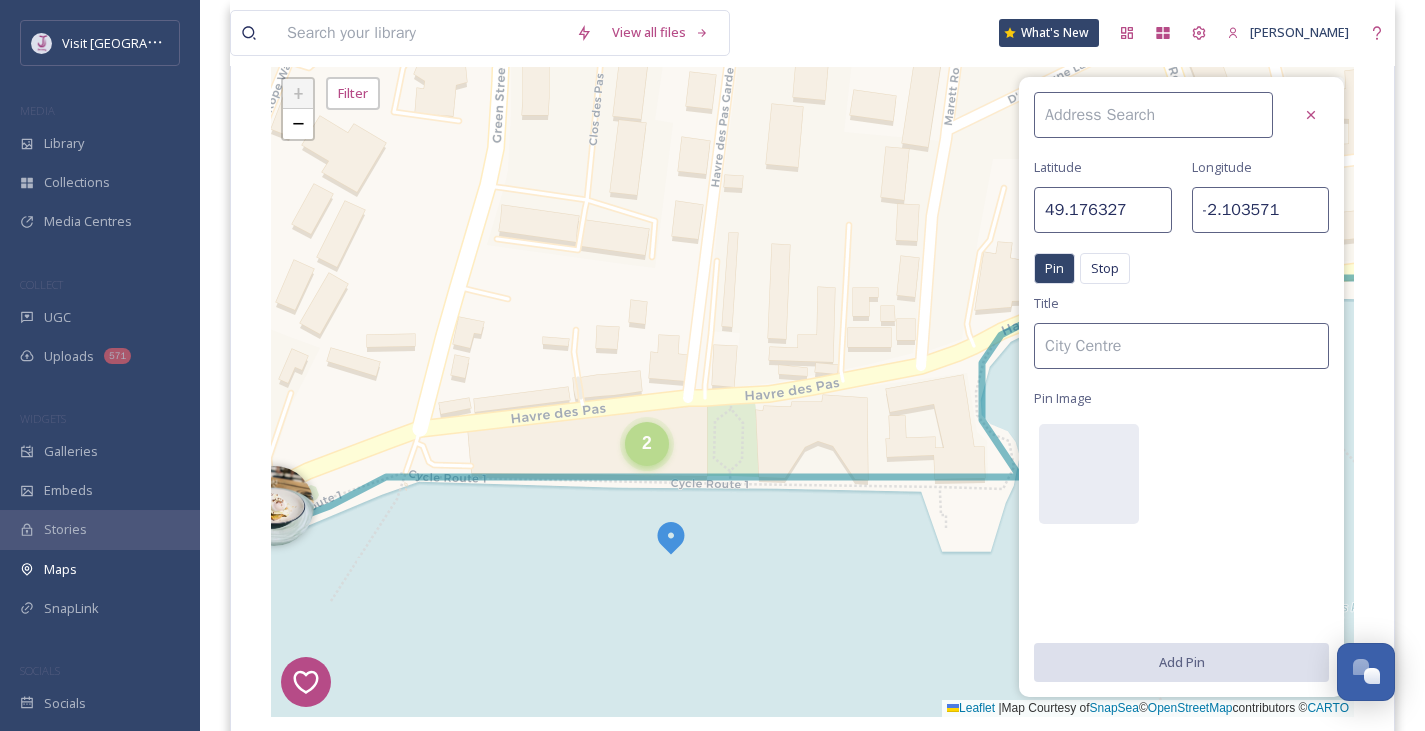 click on "2" at bounding box center [647, 444] 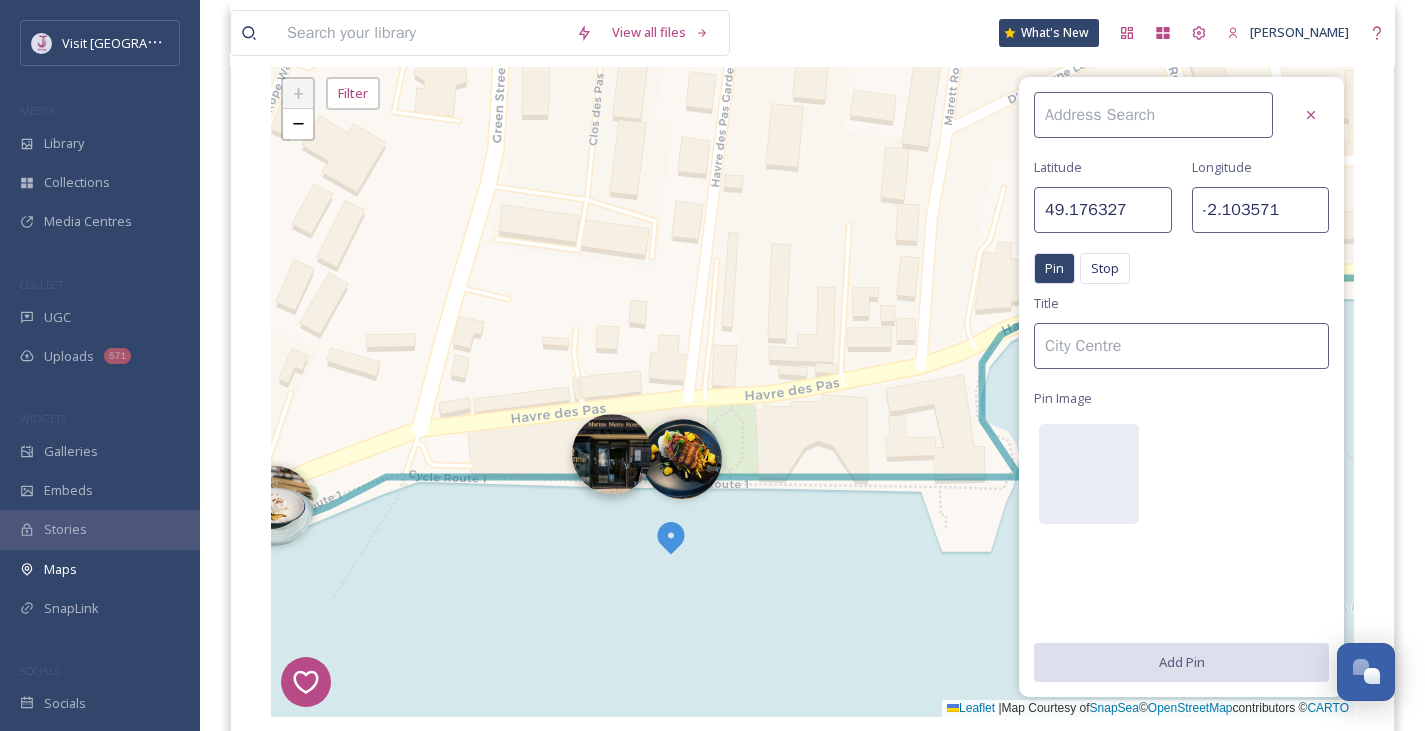 click at bounding box center [612, 454] 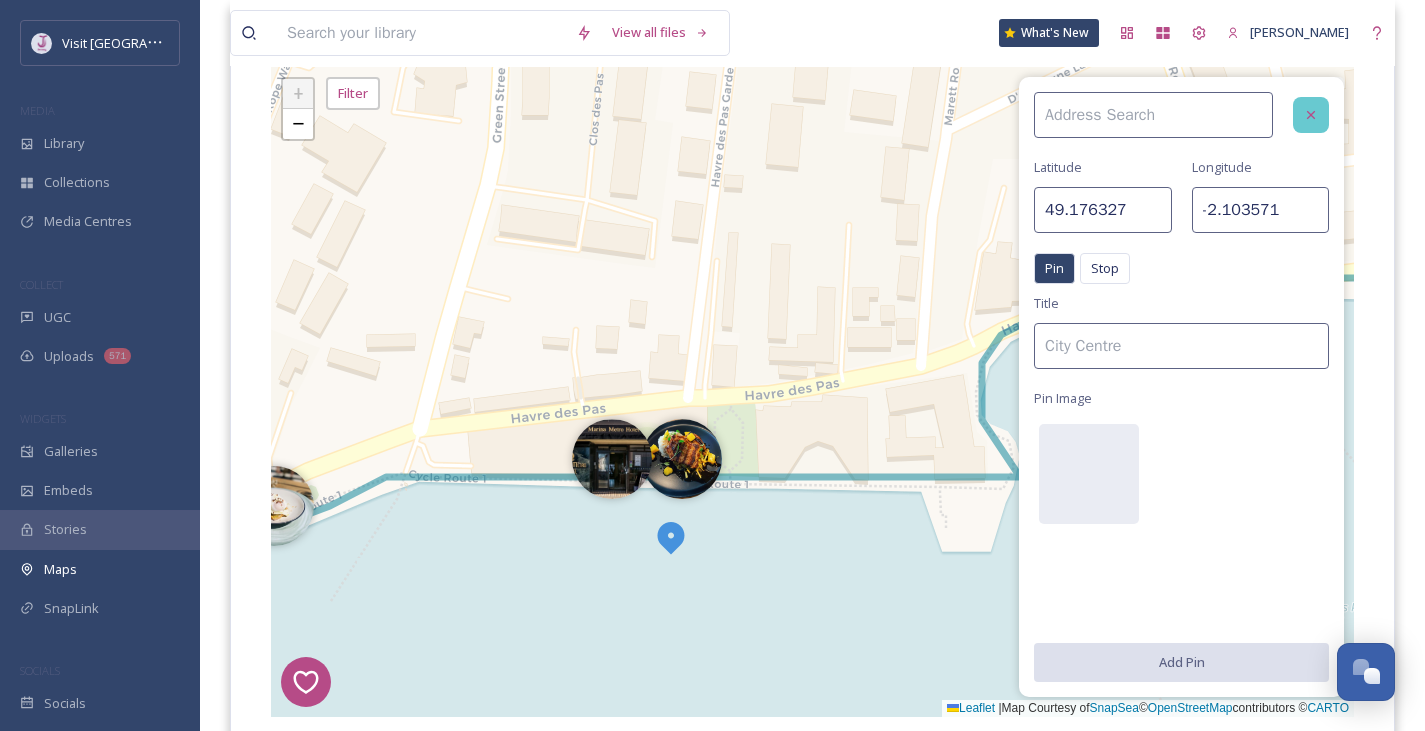 click 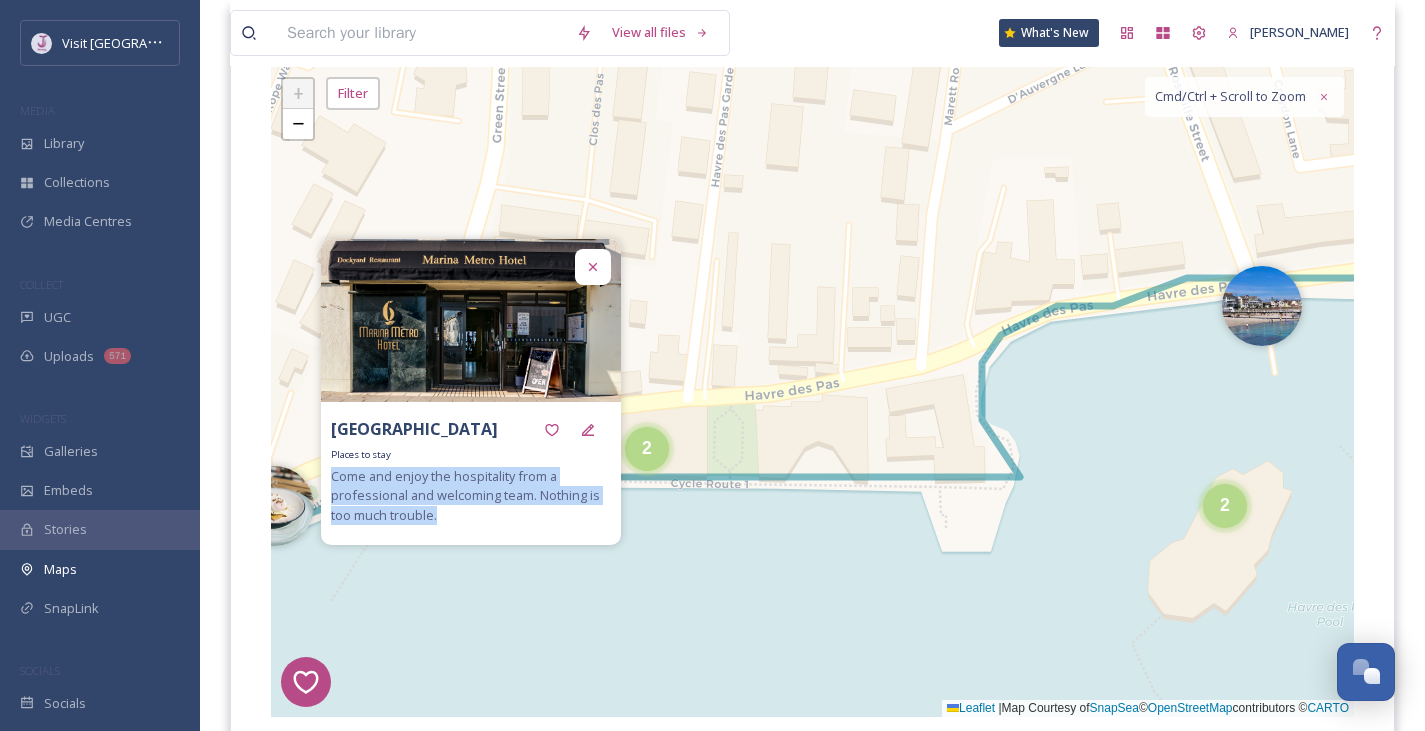 drag, startPoint x: 444, startPoint y: 519, endPoint x: 335, endPoint y: 479, distance: 116.10771 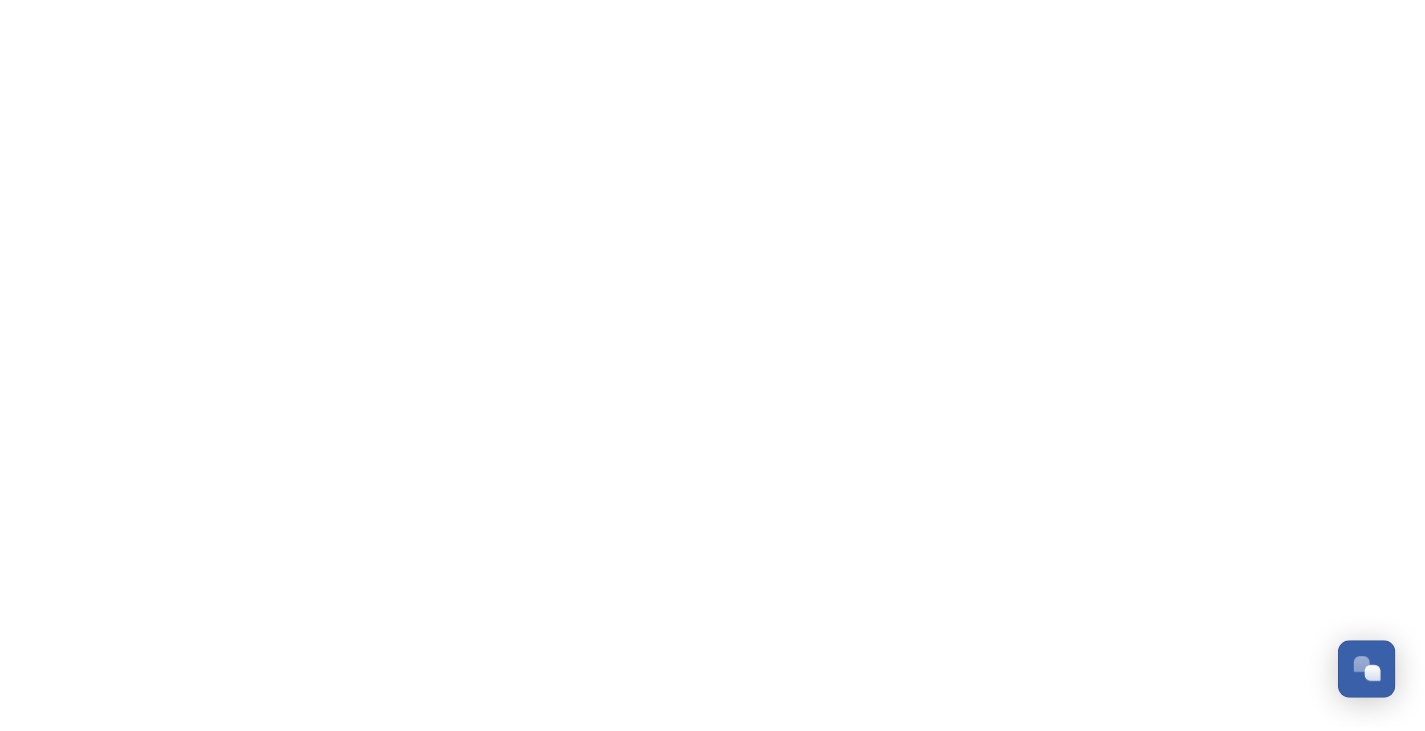 scroll, scrollTop: 0, scrollLeft: 0, axis: both 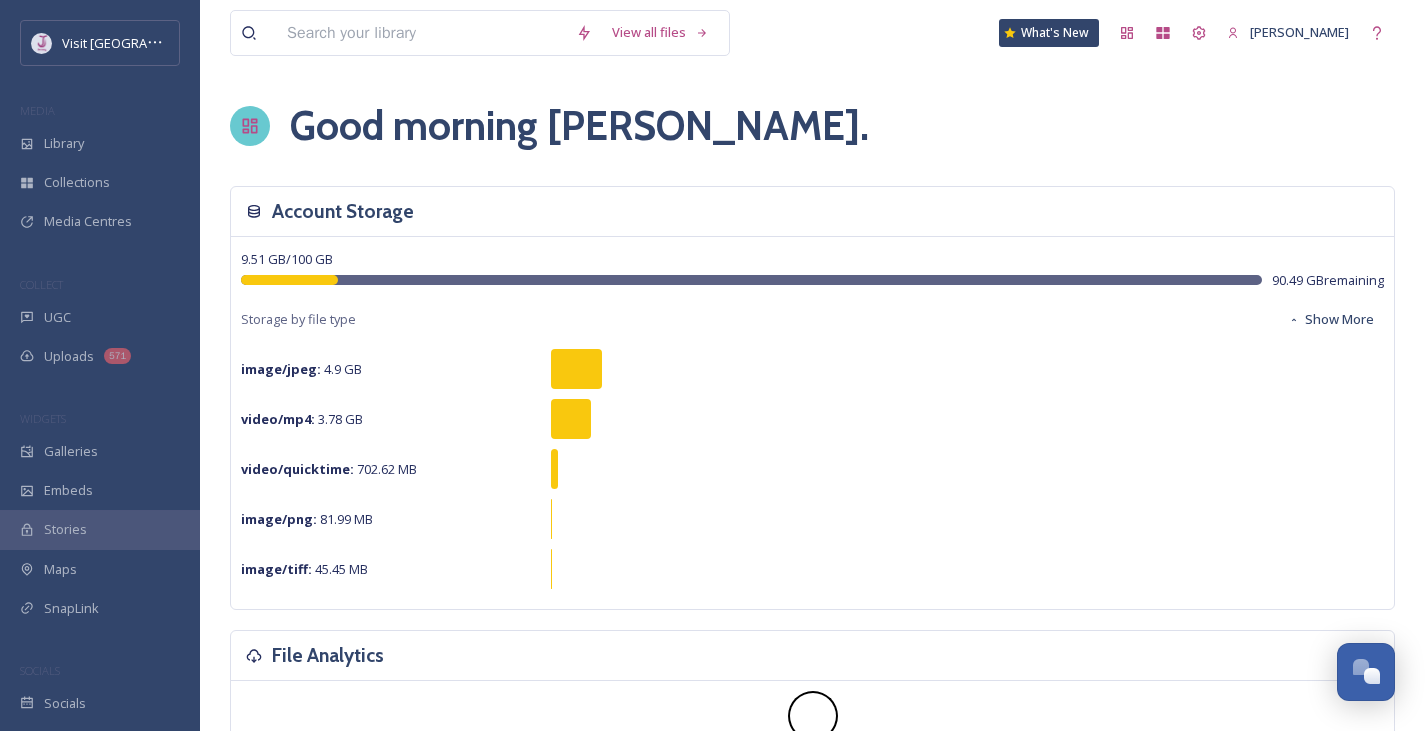 click on "Stories" at bounding box center (100, 529) 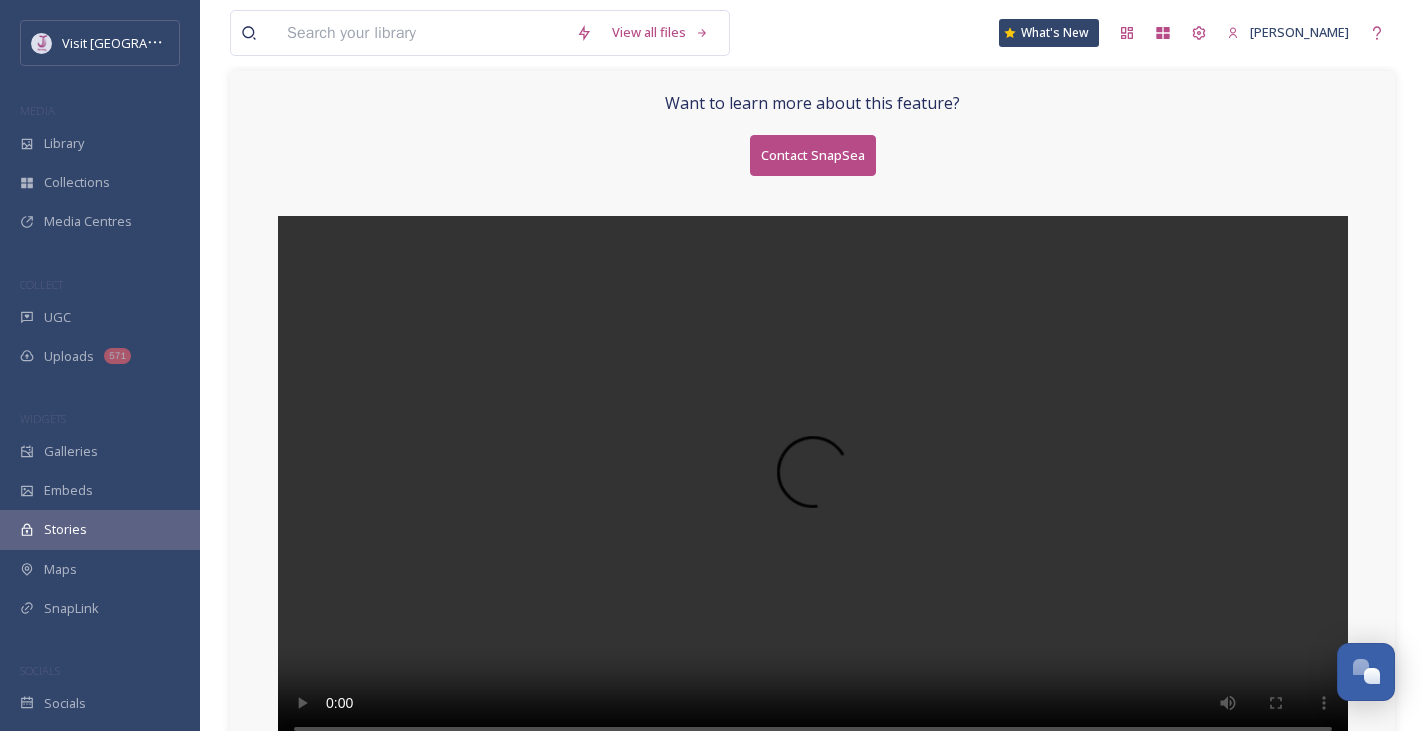 scroll, scrollTop: 109, scrollLeft: 0, axis: vertical 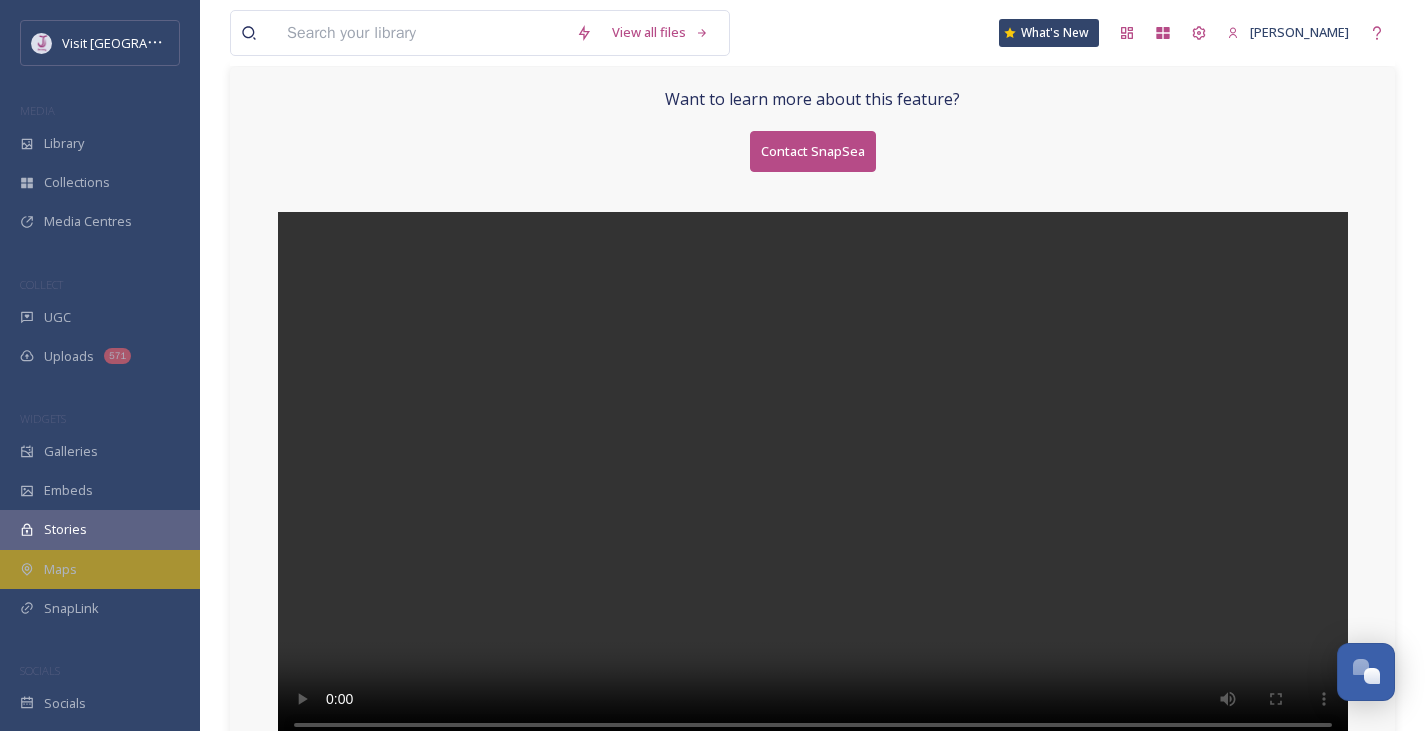 click on "Maps" at bounding box center [100, 569] 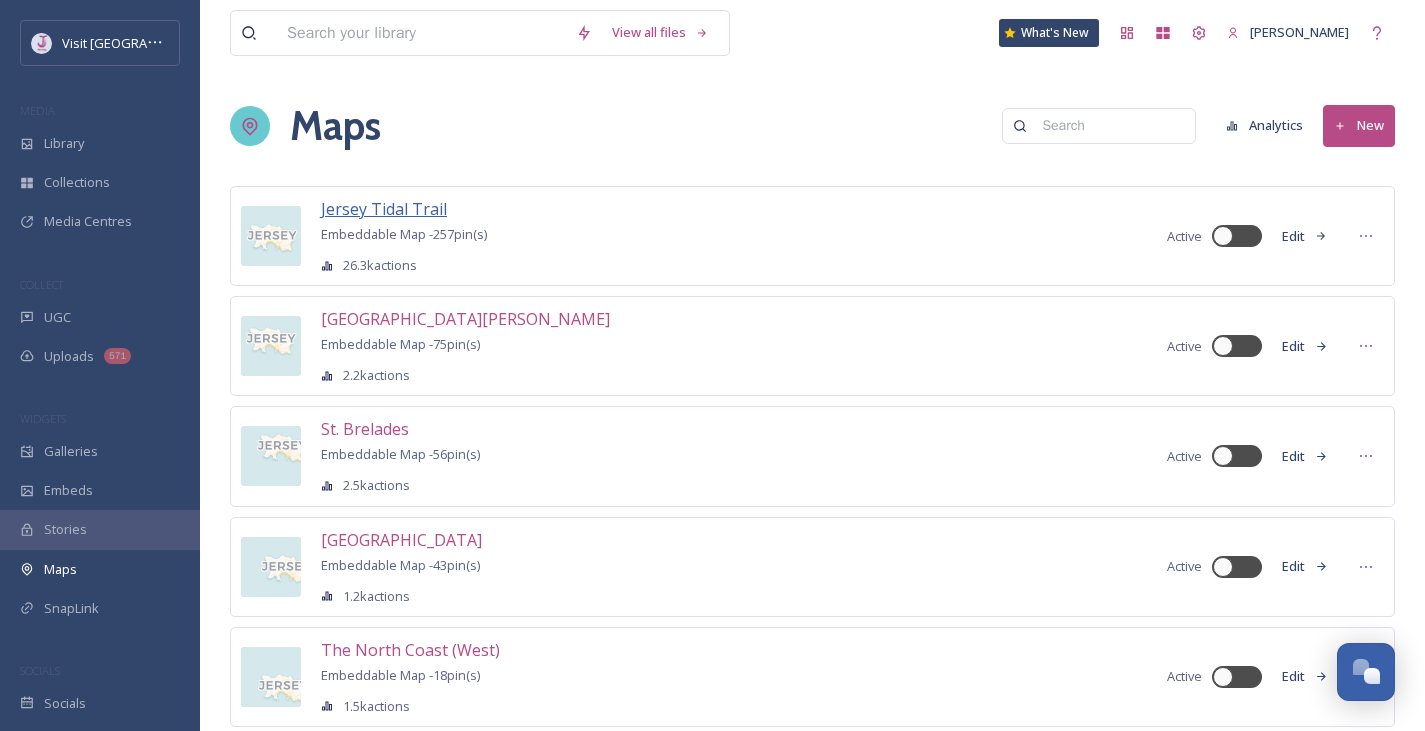 click on "Jersey Tidal Trail" at bounding box center (384, 209) 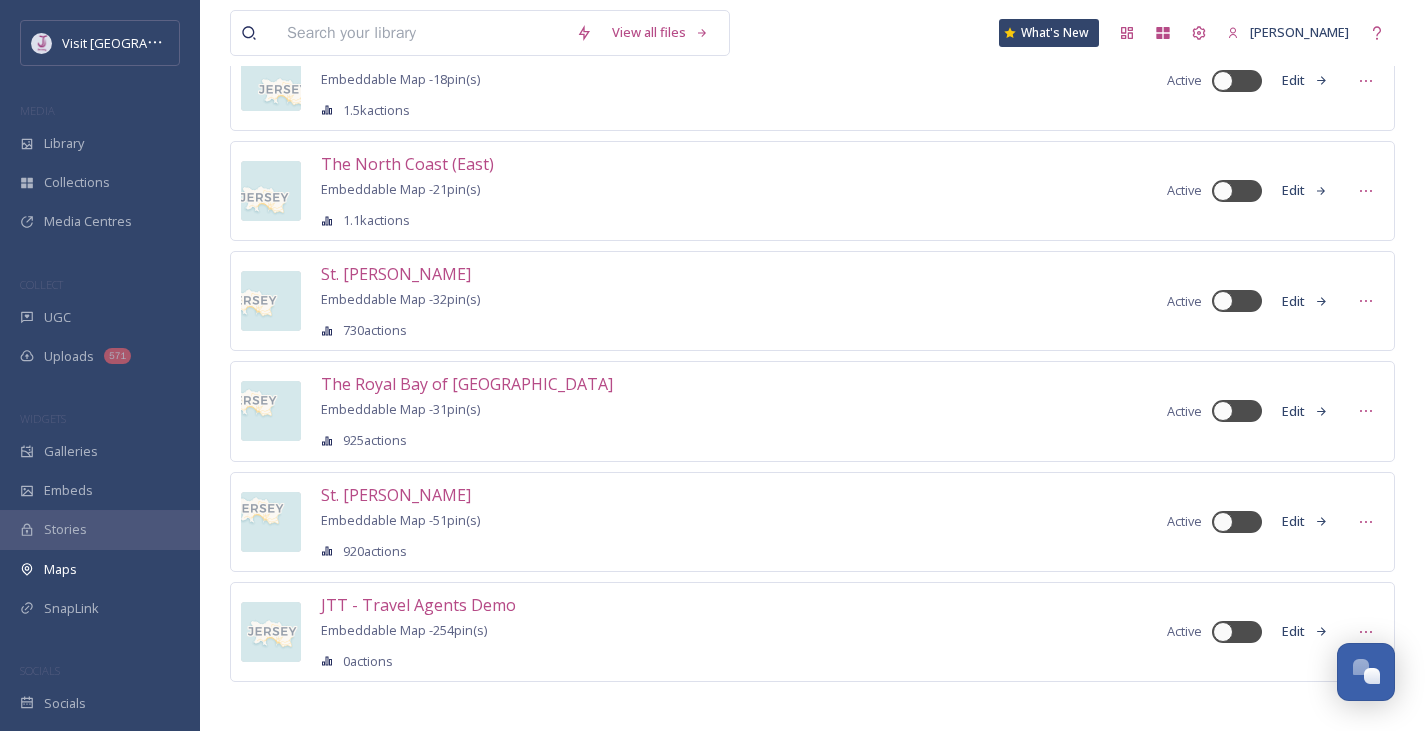 scroll, scrollTop: 602, scrollLeft: 0, axis: vertical 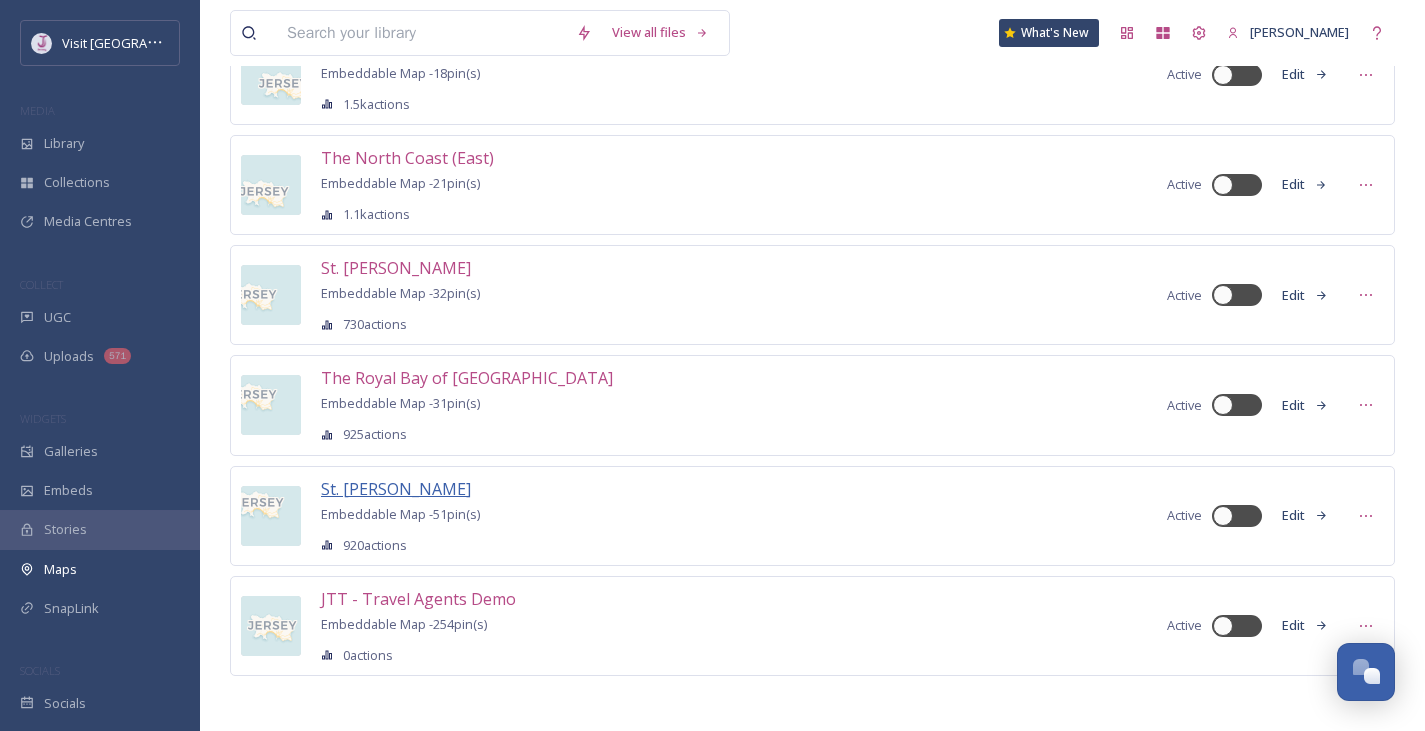 click on "St. [PERSON_NAME]" at bounding box center (396, 489) 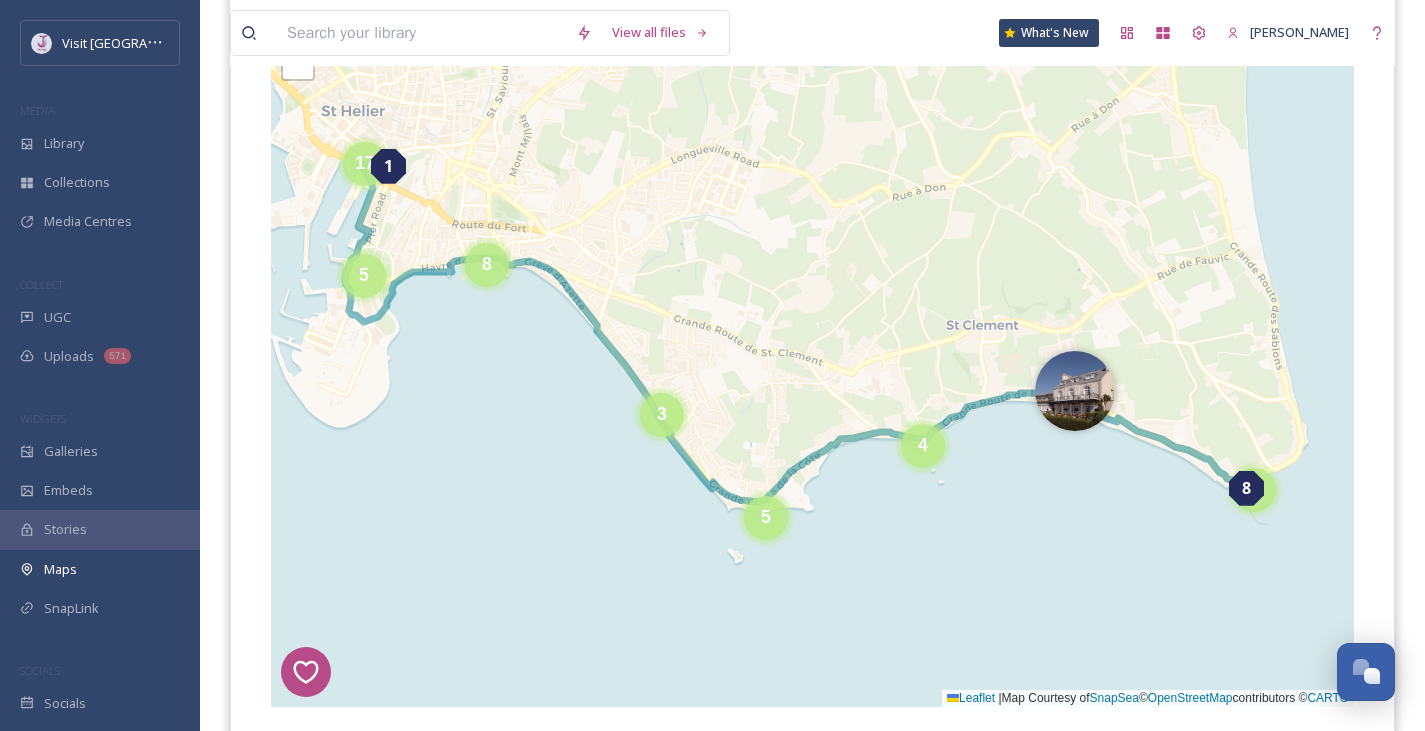 scroll, scrollTop: 300, scrollLeft: 0, axis: vertical 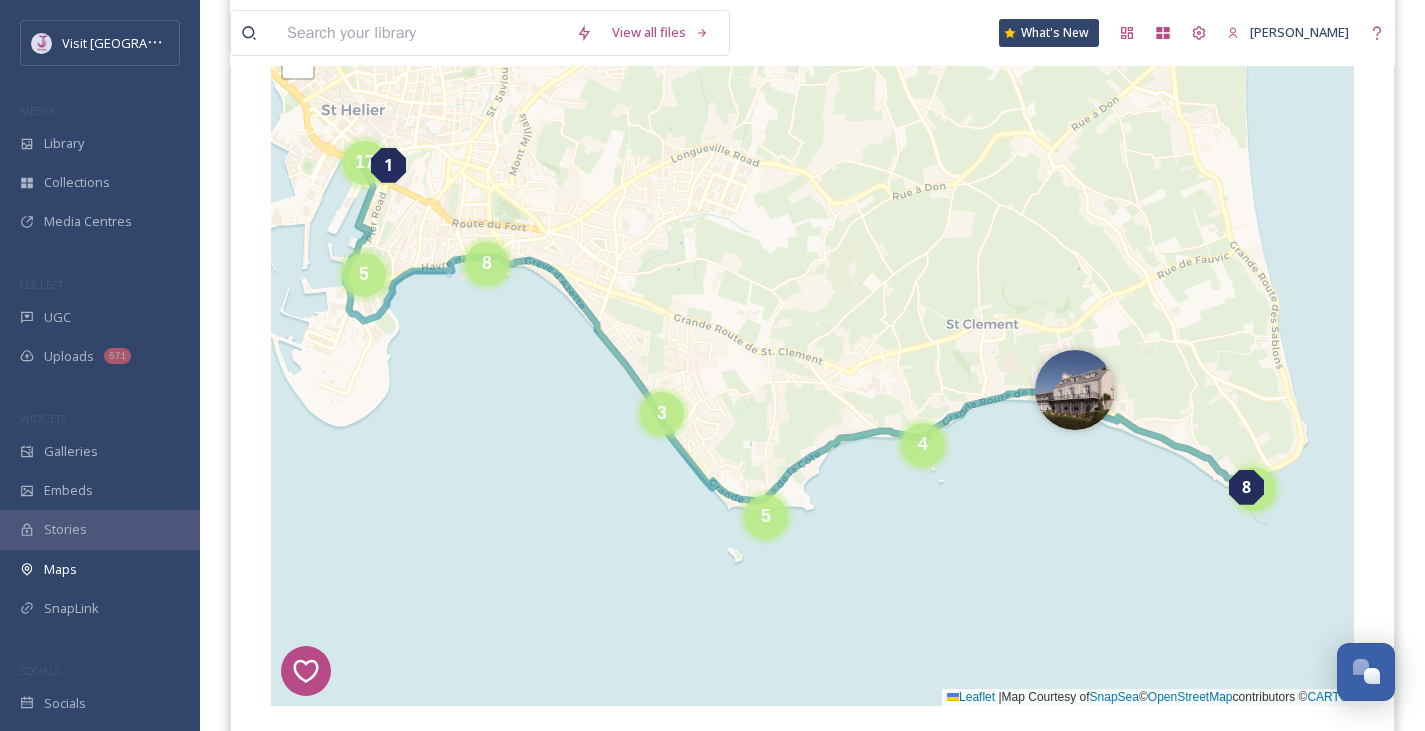drag, startPoint x: 474, startPoint y: 371, endPoint x: 681, endPoint y: 436, distance: 216.96544 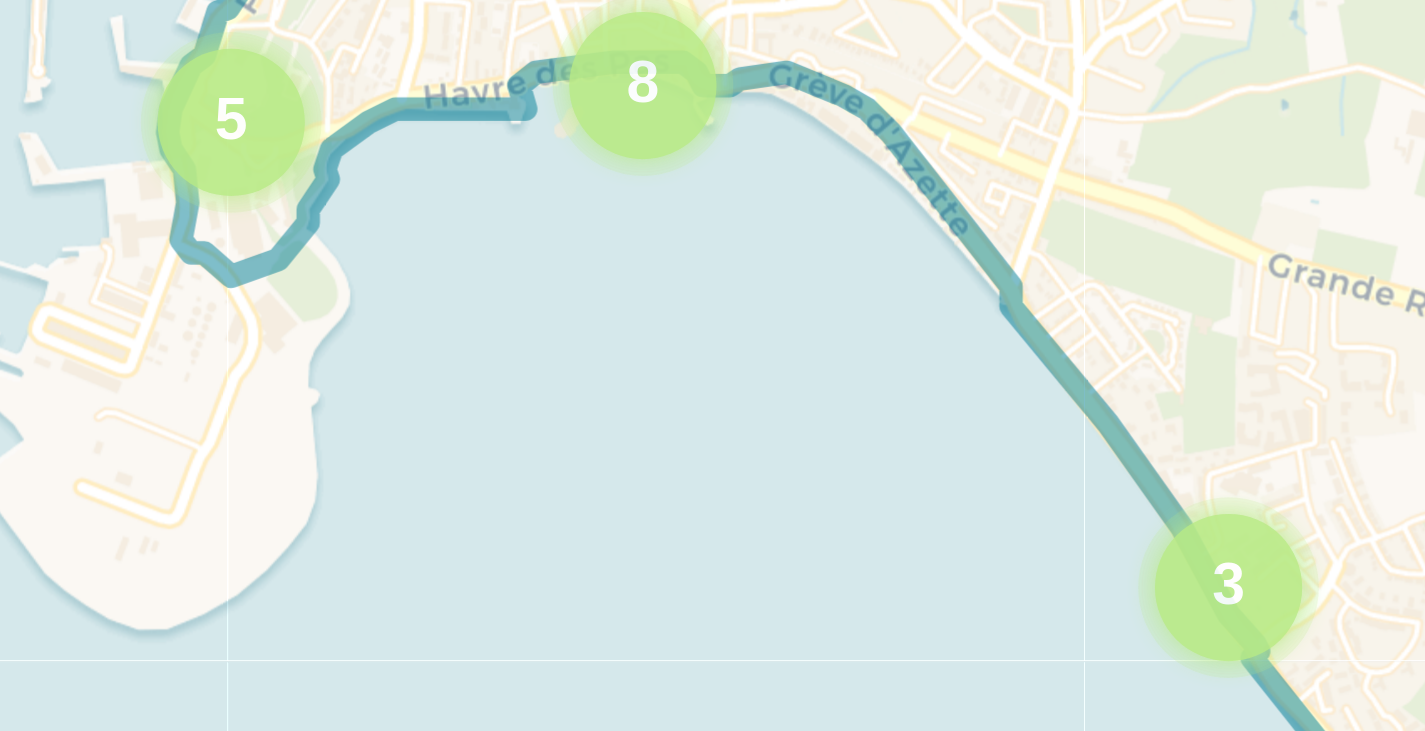 drag, startPoint x: 452, startPoint y: 322, endPoint x: 459, endPoint y: 362, distance: 40.60788 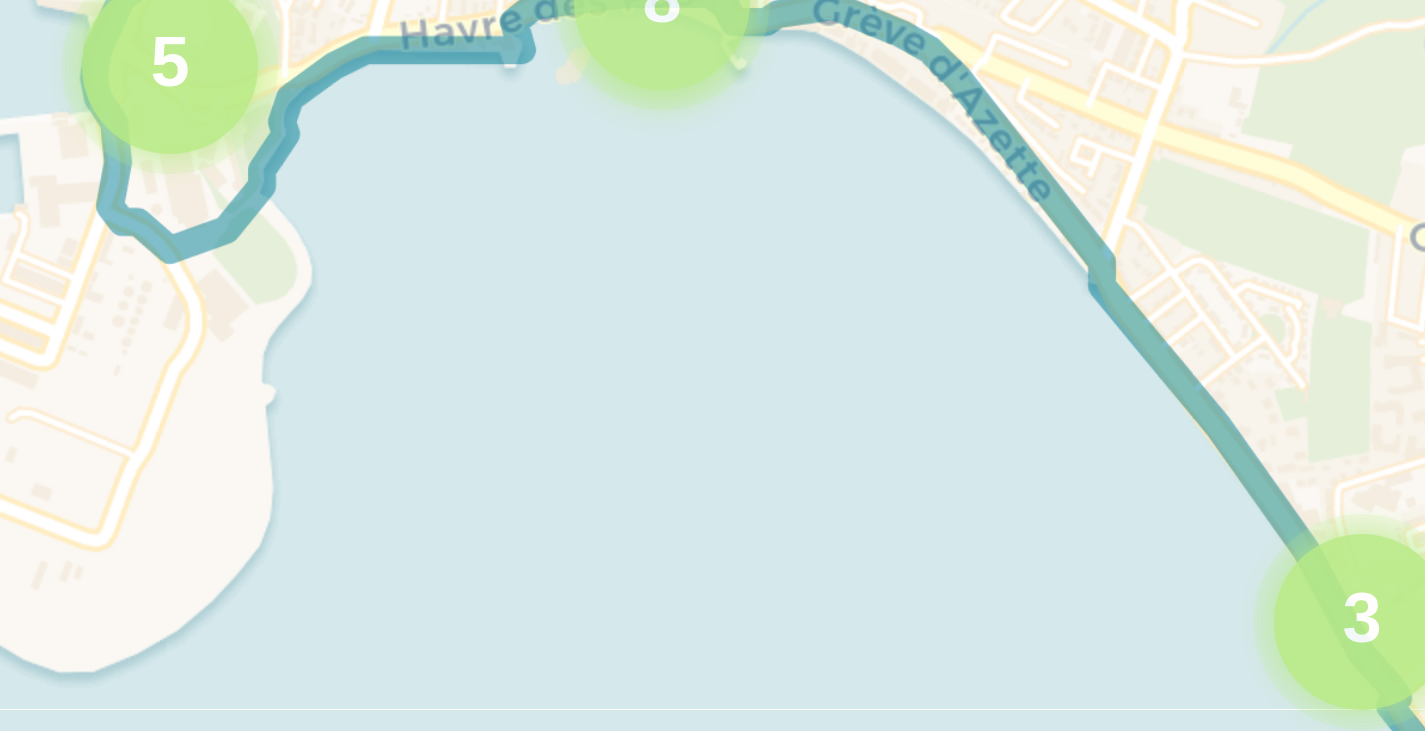 click on "8" at bounding box center (487, 259) 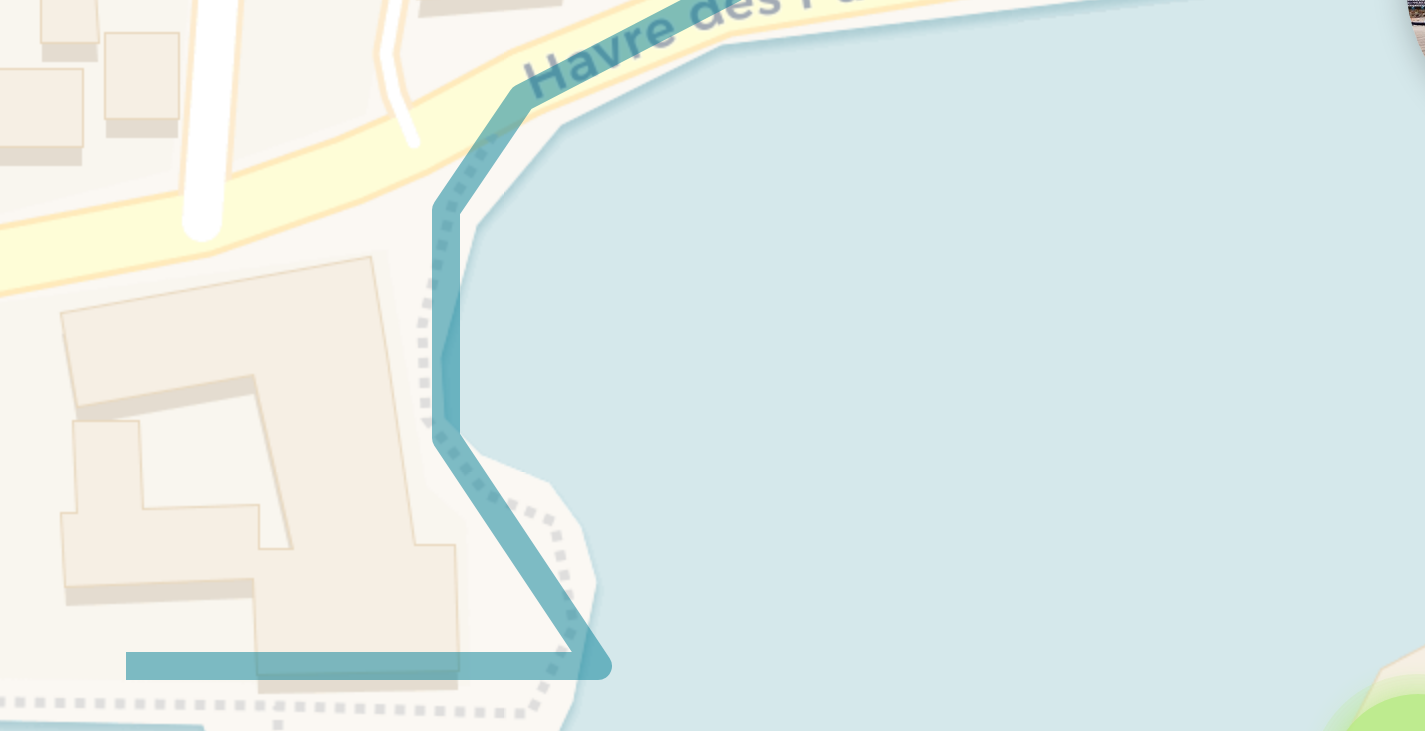 drag, startPoint x: 422, startPoint y: 362, endPoint x: 612, endPoint y: 317, distance: 195.25624 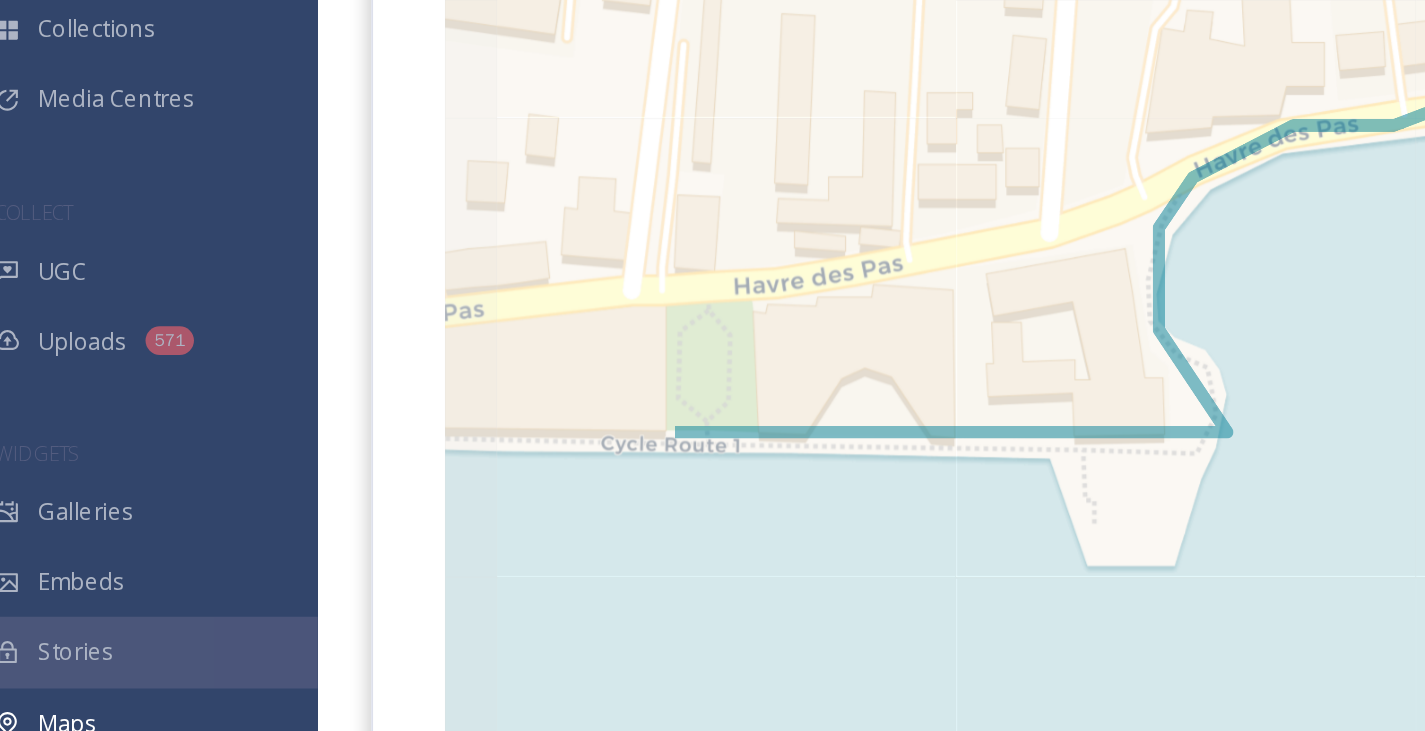 drag, startPoint x: 467, startPoint y: 495, endPoint x: 703, endPoint y: 477, distance: 236.68544 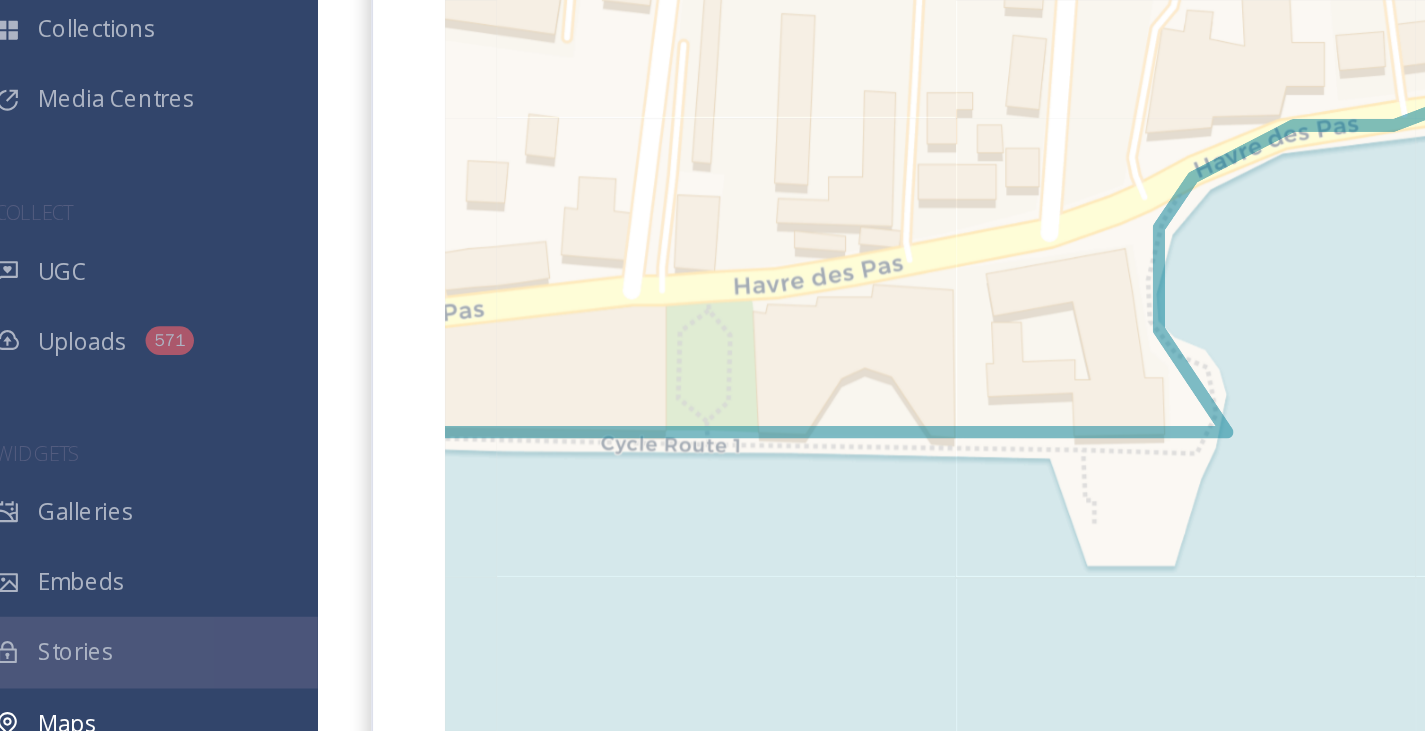 click on "1
8
2 + −  Leaflet   |  Map Courtesy of  SnapSea  ©  OpenStreetMap  contributors ©  CARTO Cmd/Ctrl + Scroll to Zoom" at bounding box center (812, 356) 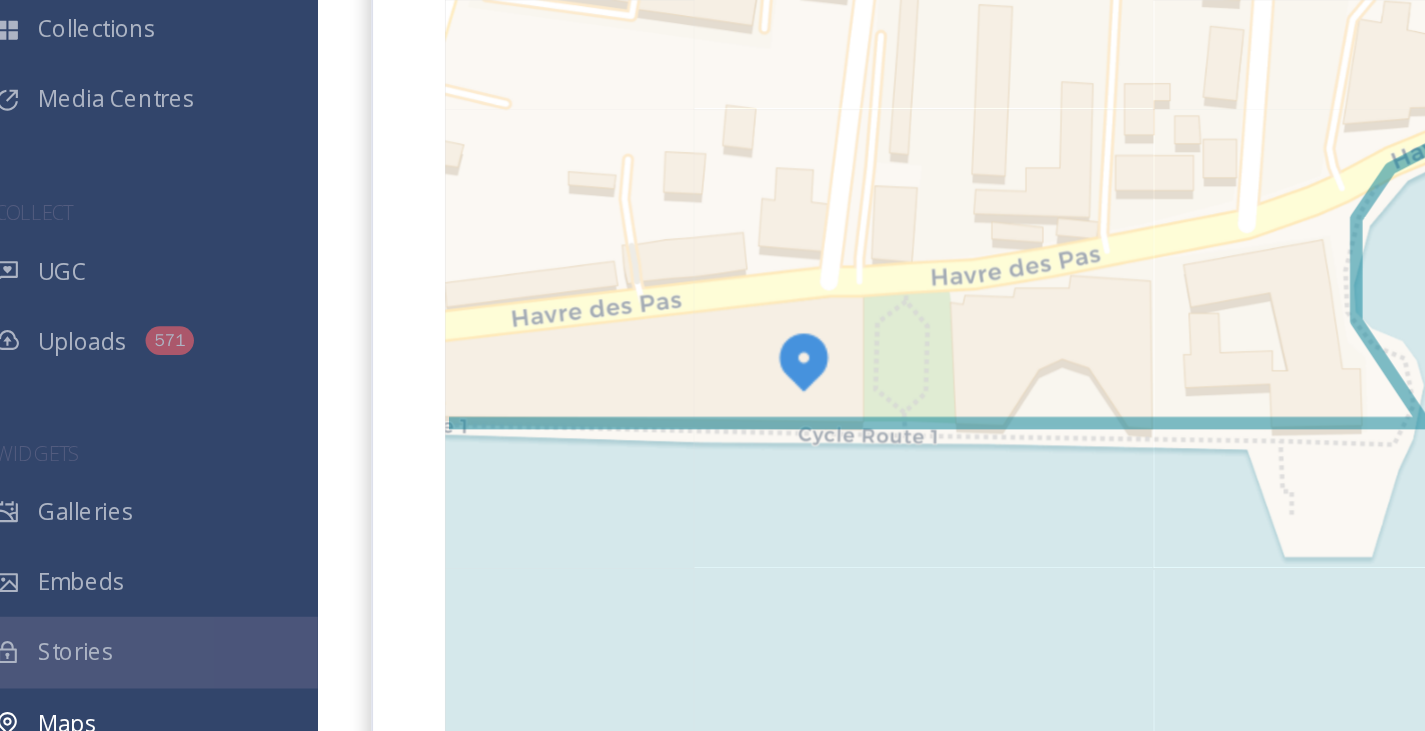 drag, startPoint x: 359, startPoint y: 482, endPoint x: 481, endPoint y: 476, distance: 122.14745 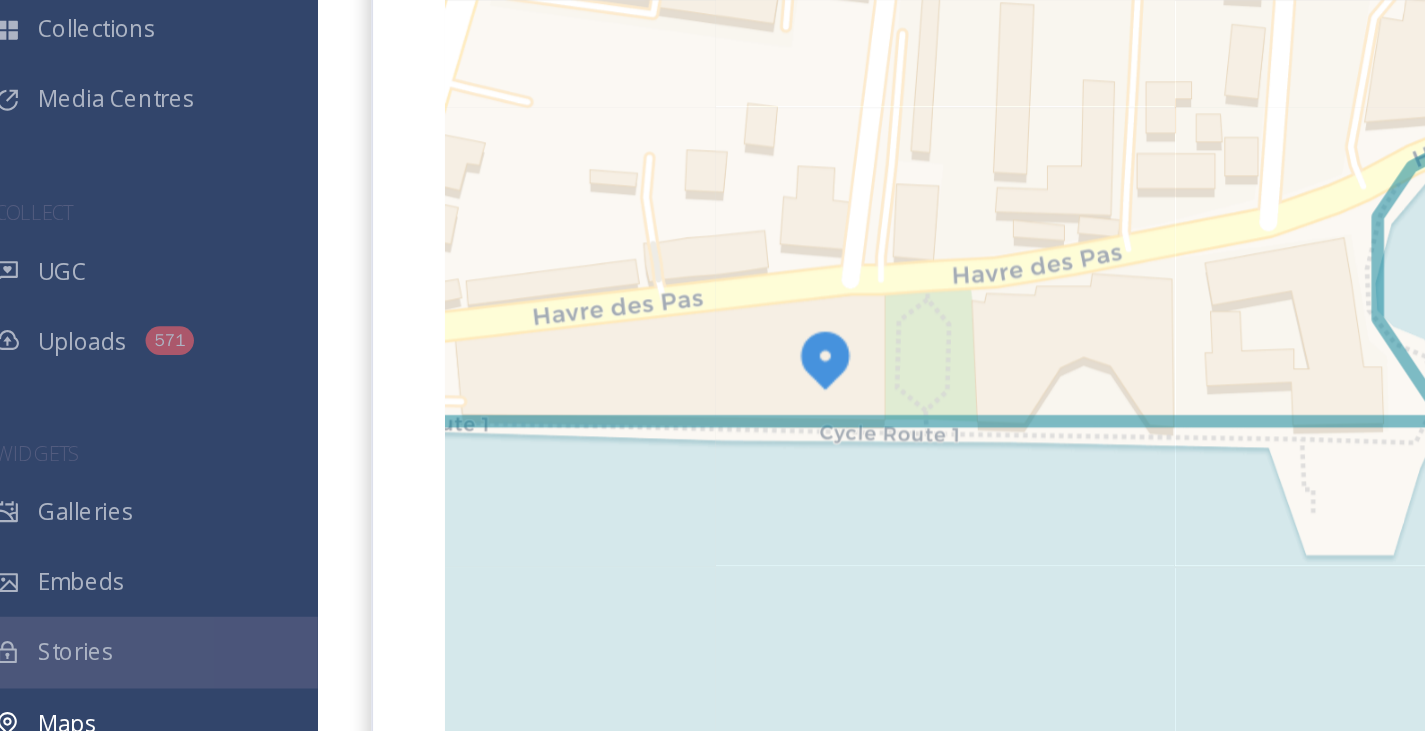 click on "1
8
2 + −  Leaflet   |  Map Courtesy of  SnapSea  ©  OpenStreetMap  contributors ©  CARTO Cmd/Ctrl + Scroll to Zoom" at bounding box center [812, 356] 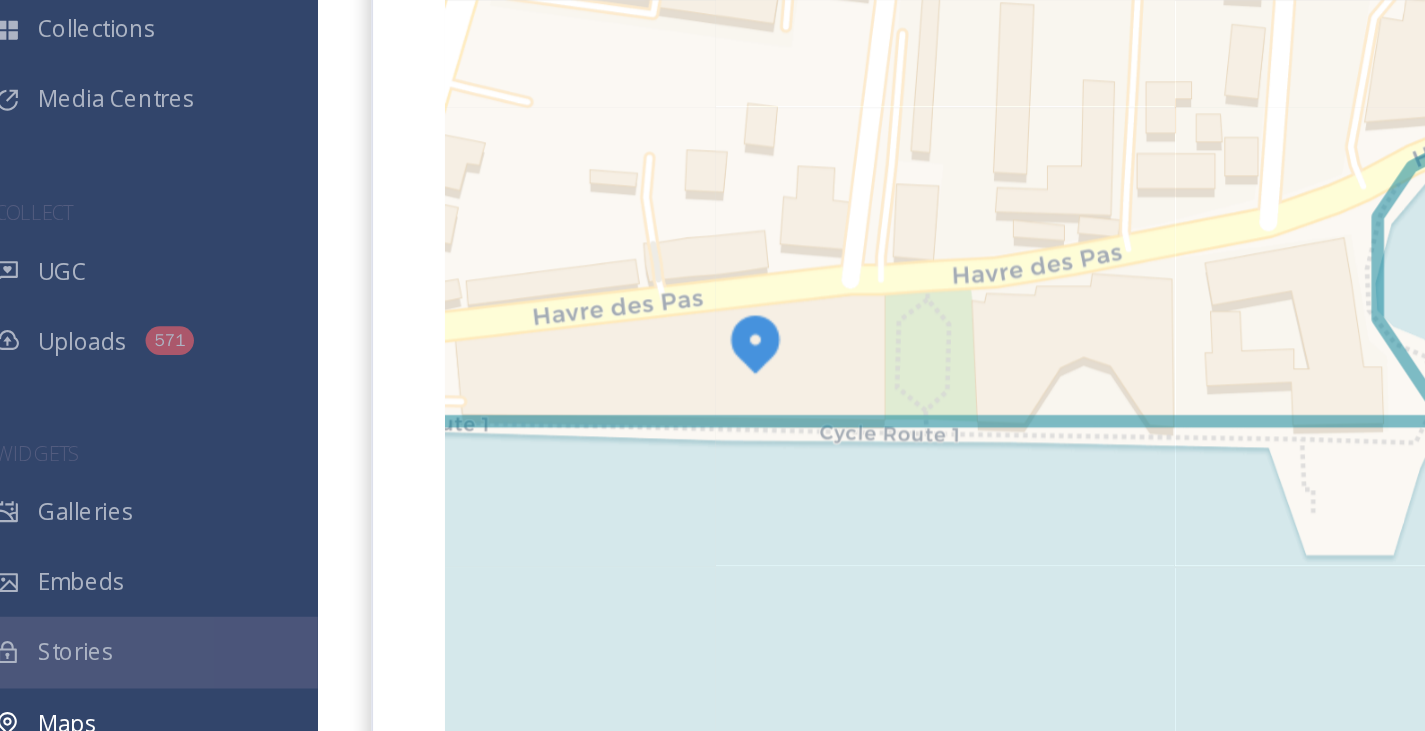 click on "1
8
2 + −  Leaflet   |  Map Courtesy of  SnapSea  ©  OpenStreetMap  contributors ©  CARTO Cmd/Ctrl + Scroll to Zoom" at bounding box center [812, 356] 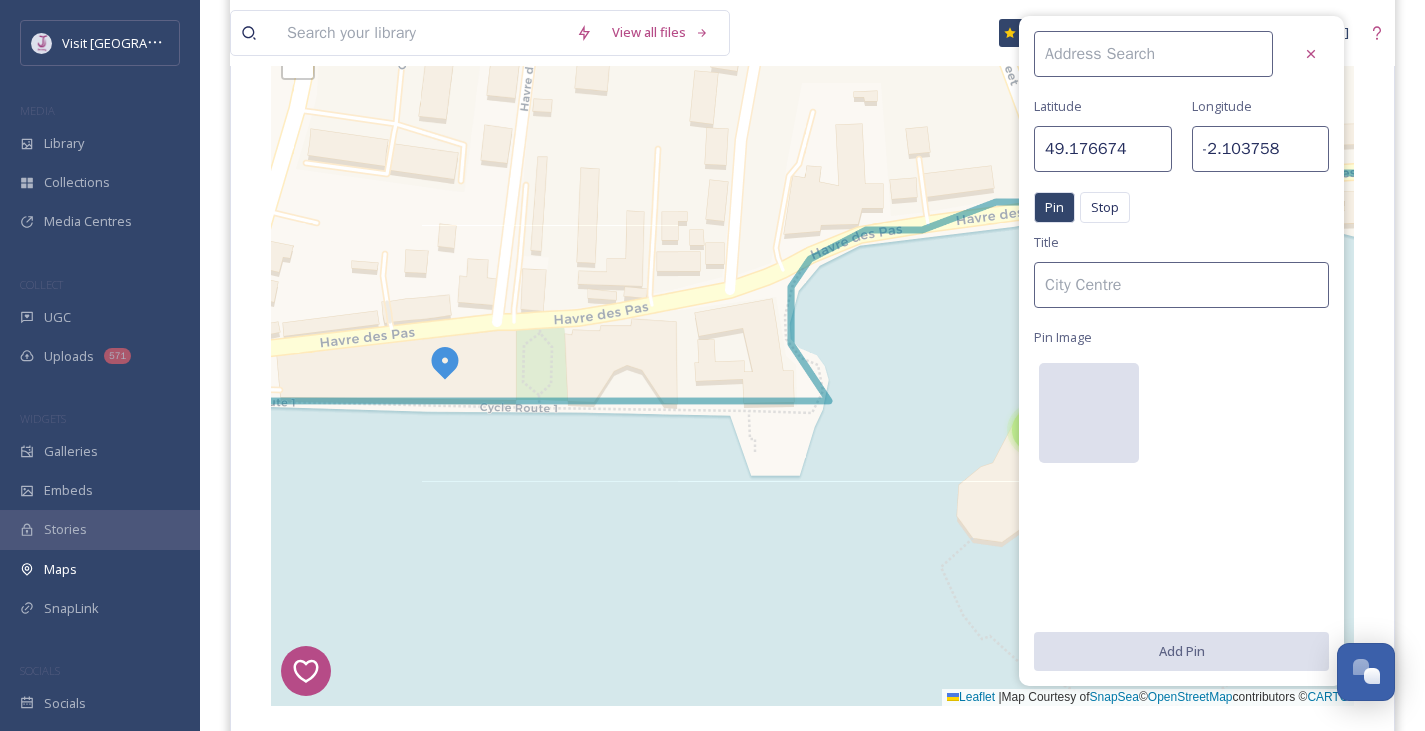 click at bounding box center [1089, 413] 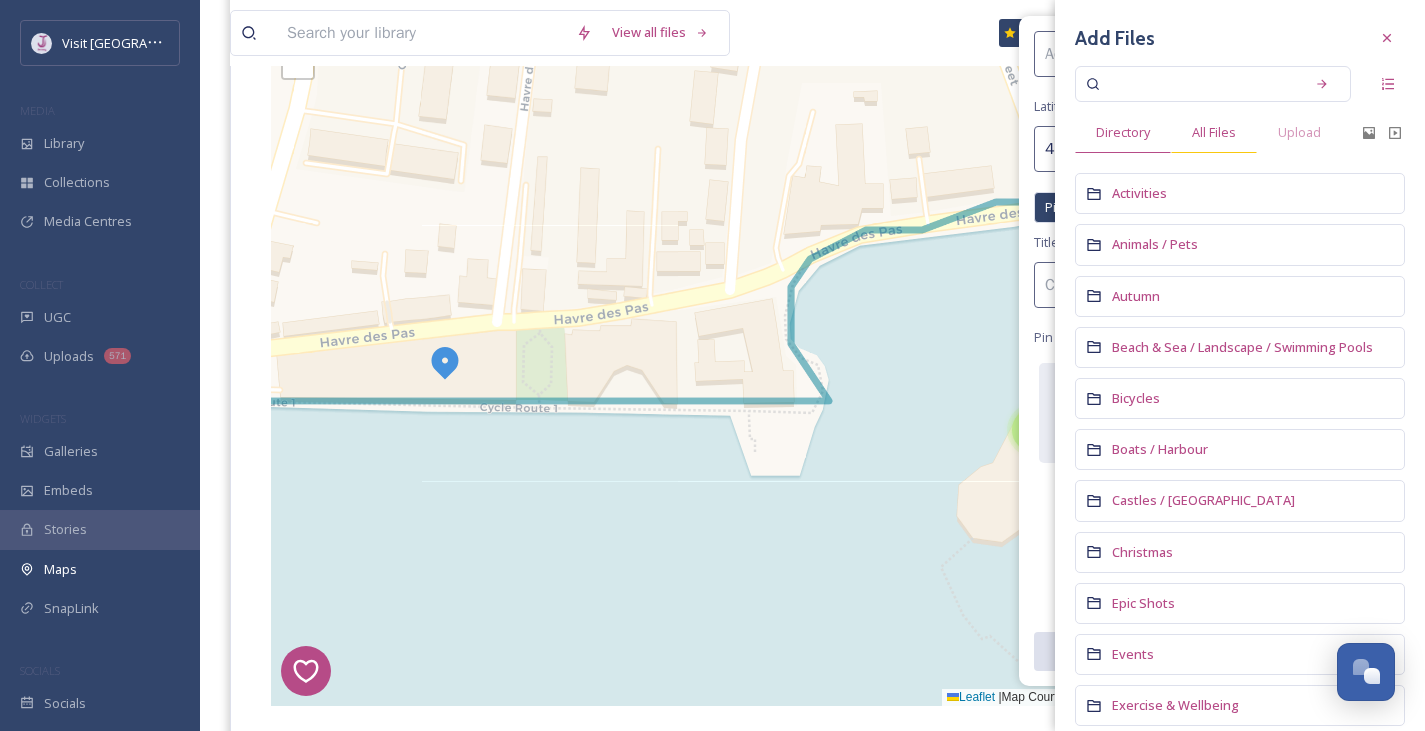 click on "All Files" at bounding box center (1214, 132) 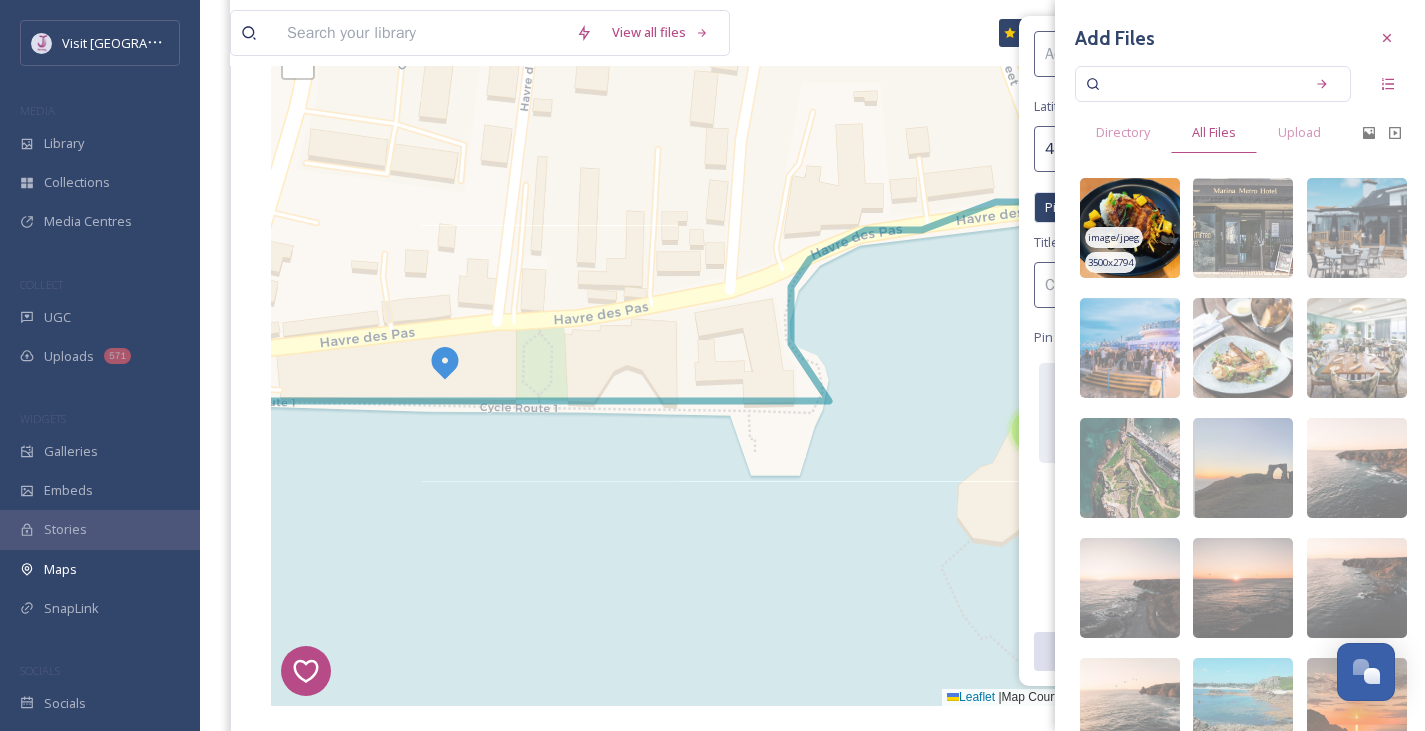 click at bounding box center (1130, 228) 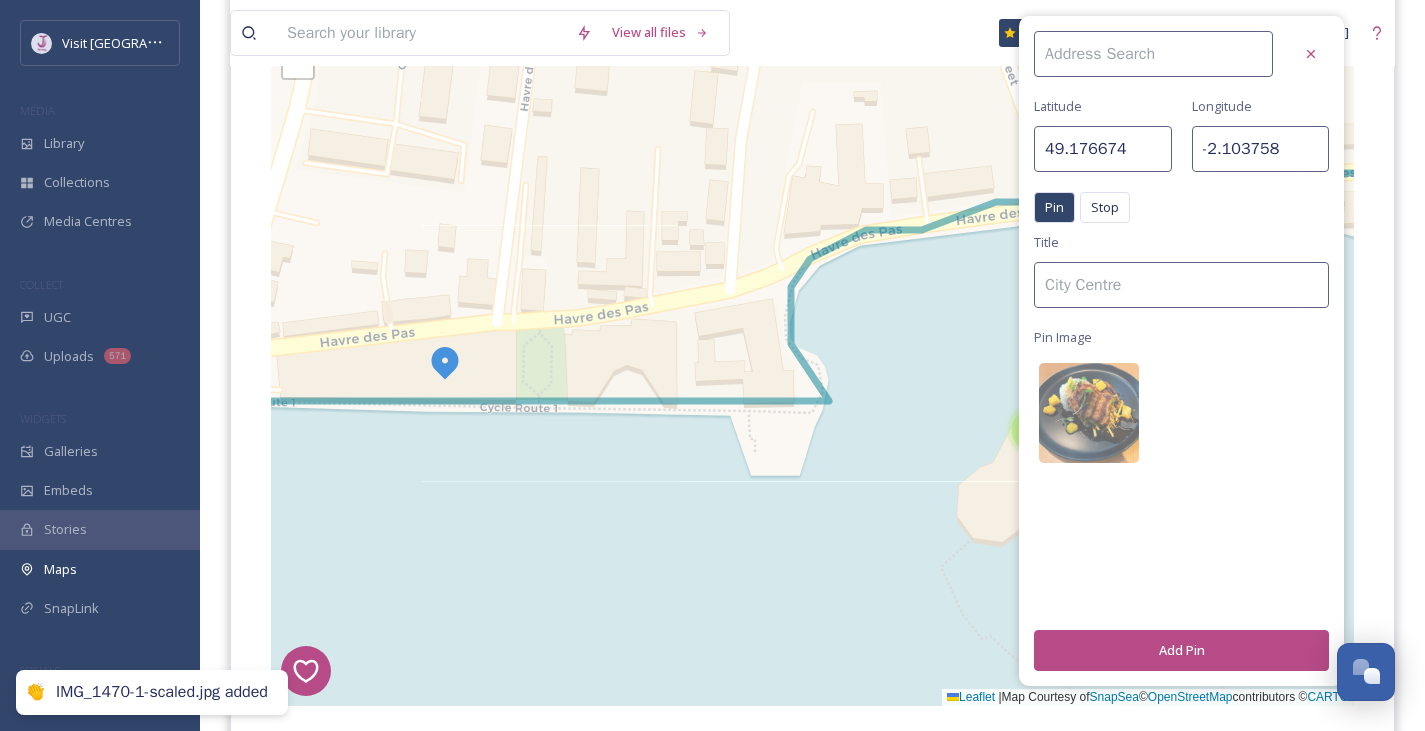 click on "Add Pin" at bounding box center (1181, 650) 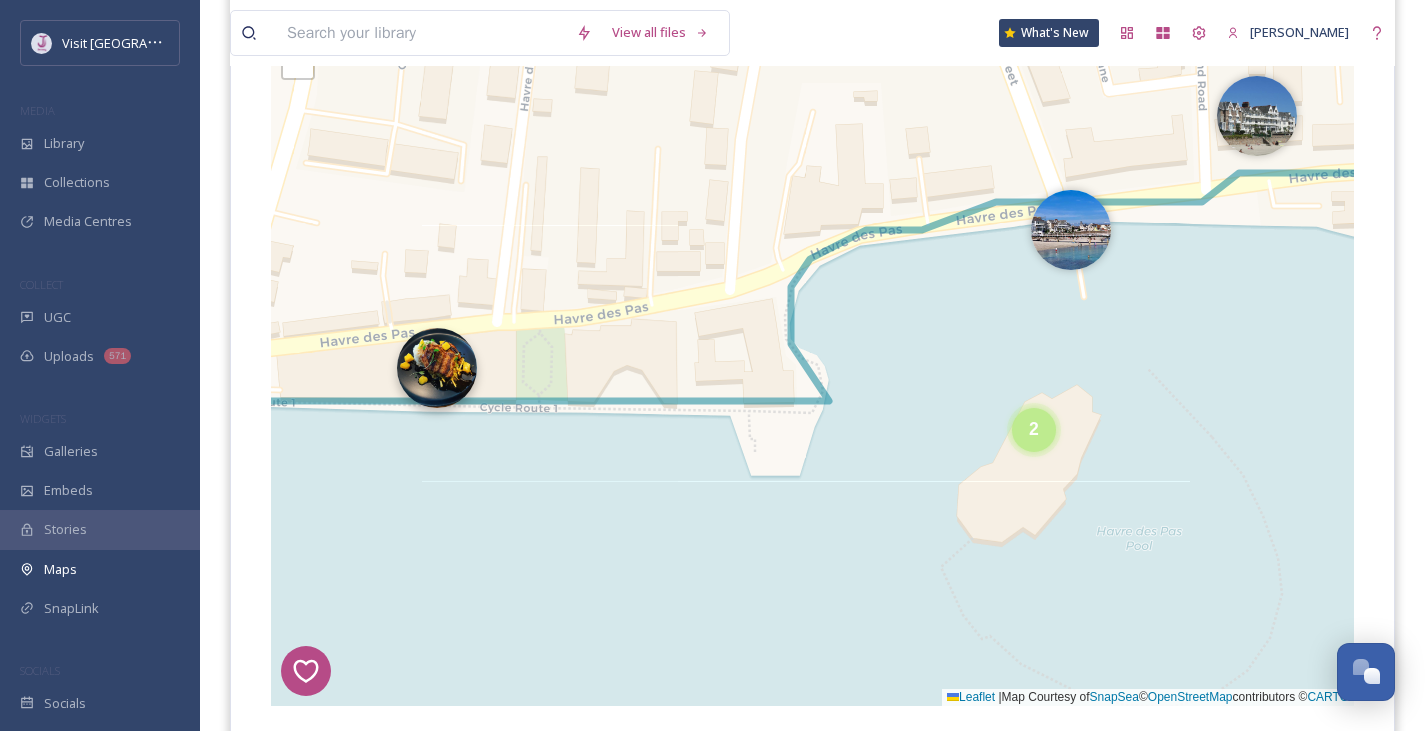 click at bounding box center (437, 368) 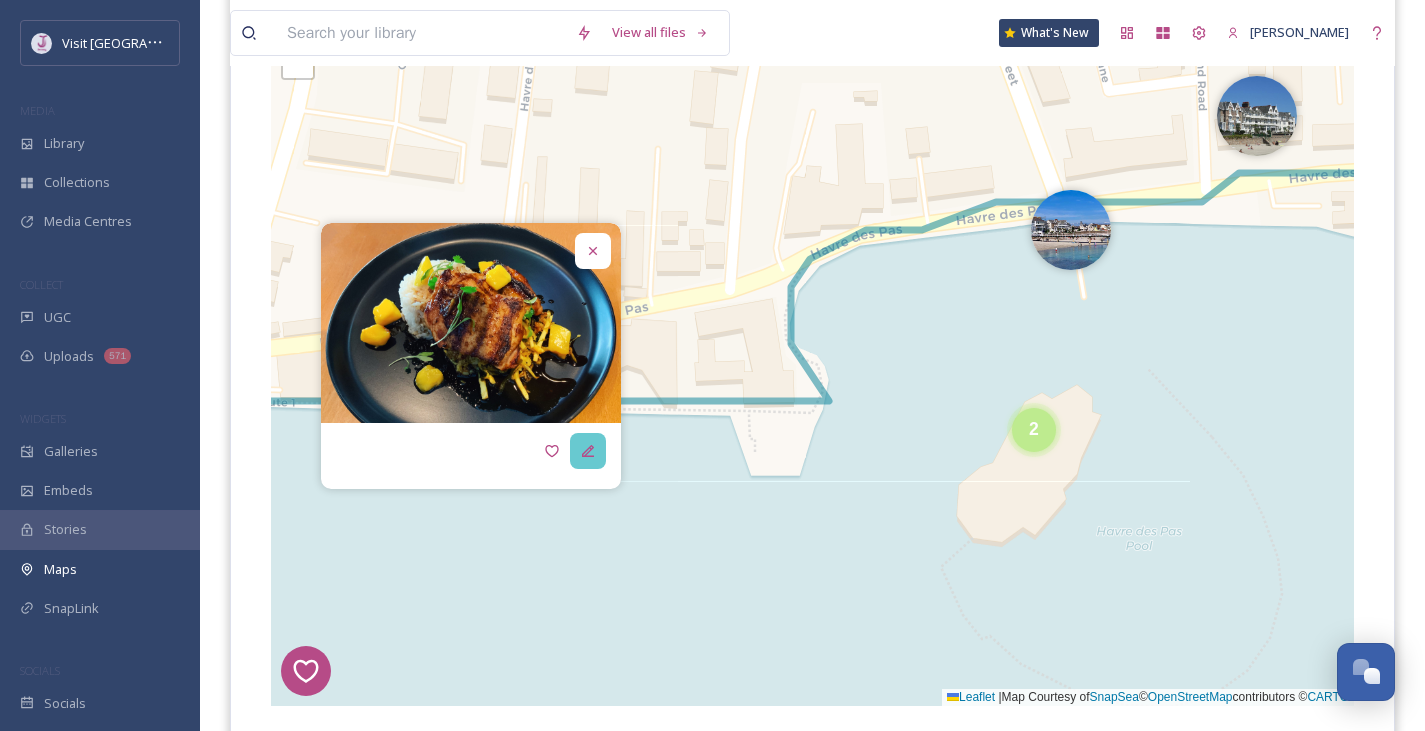 click 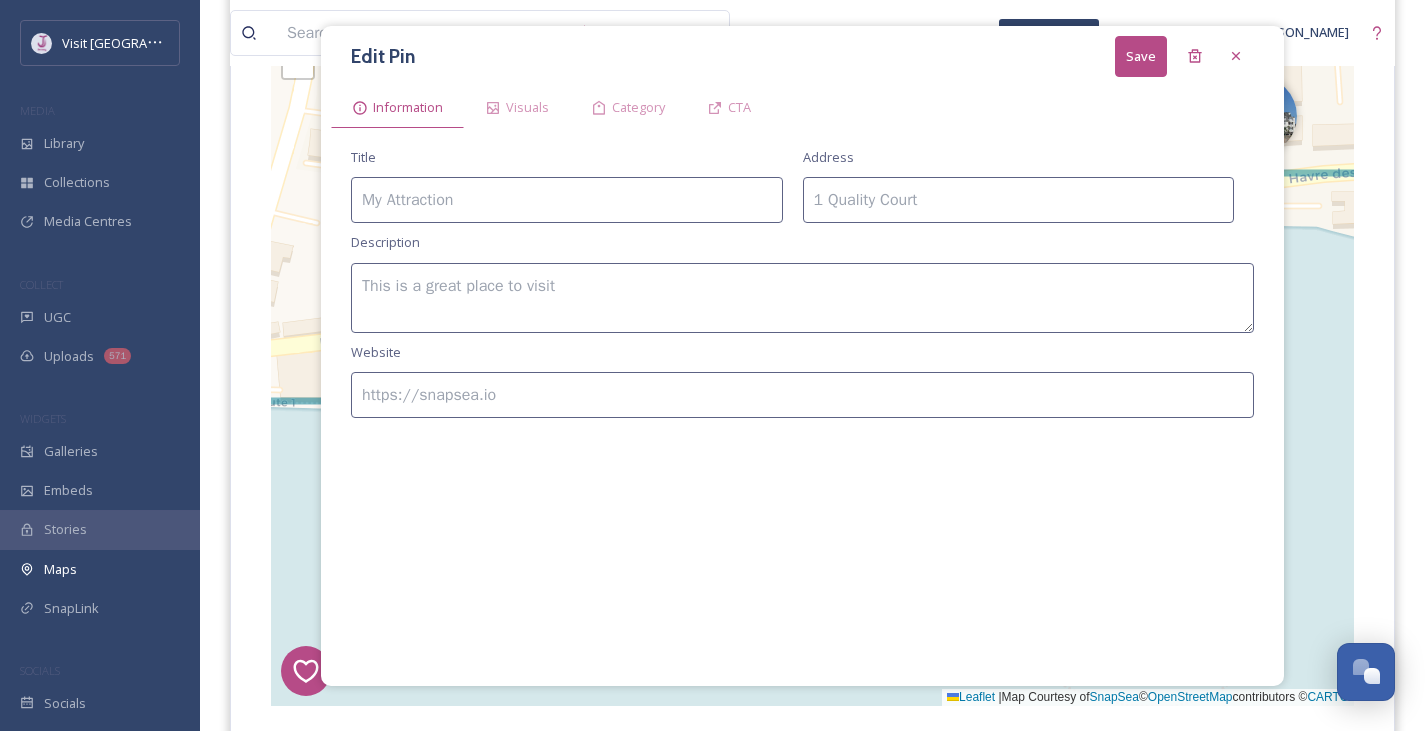 click at bounding box center [567, 200] 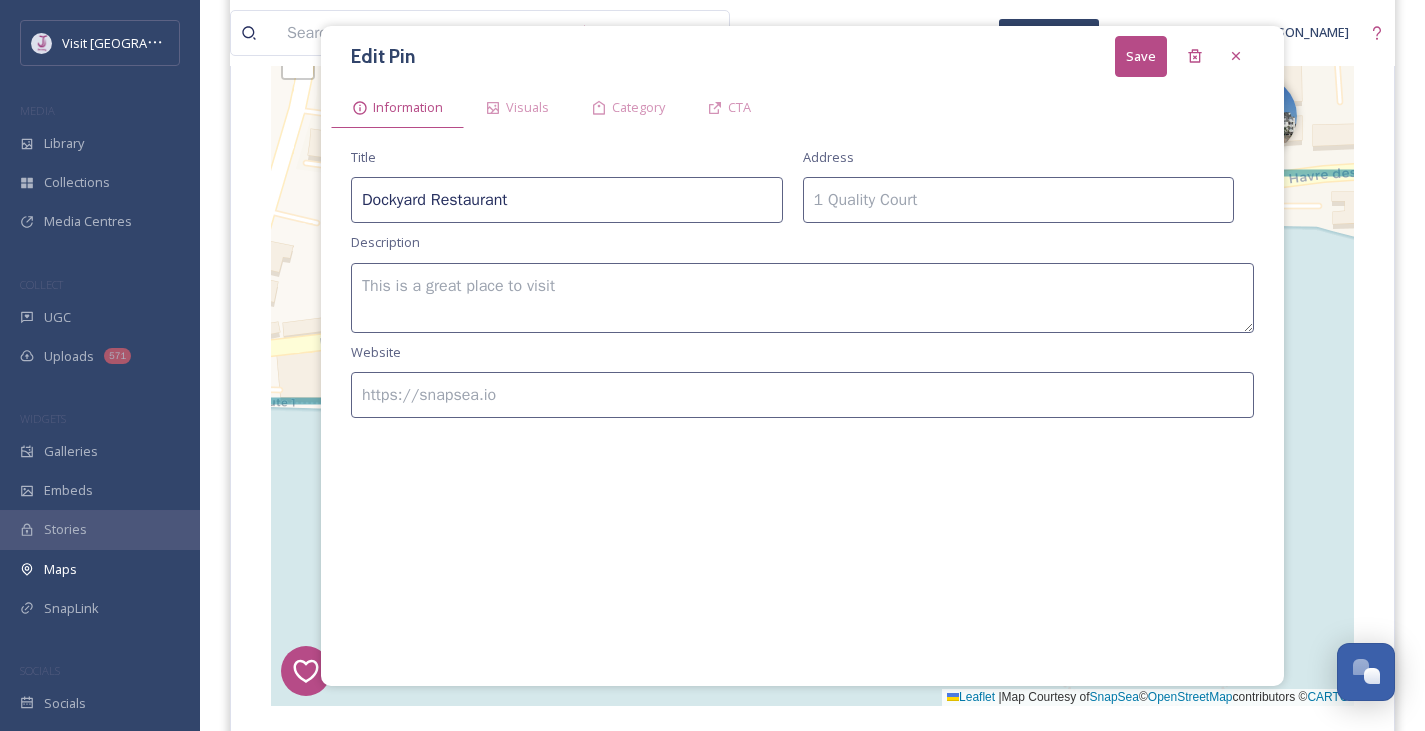 type on "Dockyard Restaurant" 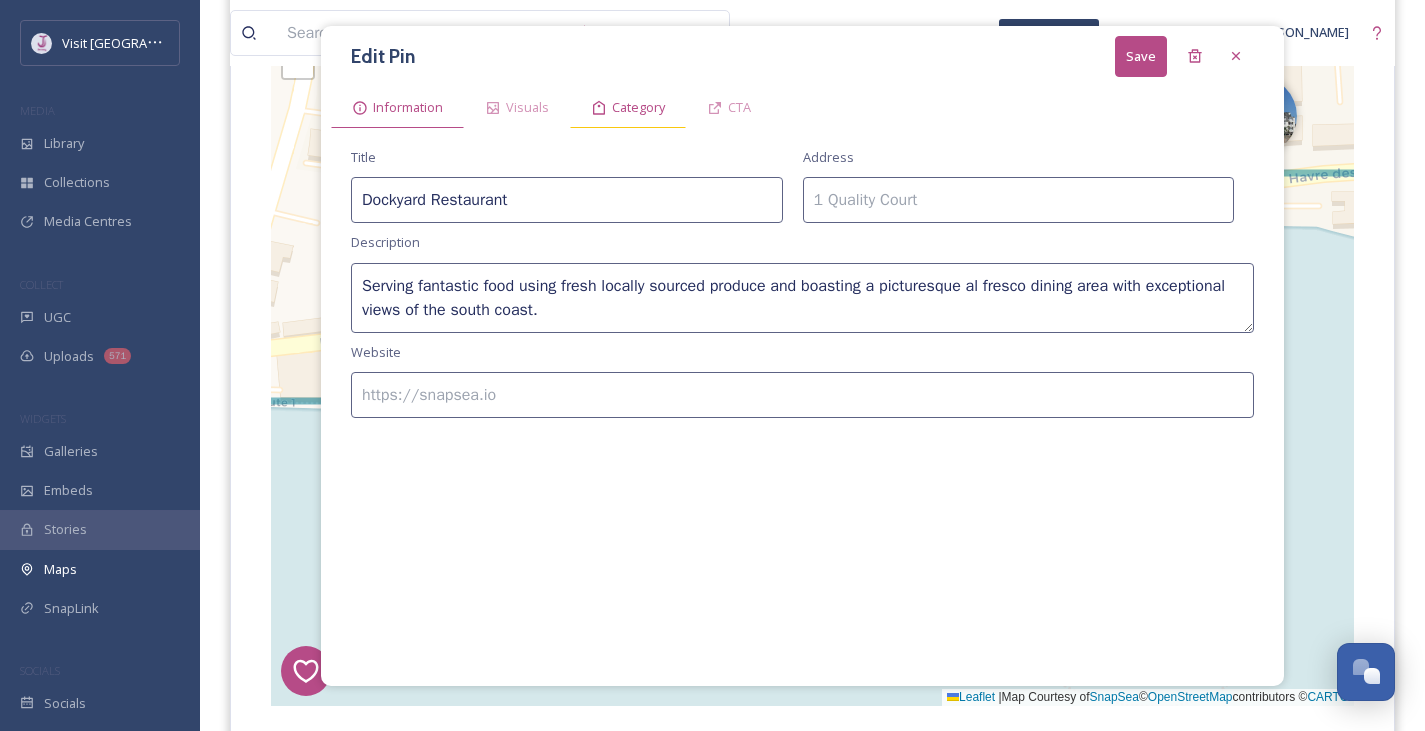 type on "Serving fantastic food using fresh locally sourced produce and boasting a picturesque al fresco dining area with exceptional views of the south coast." 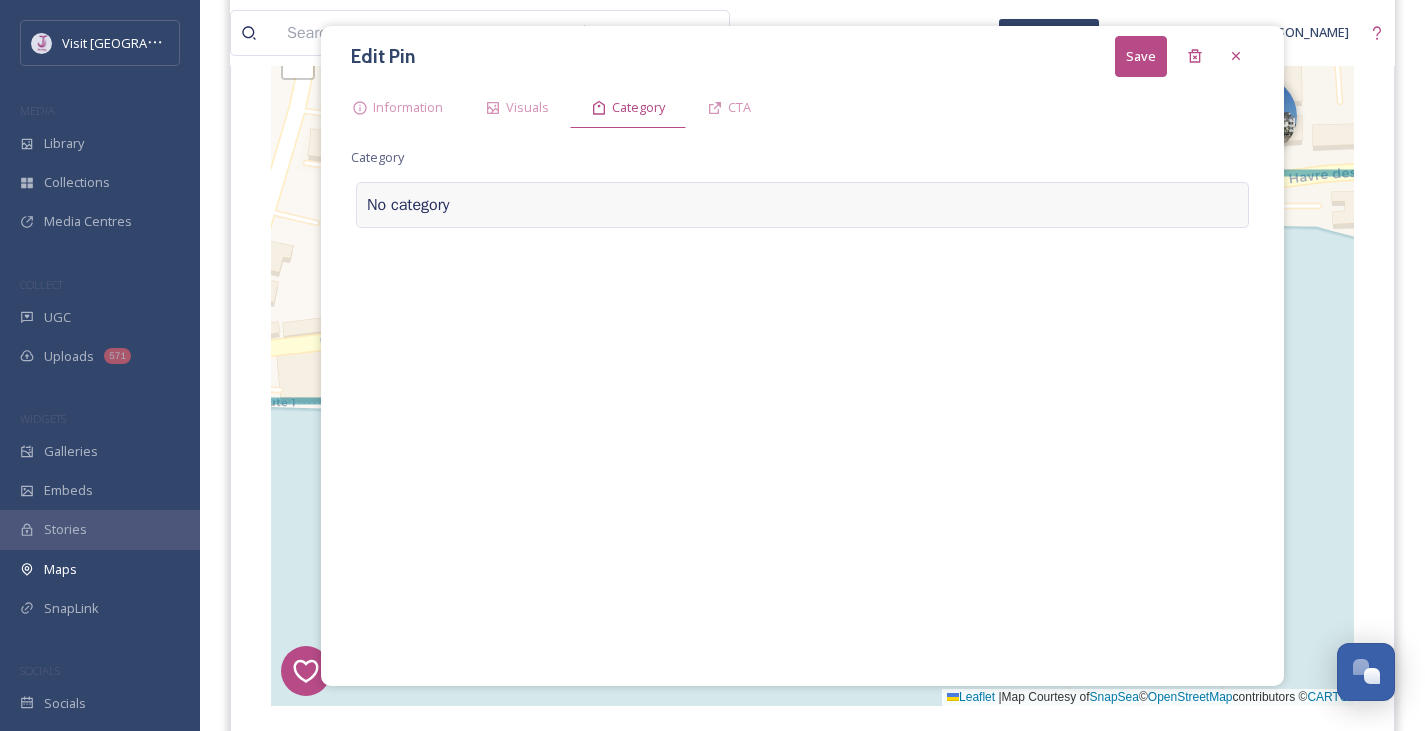 click at bounding box center [843, 205] 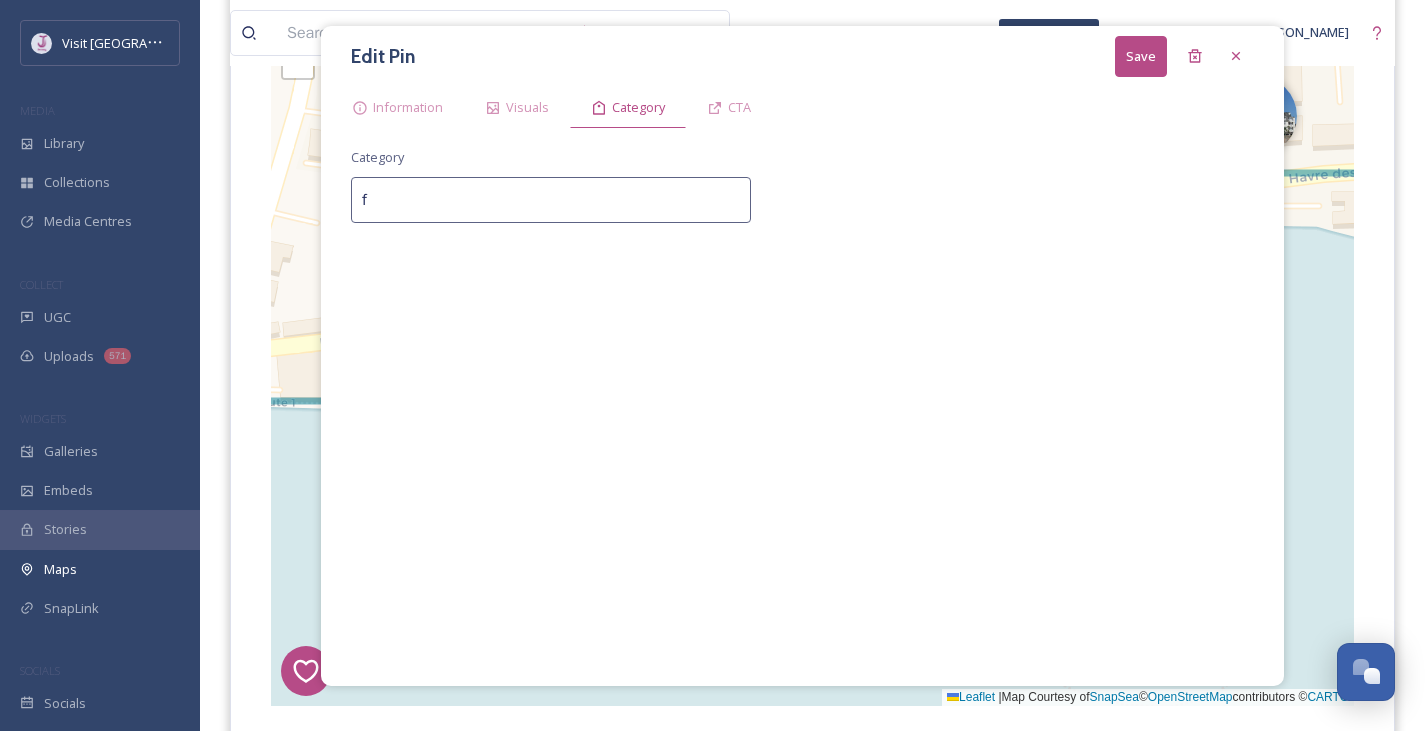 click on "f" at bounding box center [551, 200] 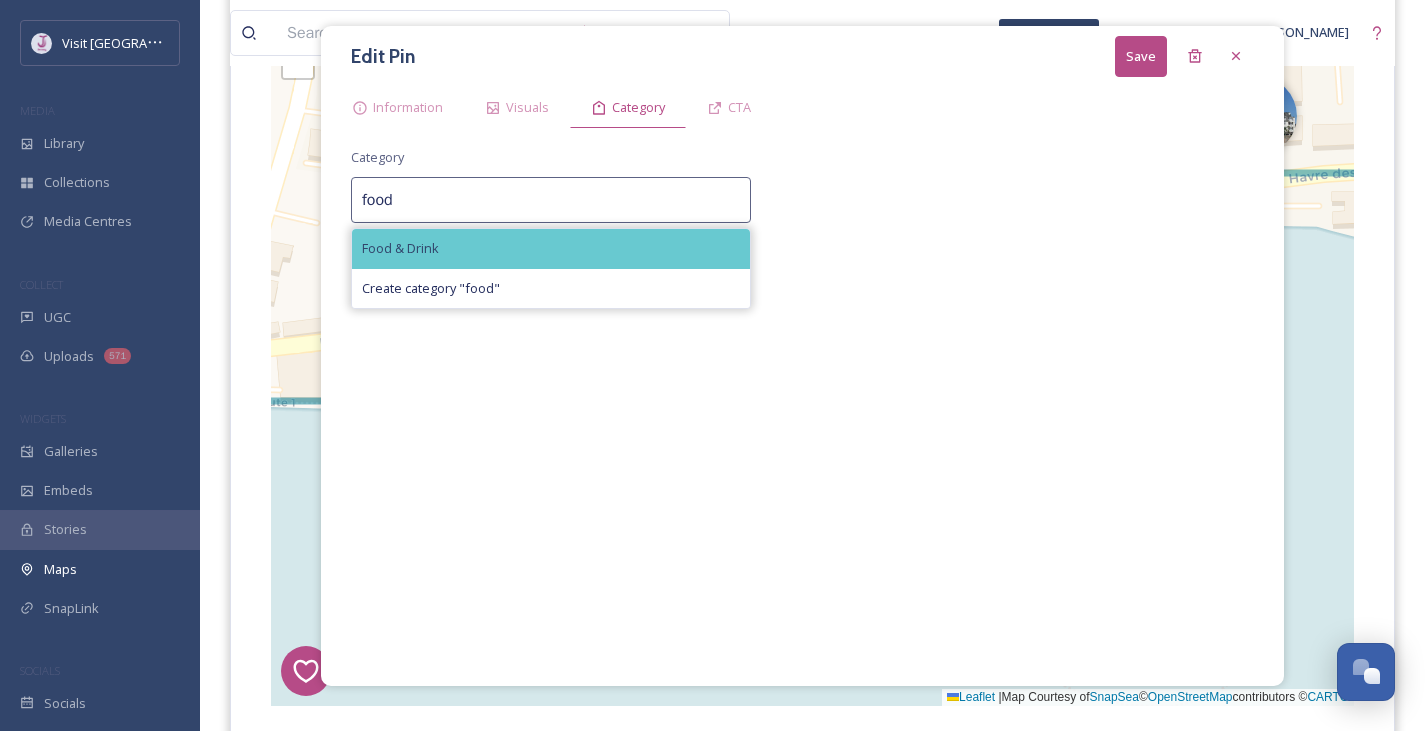 type on "food" 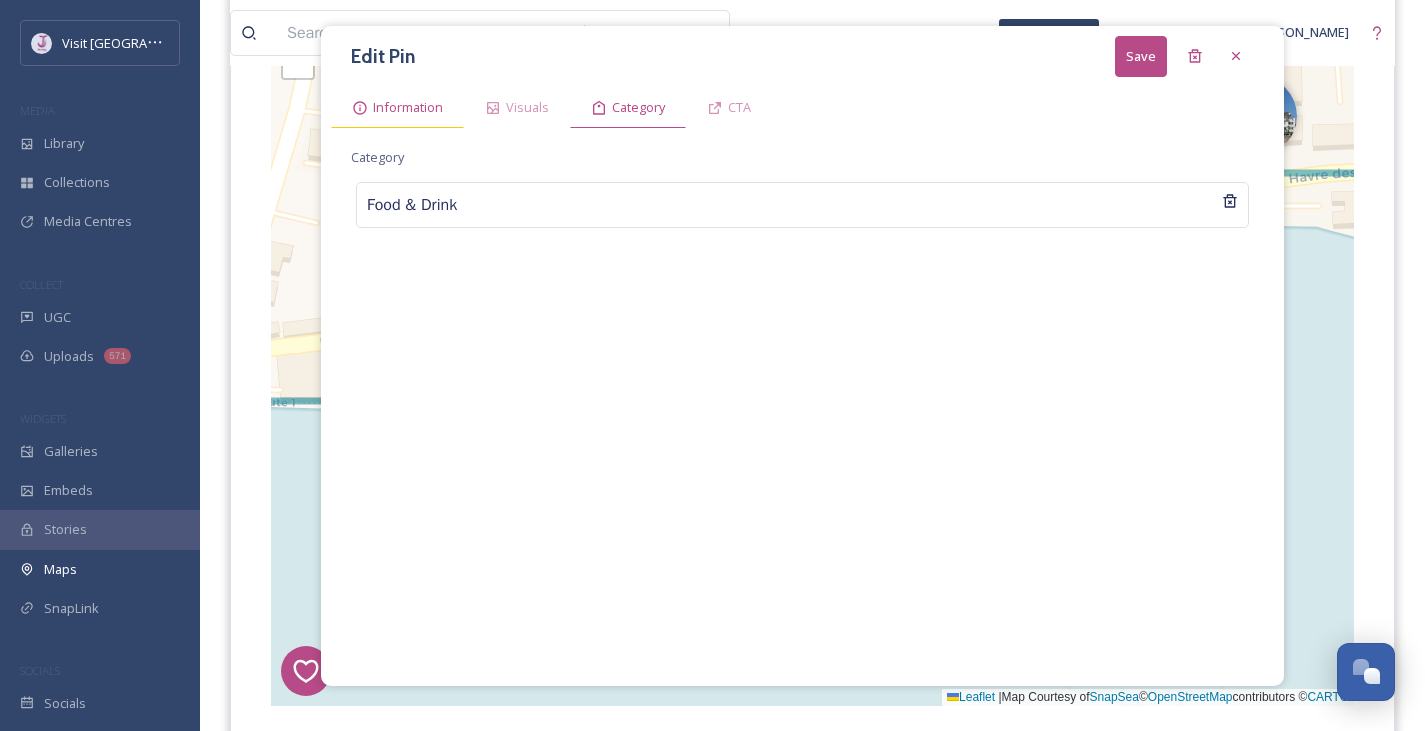 click on "Information" at bounding box center (408, 107) 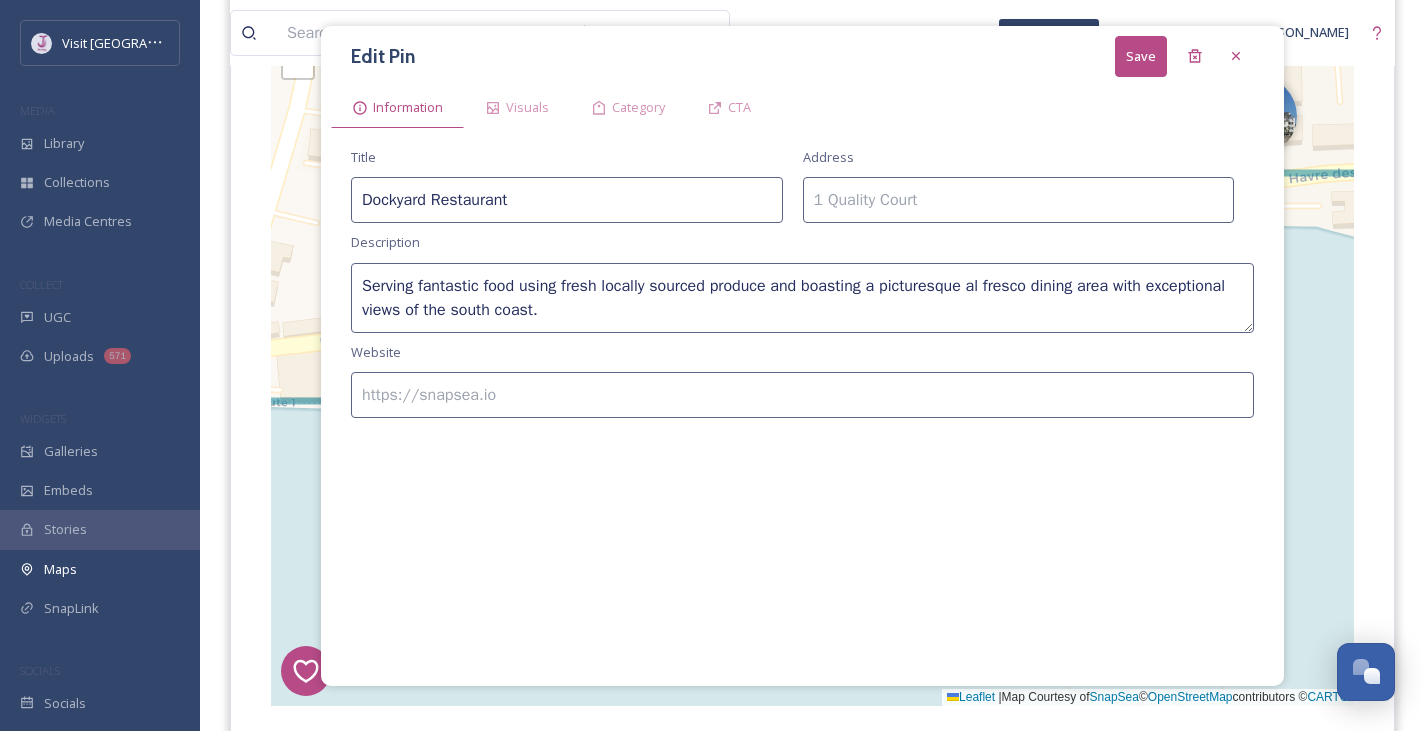 click on "Save" at bounding box center [1141, 56] 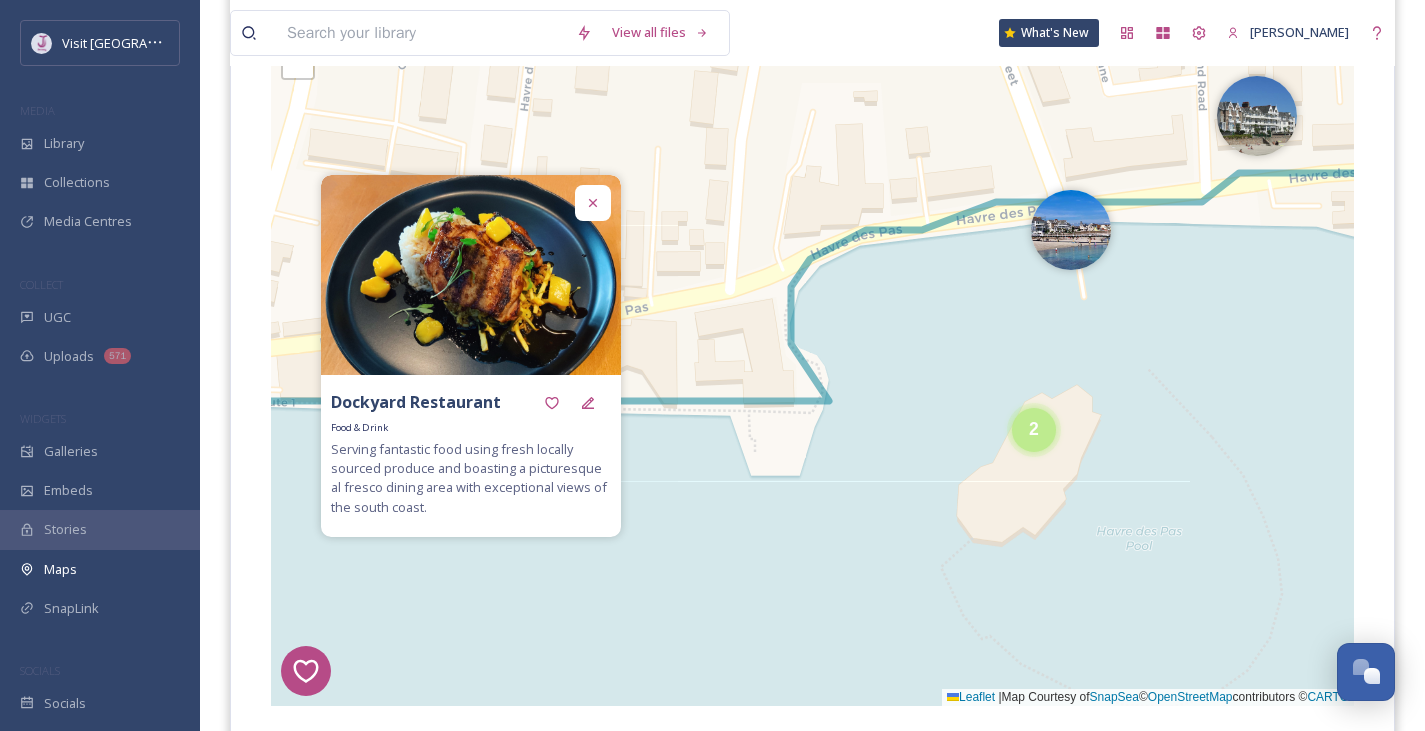 click on "1
8
2 + −  Leaflet   |  Map Courtesy of  SnapSea  ©  OpenStreetMap  contributors ©  CARTO Cmd/Ctrl + Scroll to Zoom" at bounding box center [812, 356] 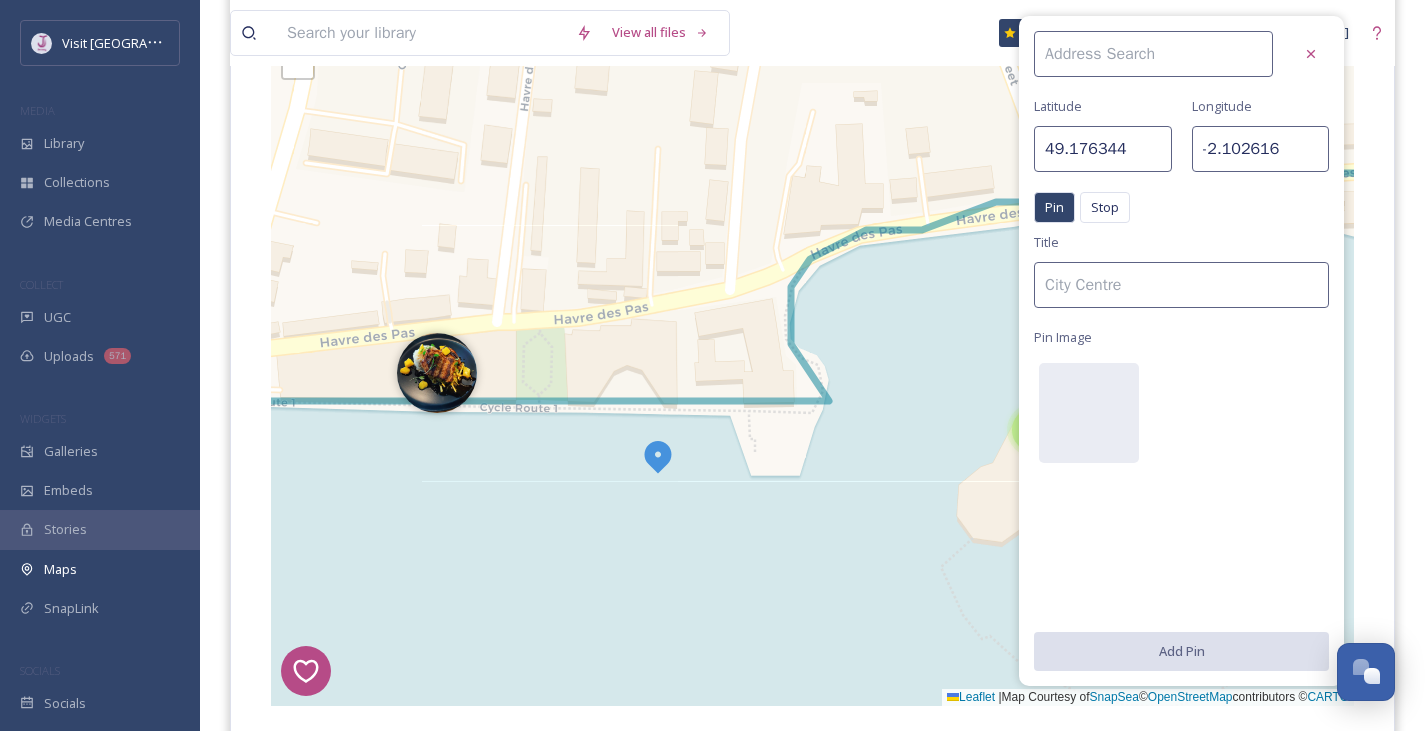 click on "1
8
2 + −  Leaflet   |  Map Courtesy of  SnapSea  ©  OpenStreetMap  contributors ©  CARTO Cmd/Ctrl + Scroll to Zoom" at bounding box center [812, 356] 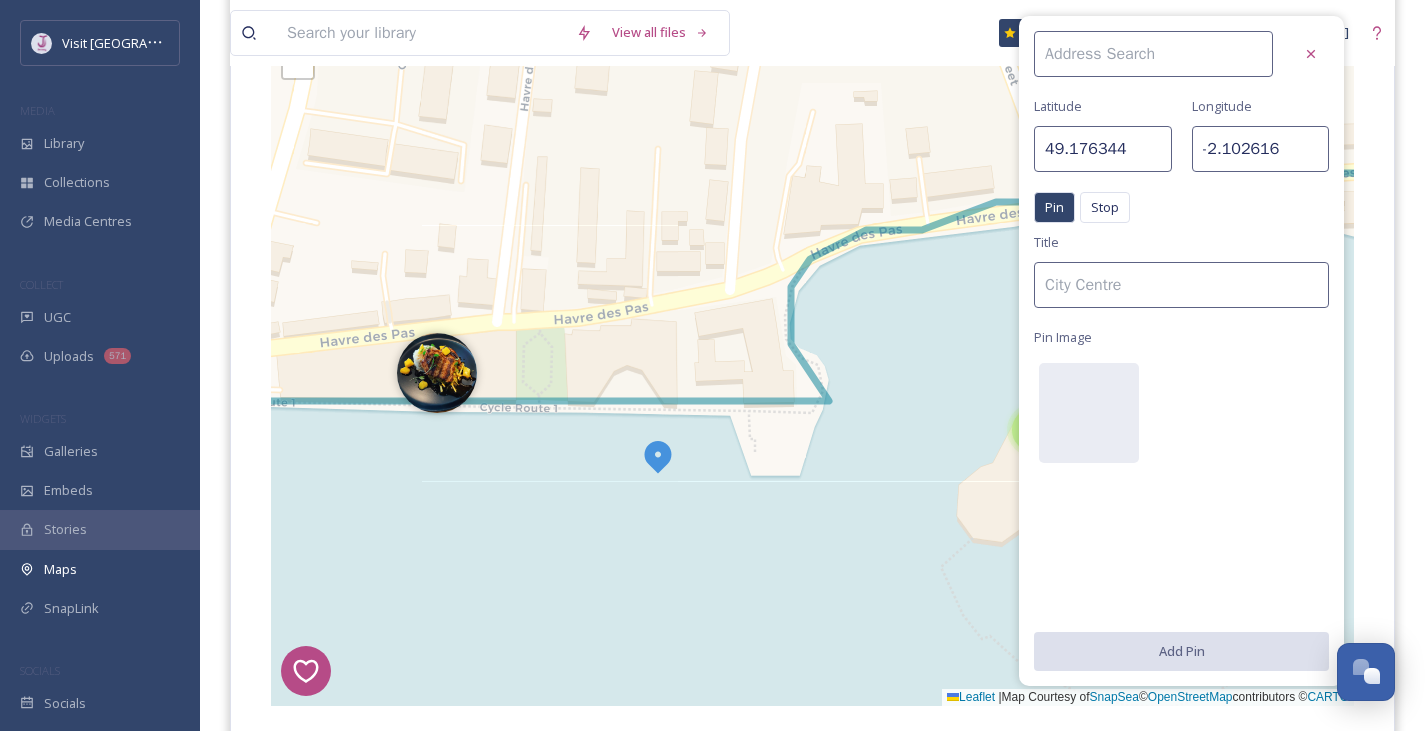 type on "49.176671" 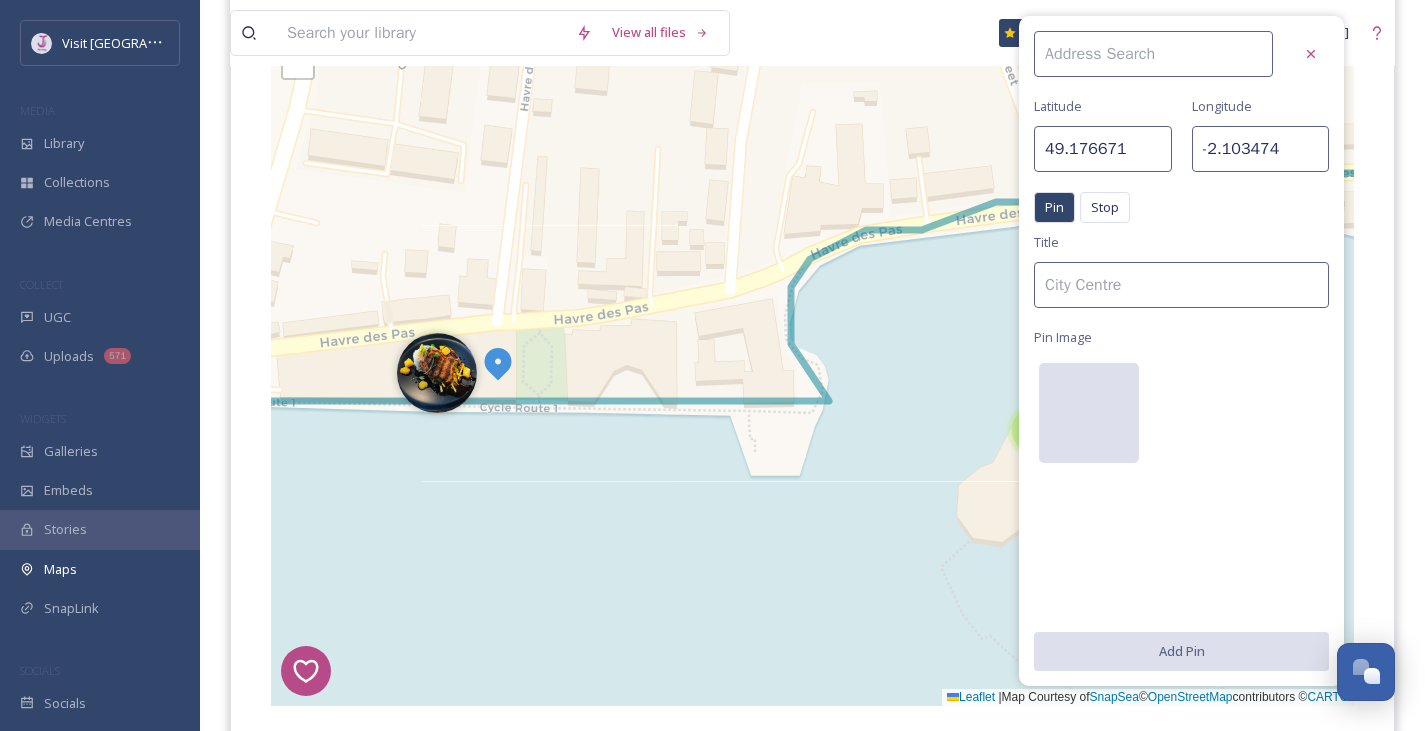 click at bounding box center [1089, 413] 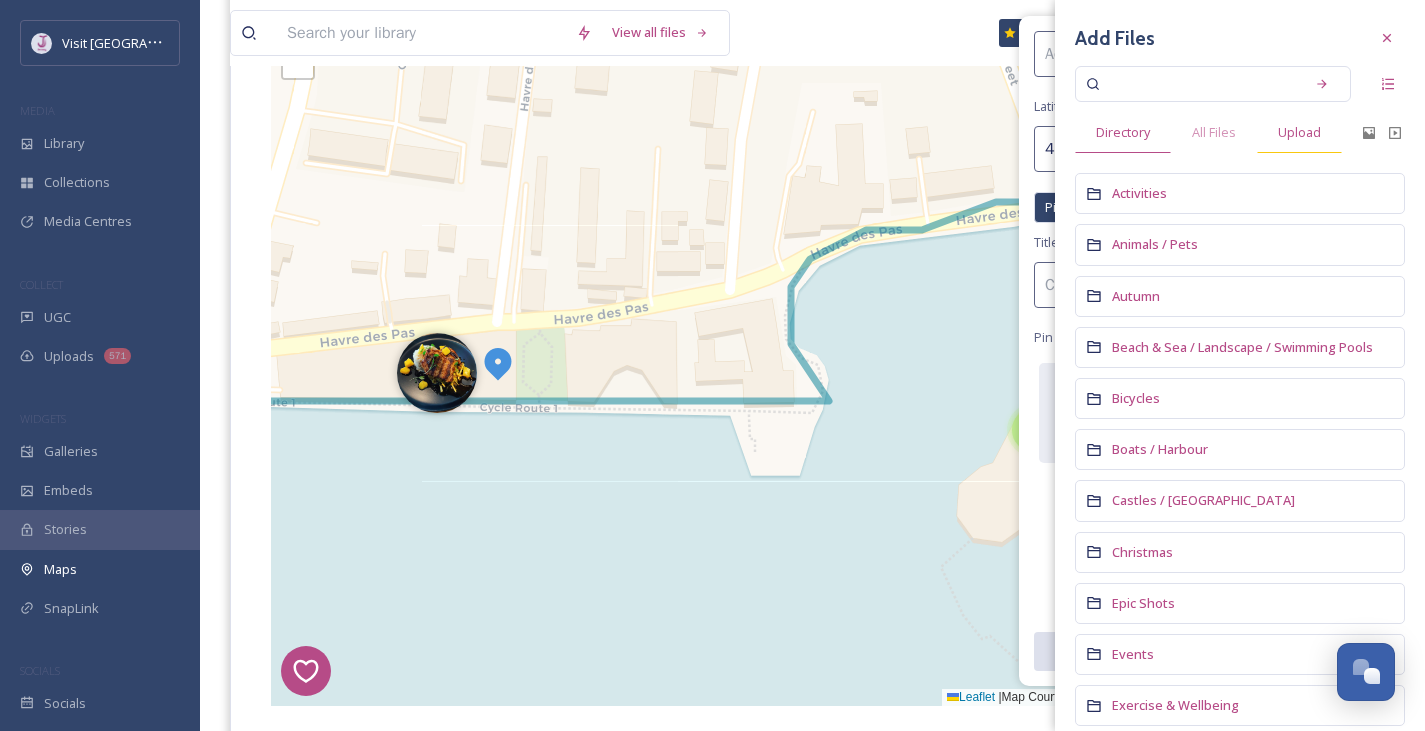 click on "Upload" at bounding box center (1299, 132) 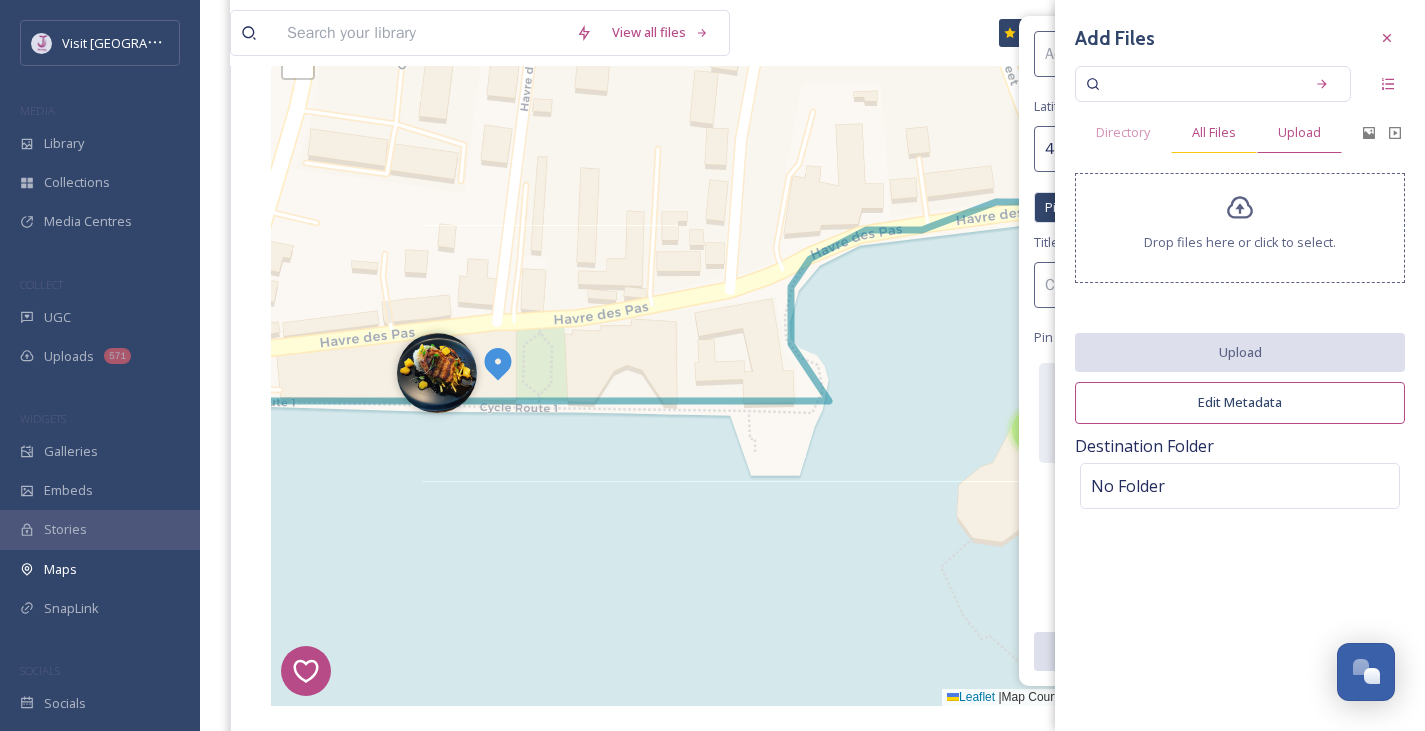 click on "All Files" at bounding box center (1214, 132) 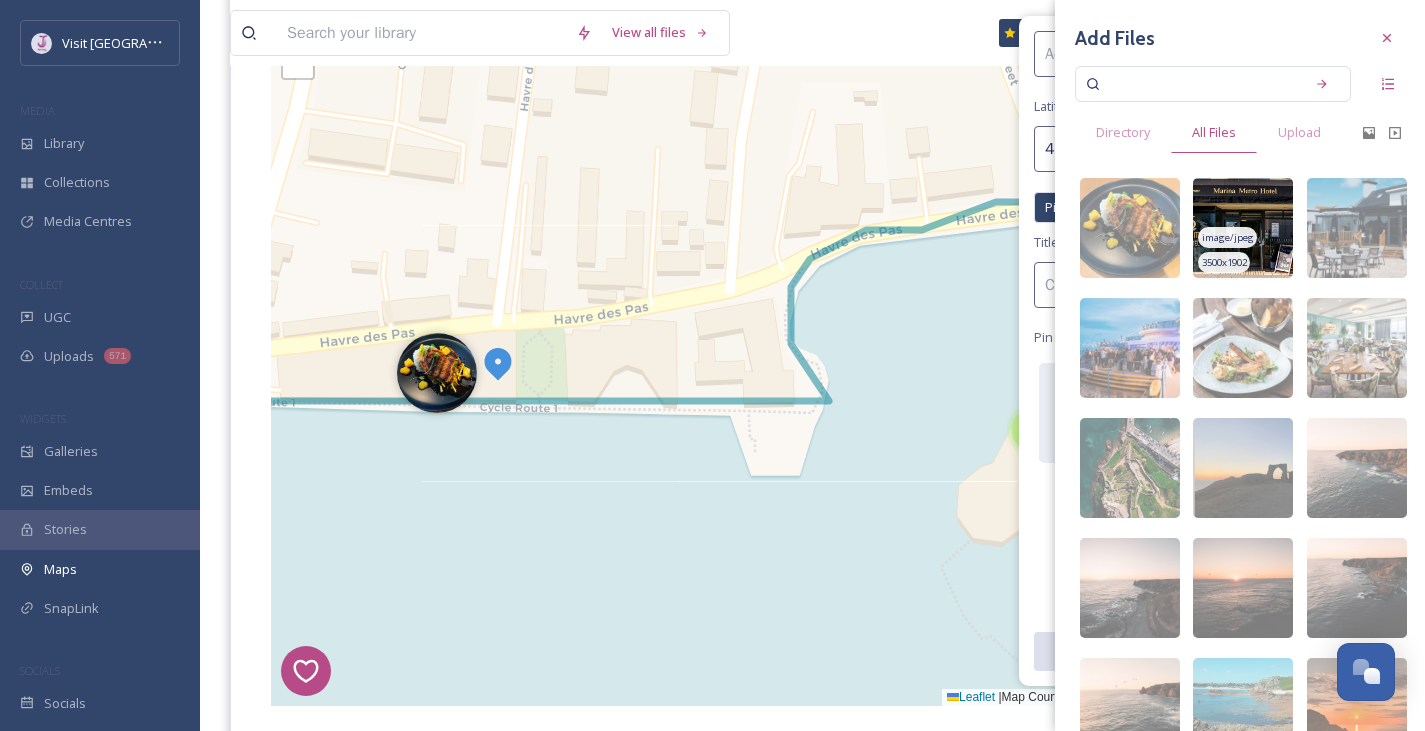 click at bounding box center [1243, 228] 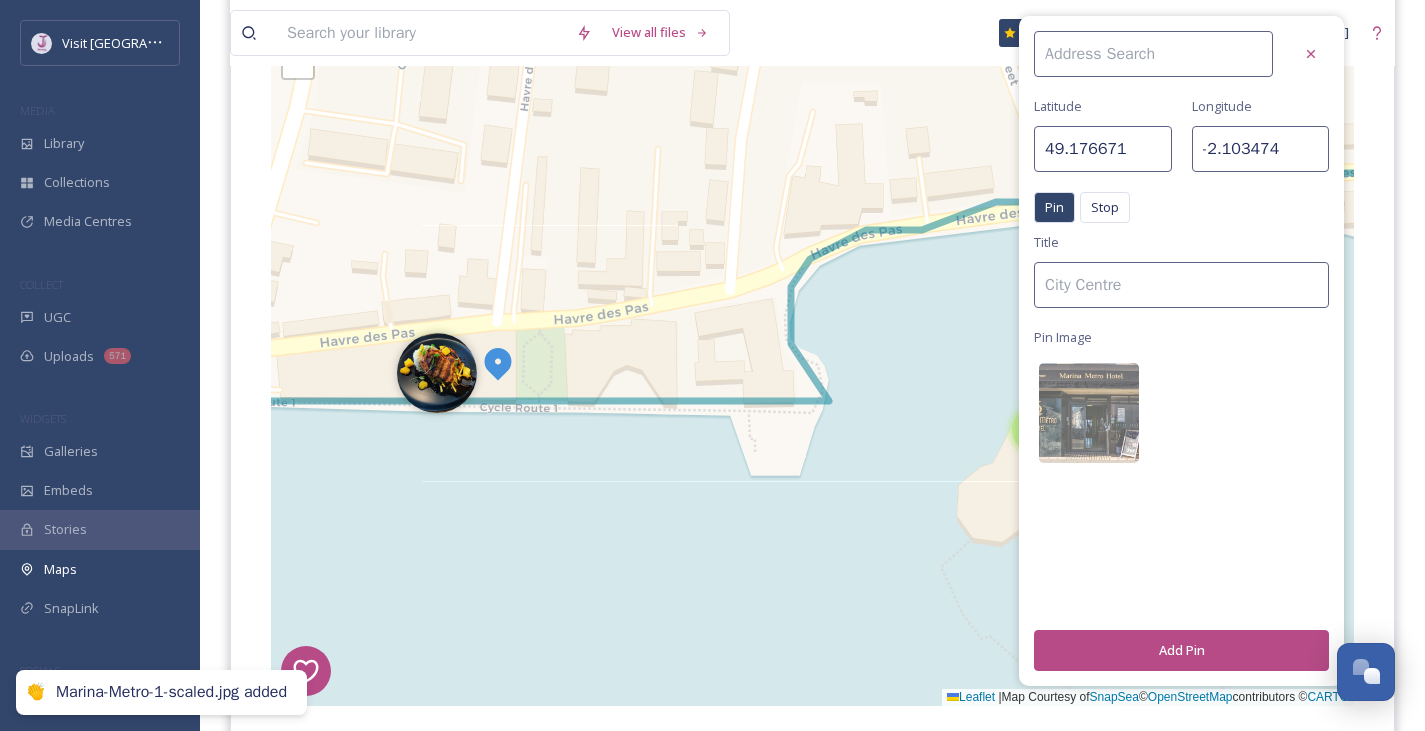 click on "Add Pin" at bounding box center (1181, 650) 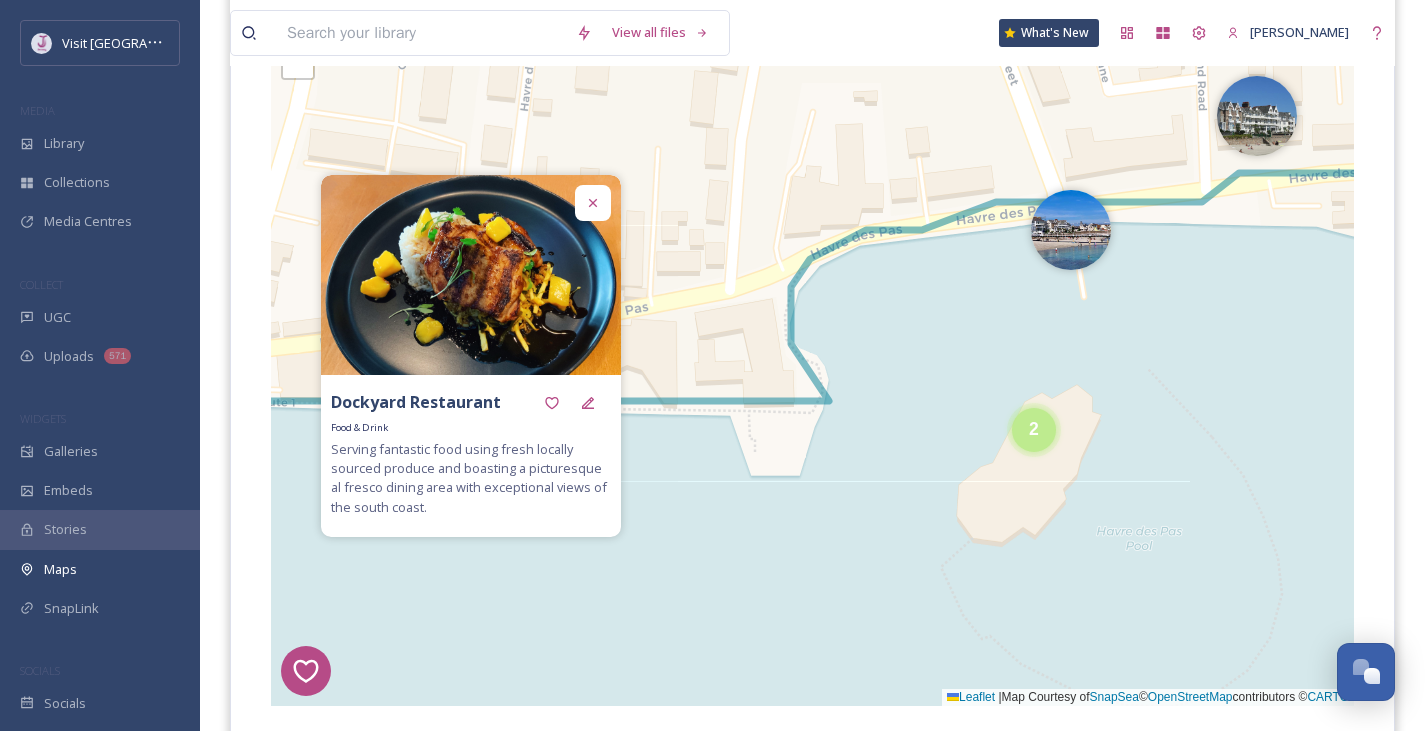 click on "1
8
2 2 + −  Leaflet   |  Map Courtesy of  SnapSea  ©  OpenStreetMap  contributors ©  CARTO Cmd/Ctrl + Scroll to Zoom" at bounding box center [812, 356] 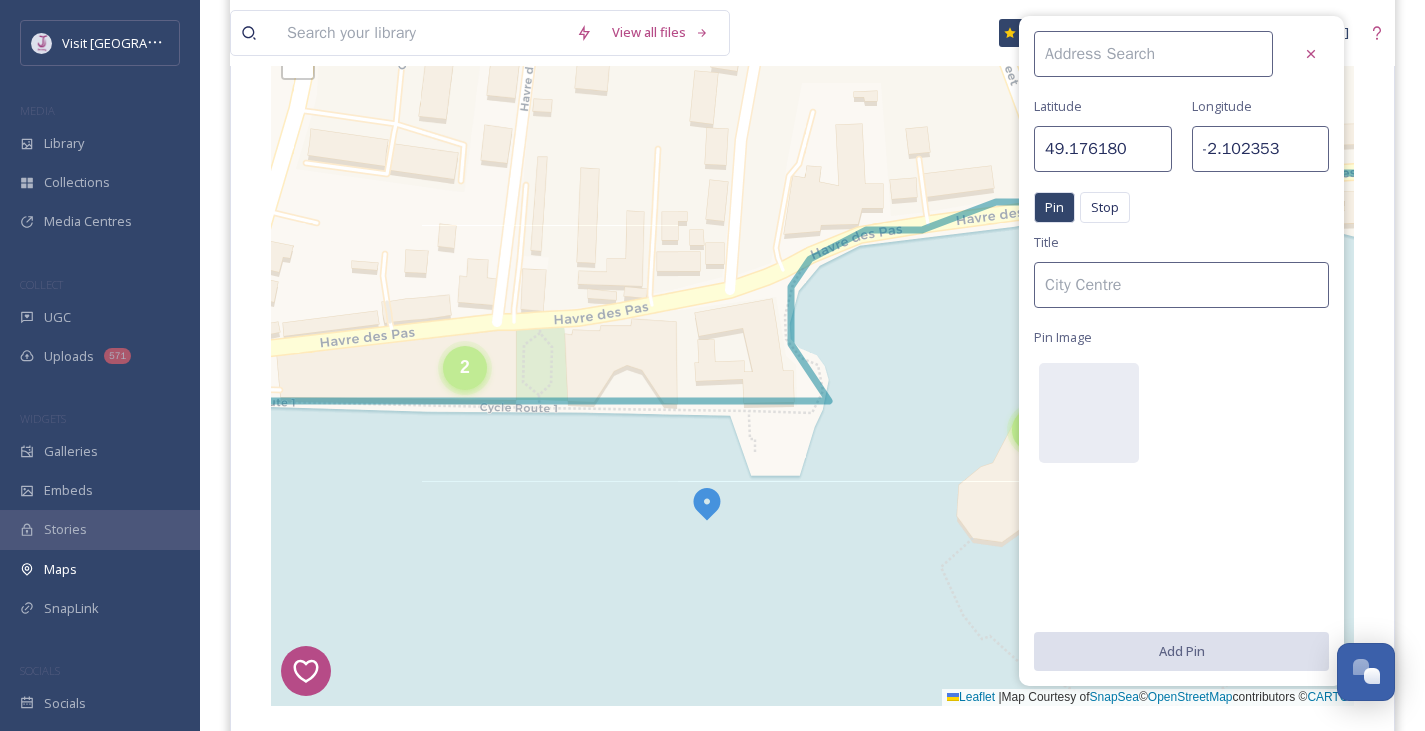 click on "2" at bounding box center (465, 368) 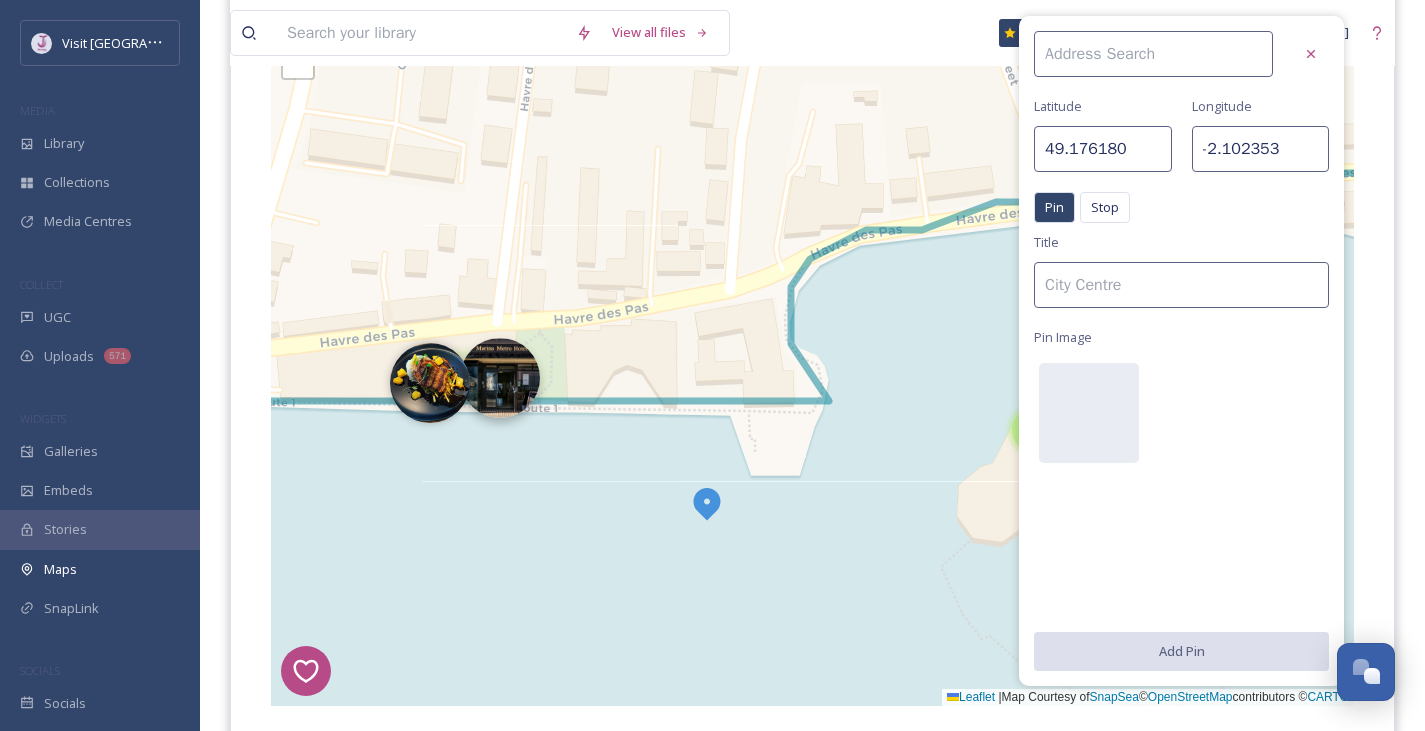 click at bounding box center (500, 378) 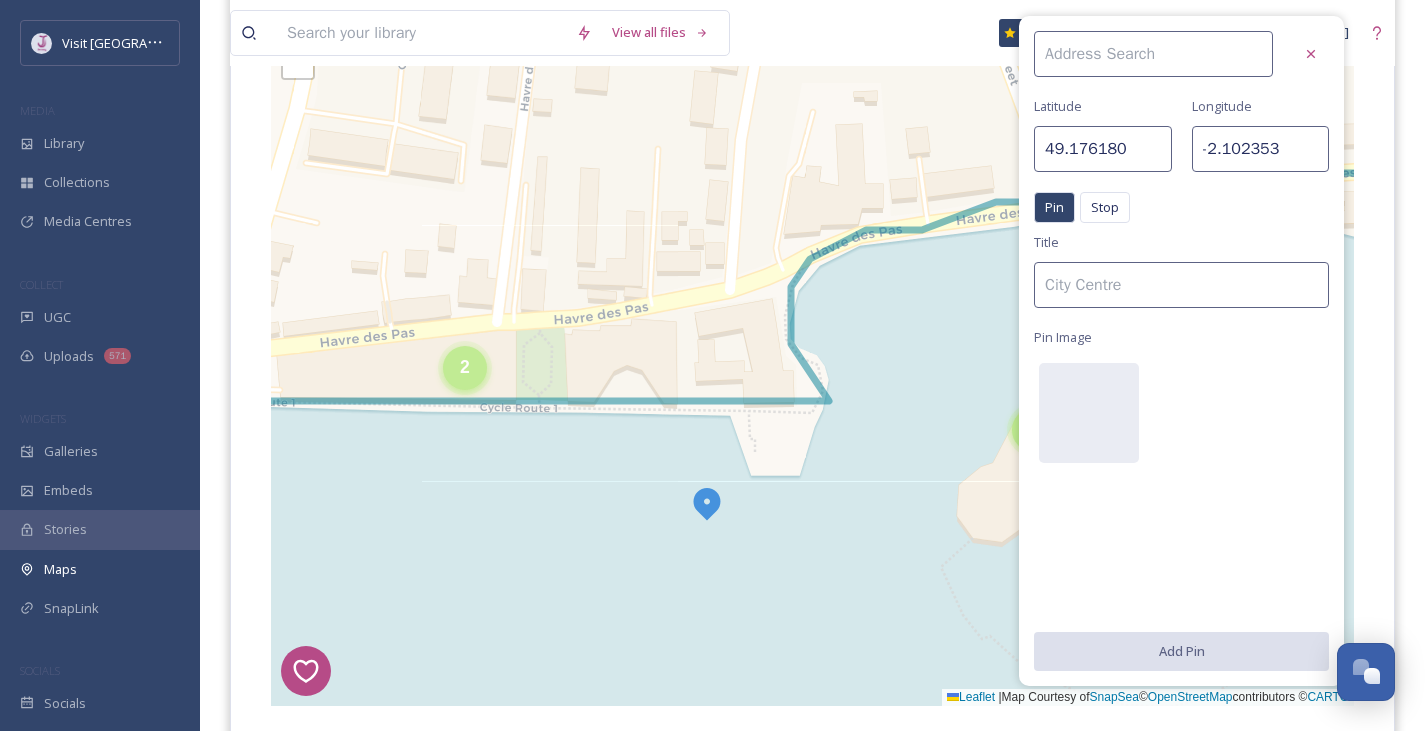 click on "2" at bounding box center [465, 368] 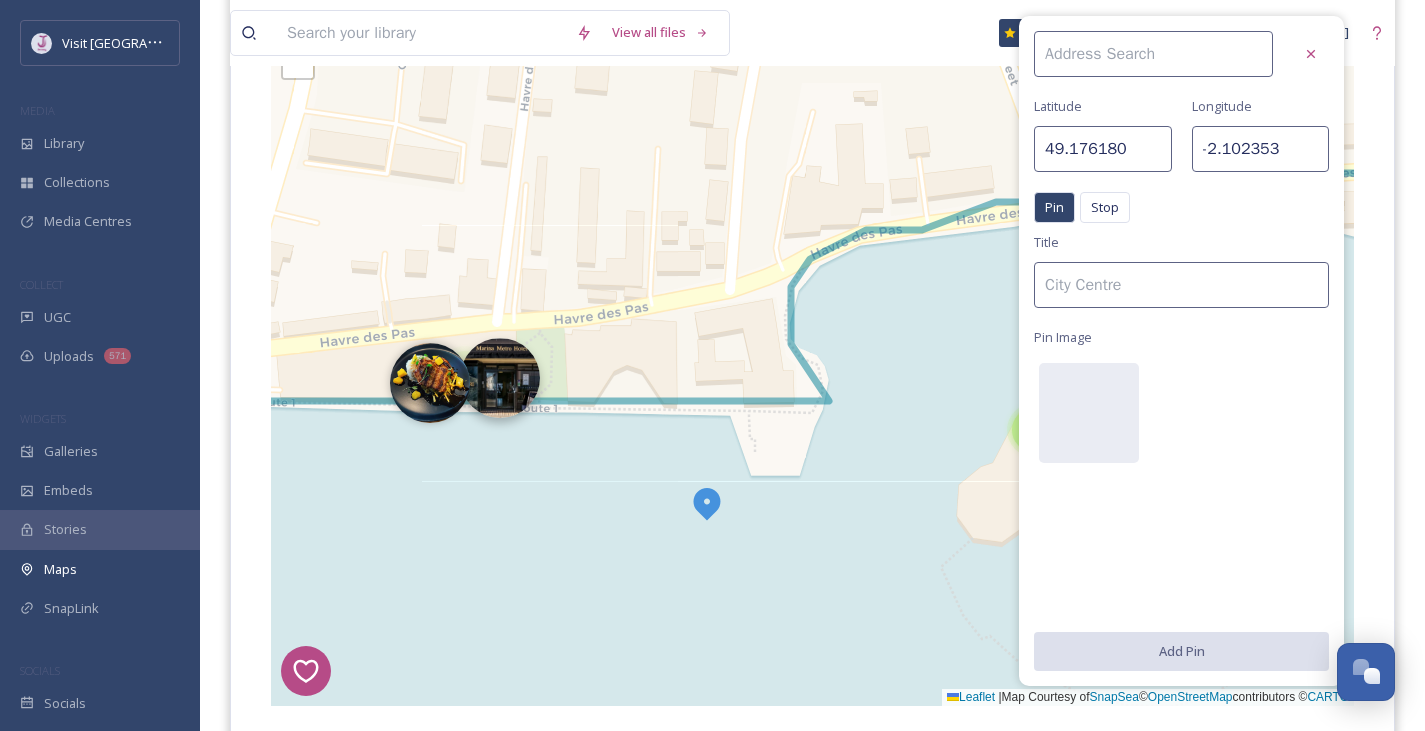 click at bounding box center [500, 378] 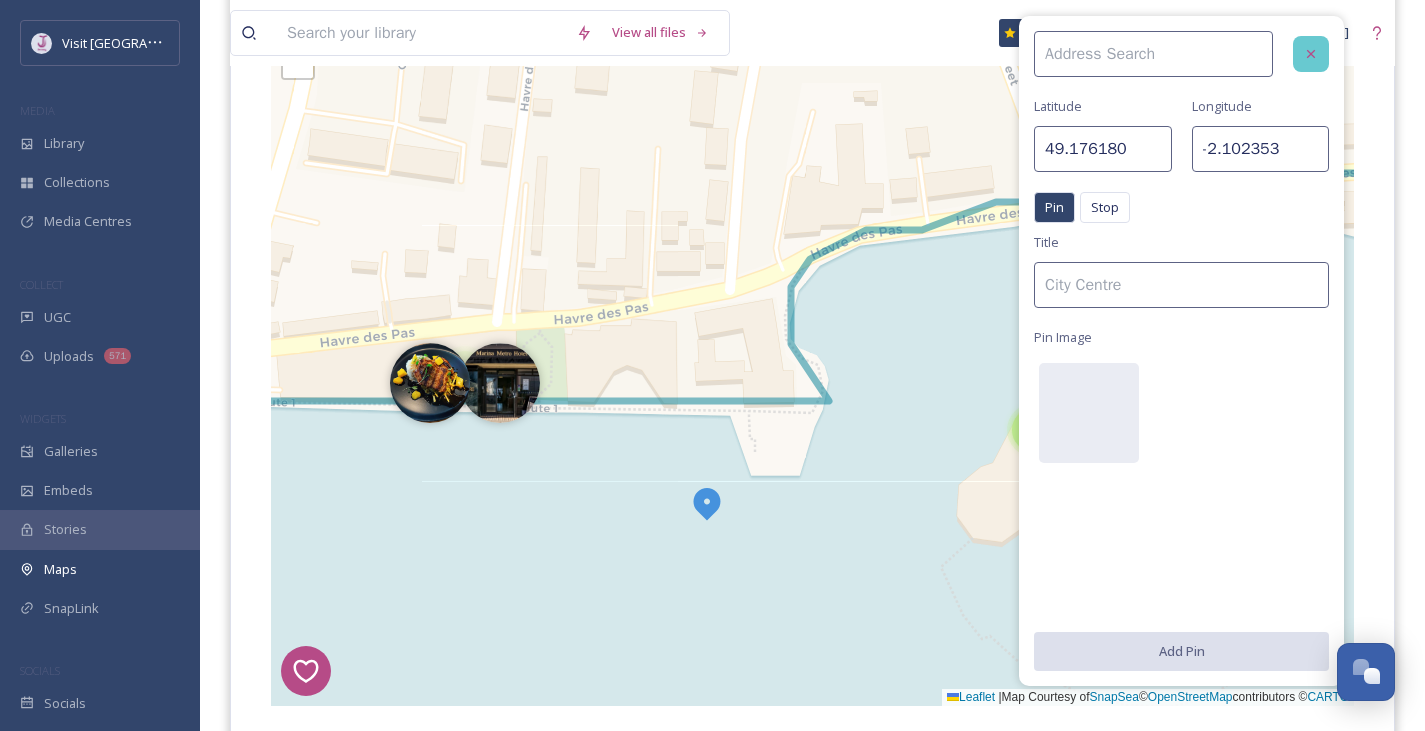 click 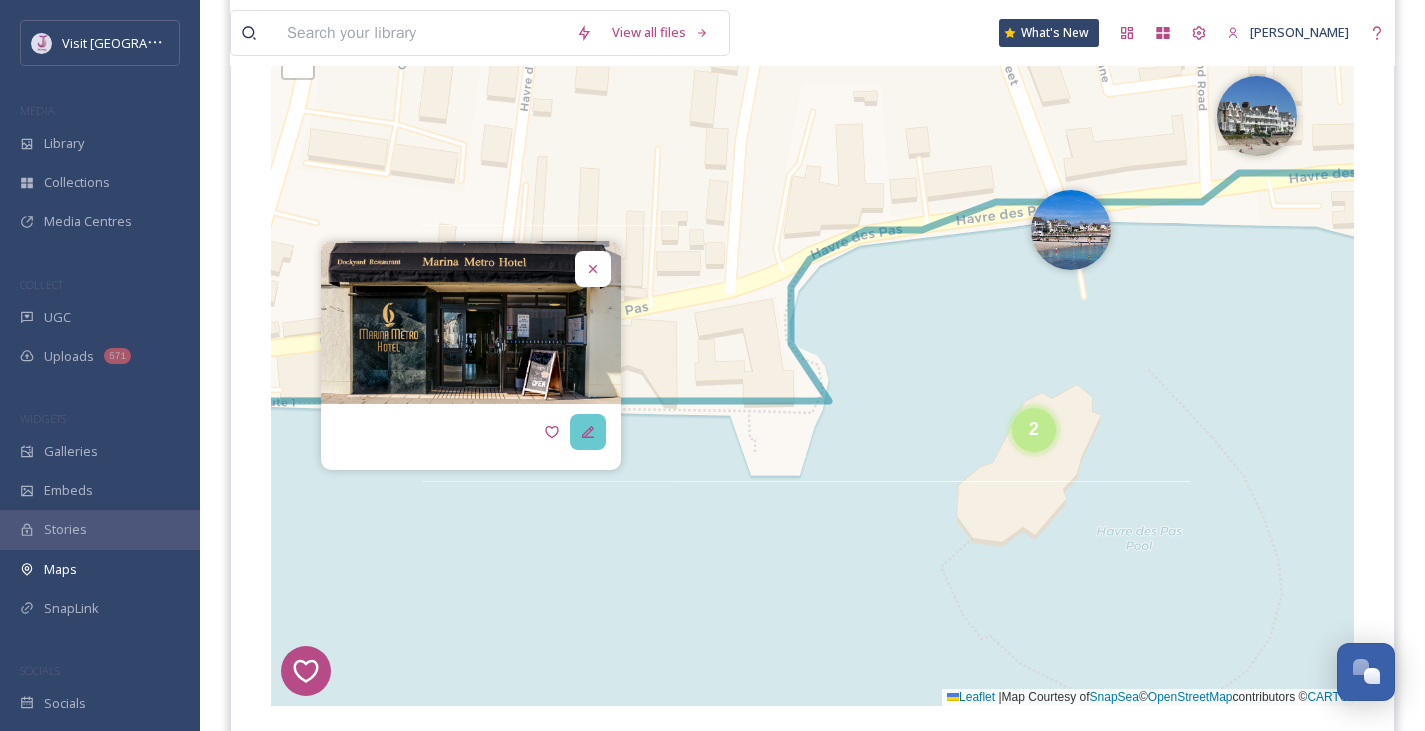 click 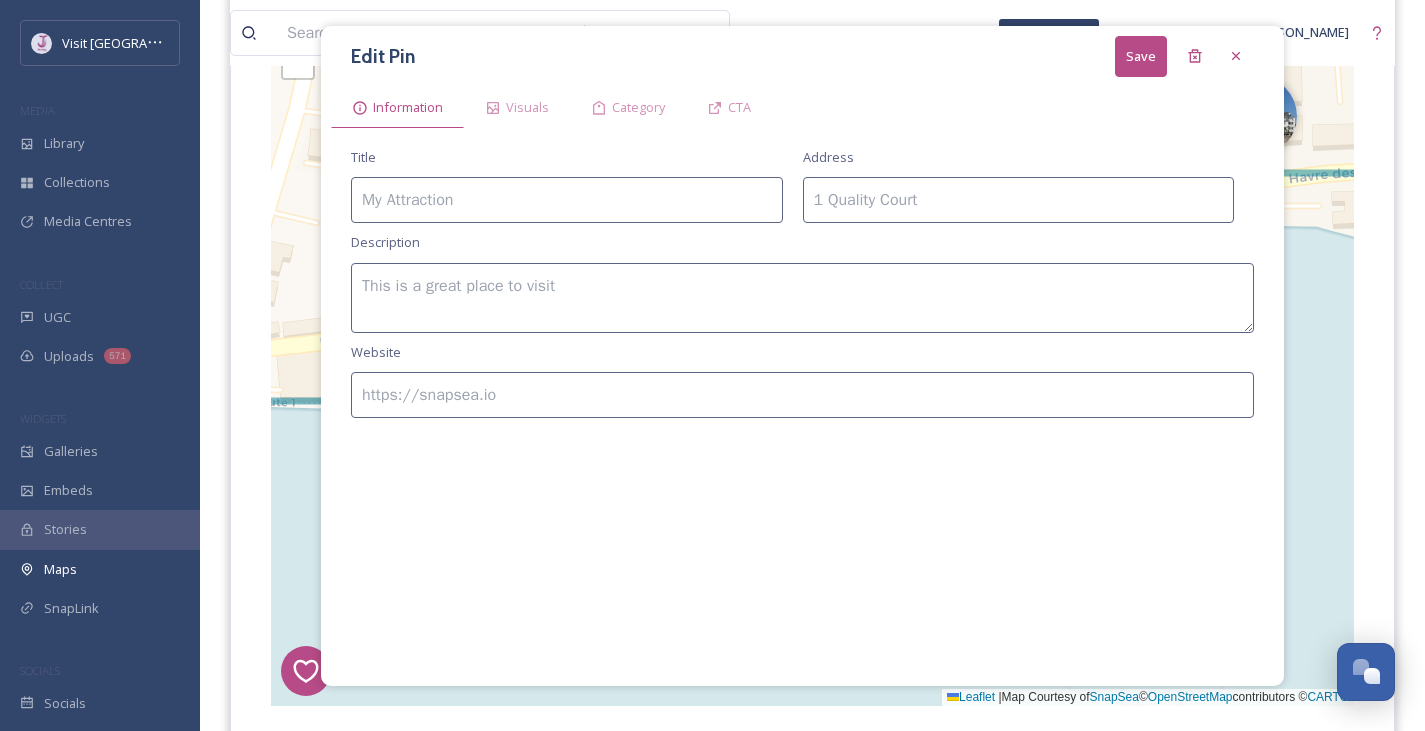 click at bounding box center [567, 200] 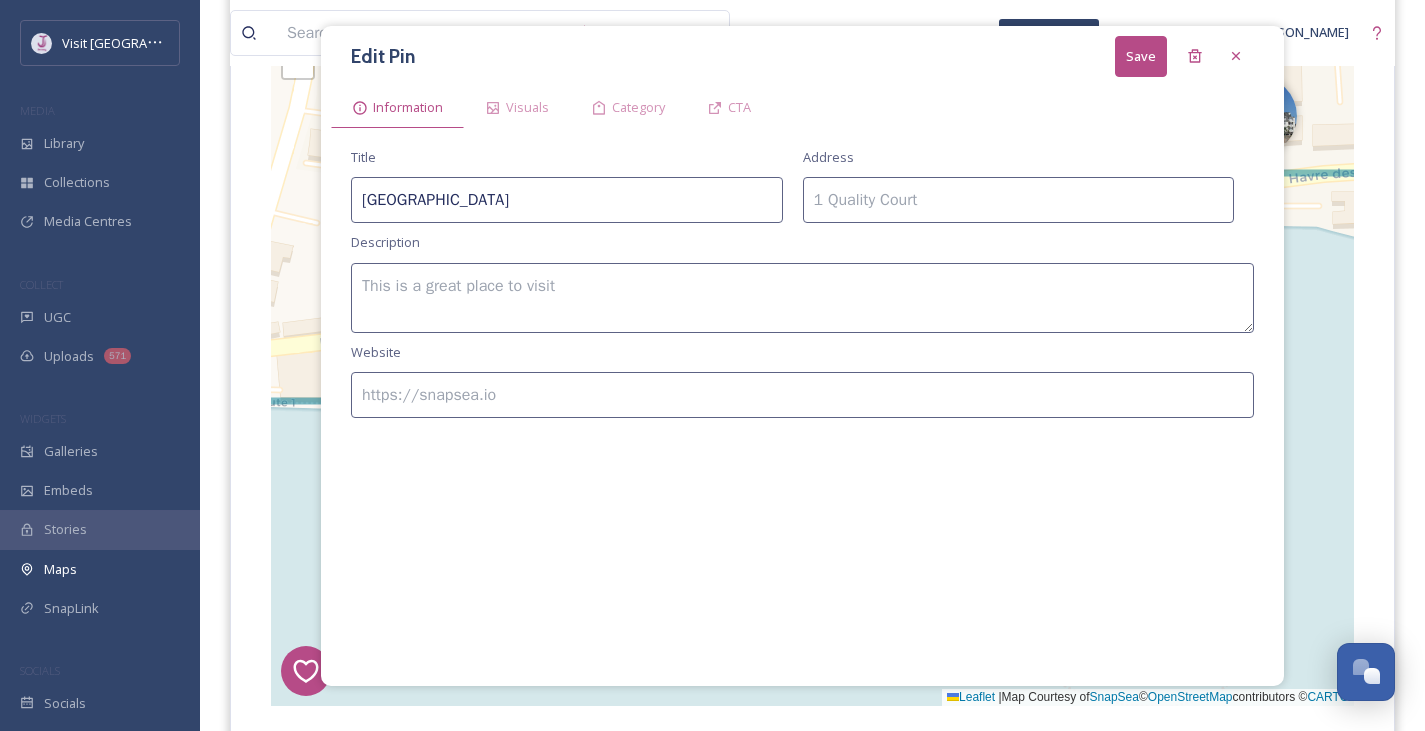 type on "[GEOGRAPHIC_DATA]" 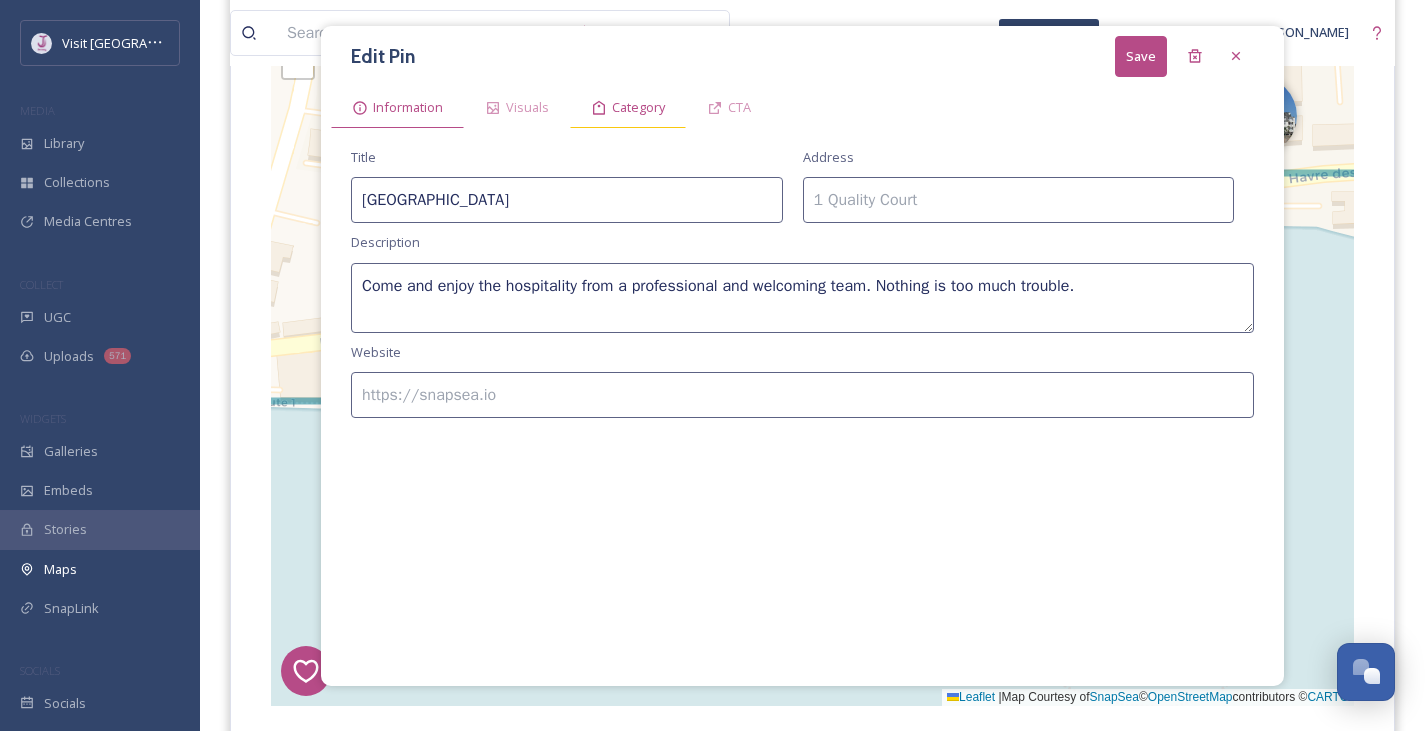 type on "Come and enjoy the hospitality from a professional and welcoming team. Nothing is too much trouble." 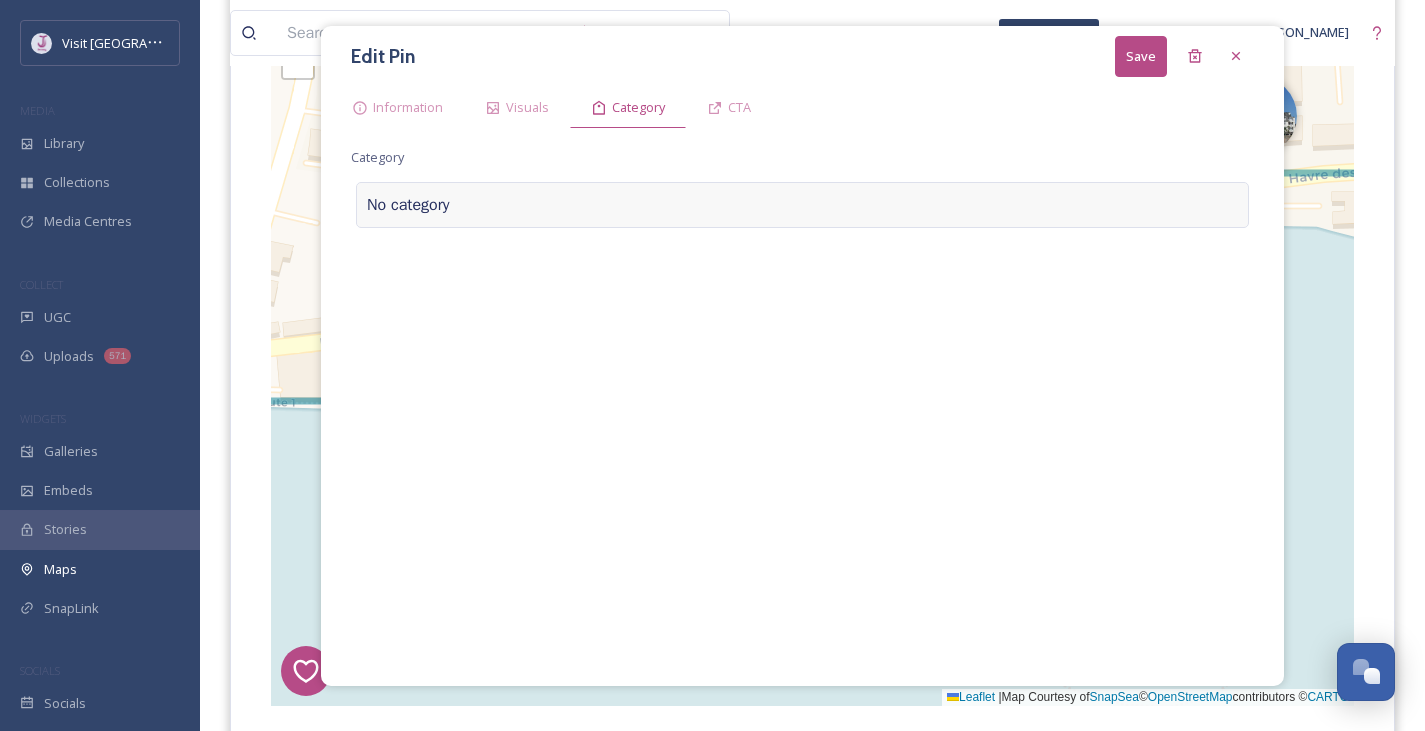 click on "No category" at bounding box center (802, 205) 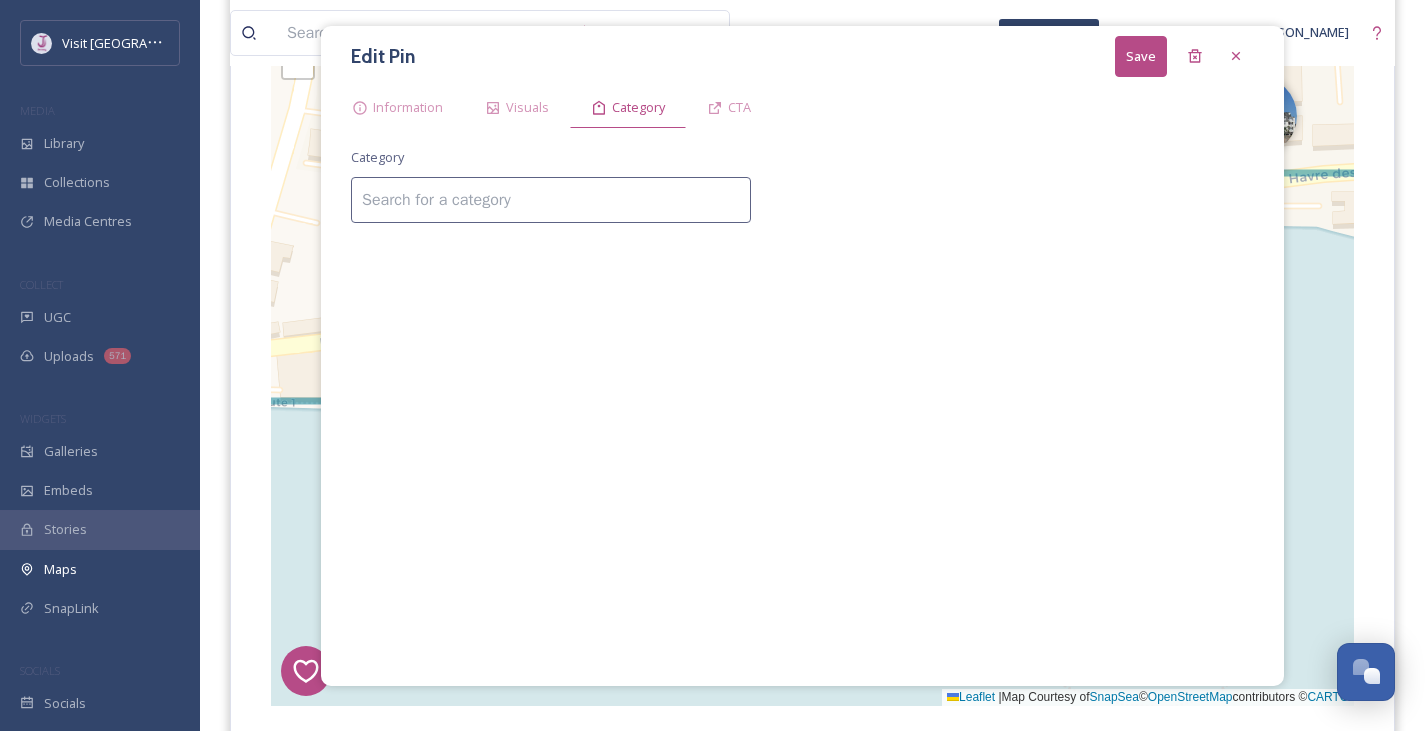 click at bounding box center [551, 200] 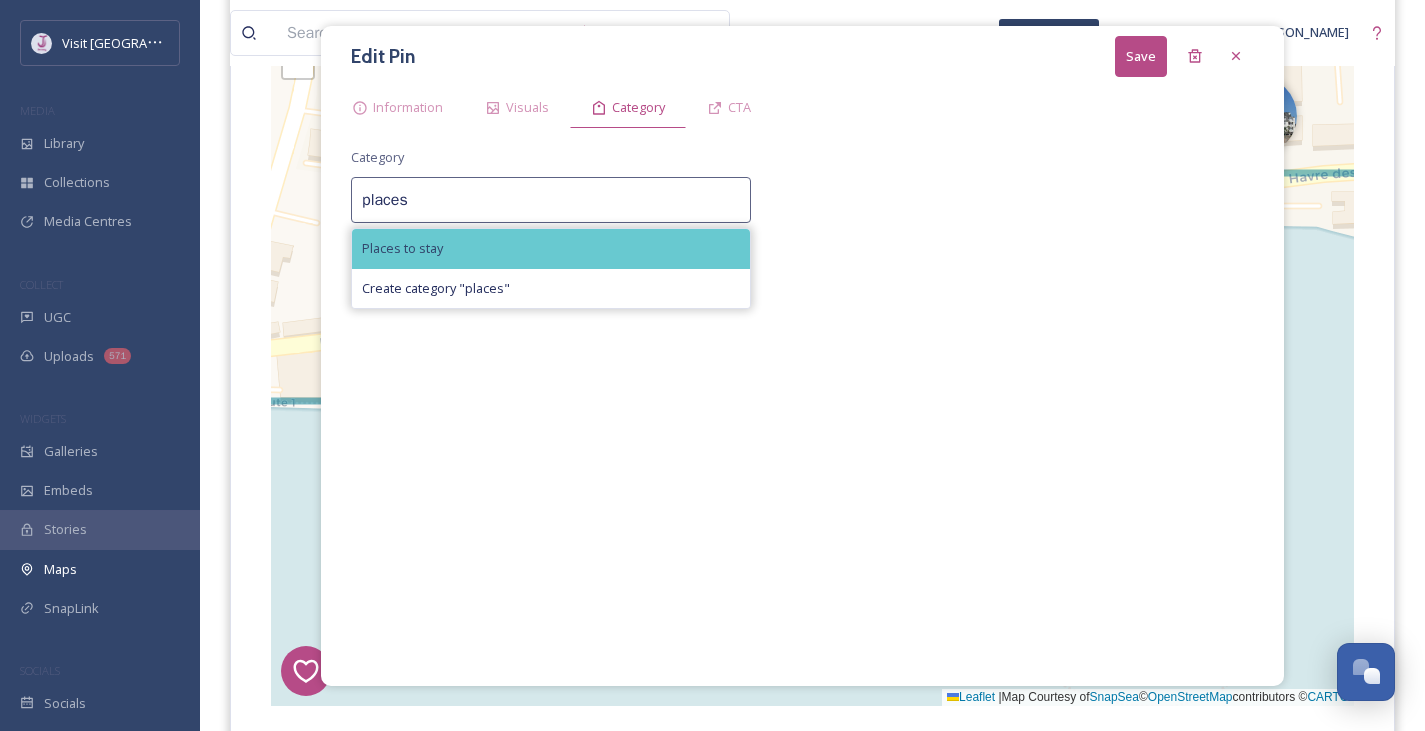 type on "places" 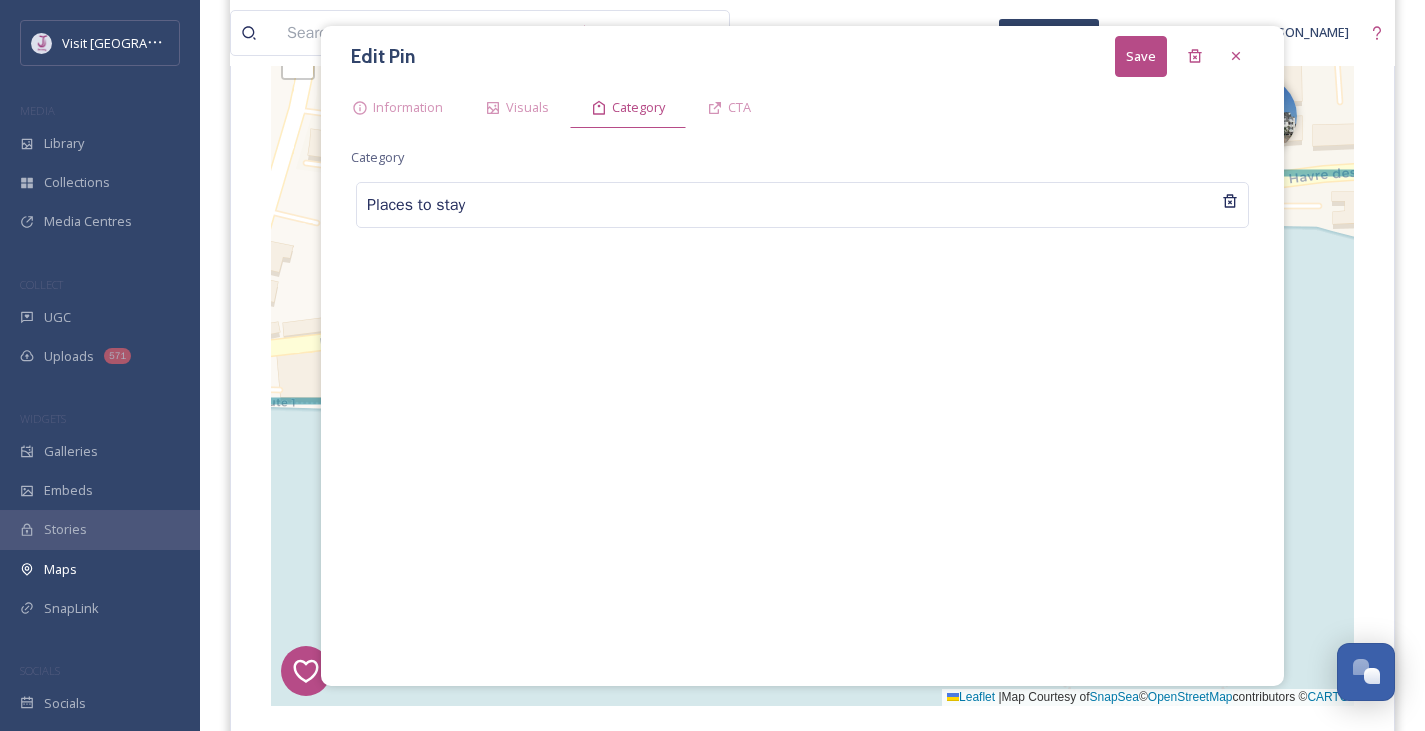 click on "Save" at bounding box center [1141, 56] 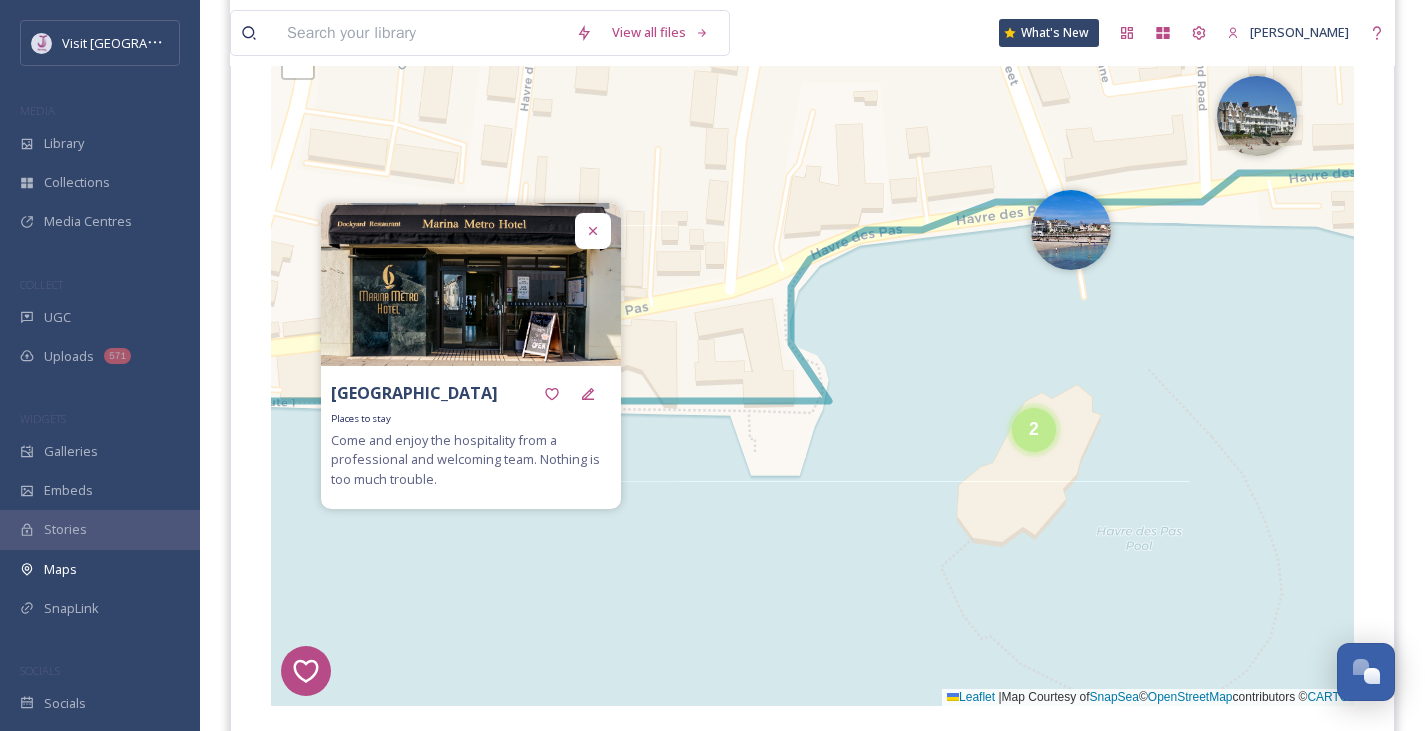 click 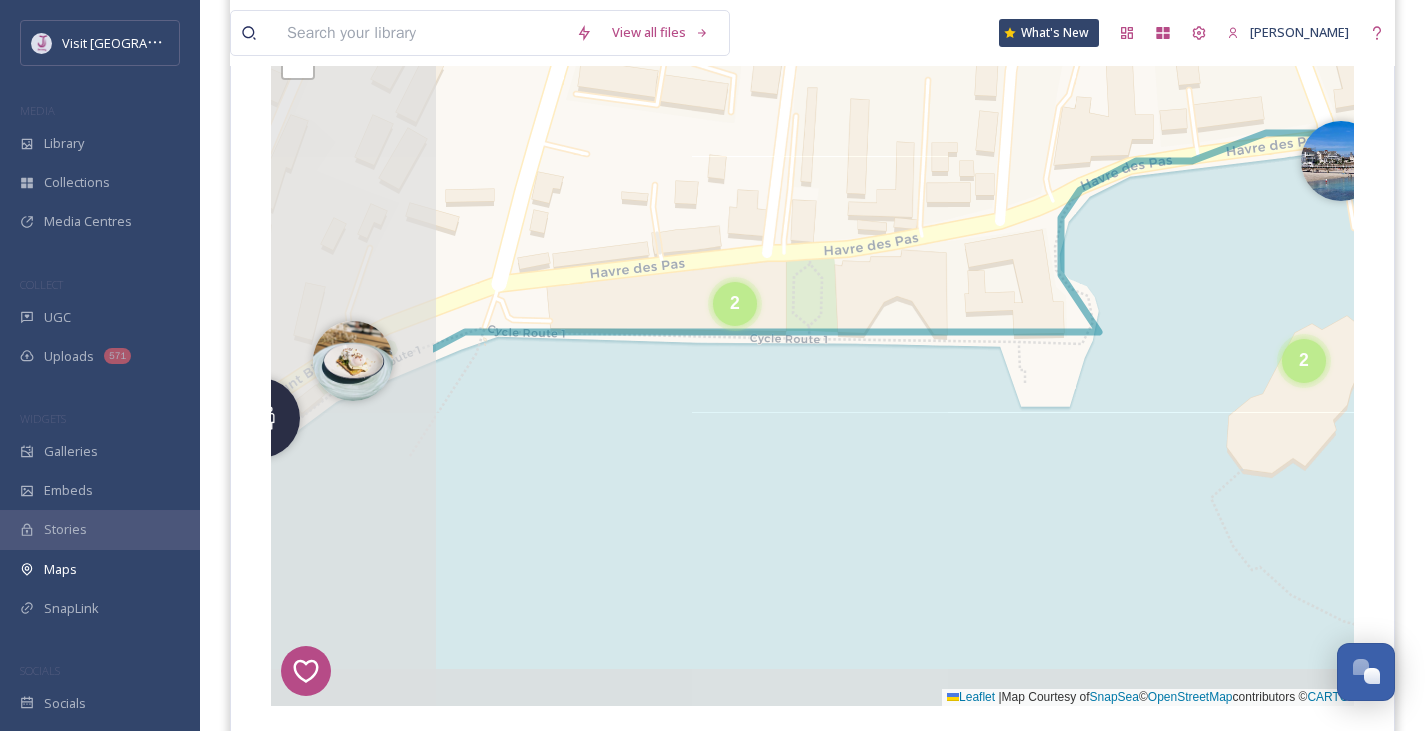drag, startPoint x: 502, startPoint y: 604, endPoint x: 772, endPoint y: 535, distance: 278.67725 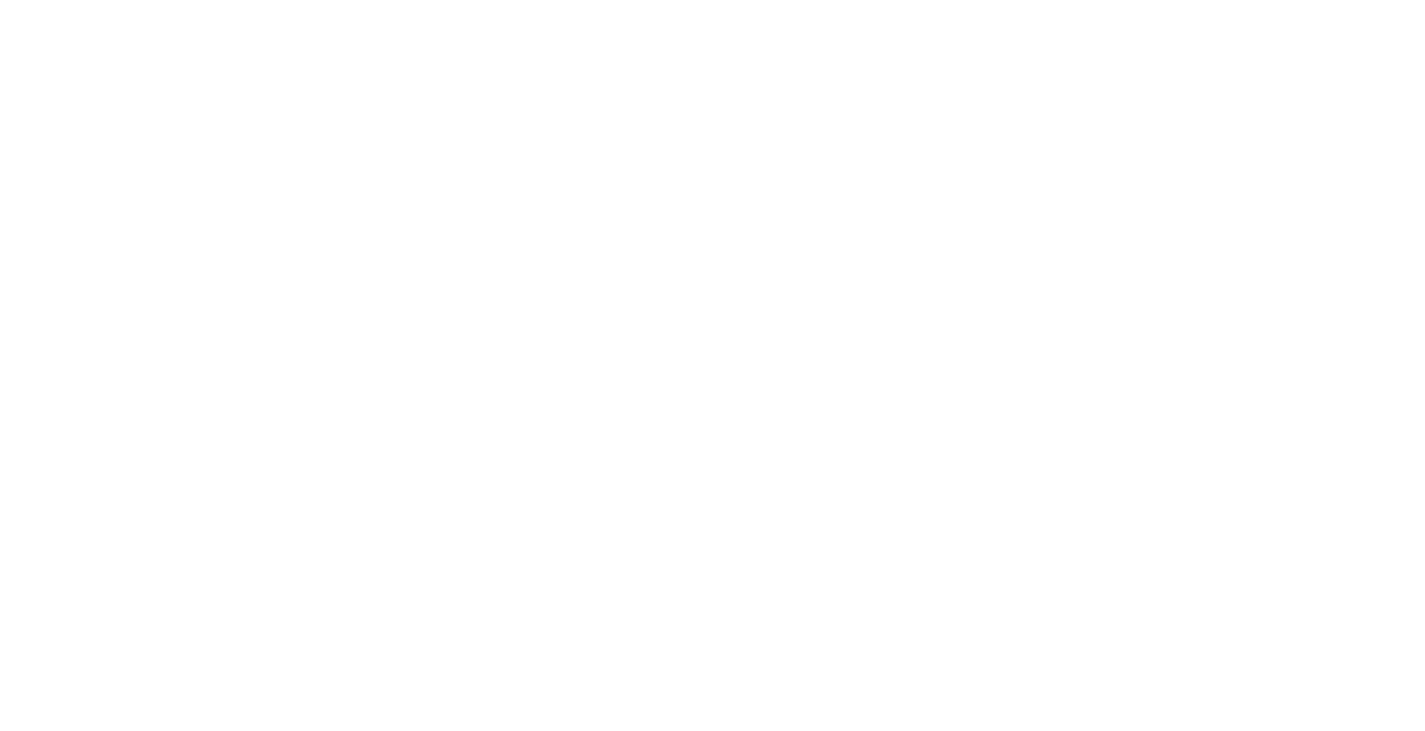 scroll, scrollTop: 0, scrollLeft: 0, axis: both 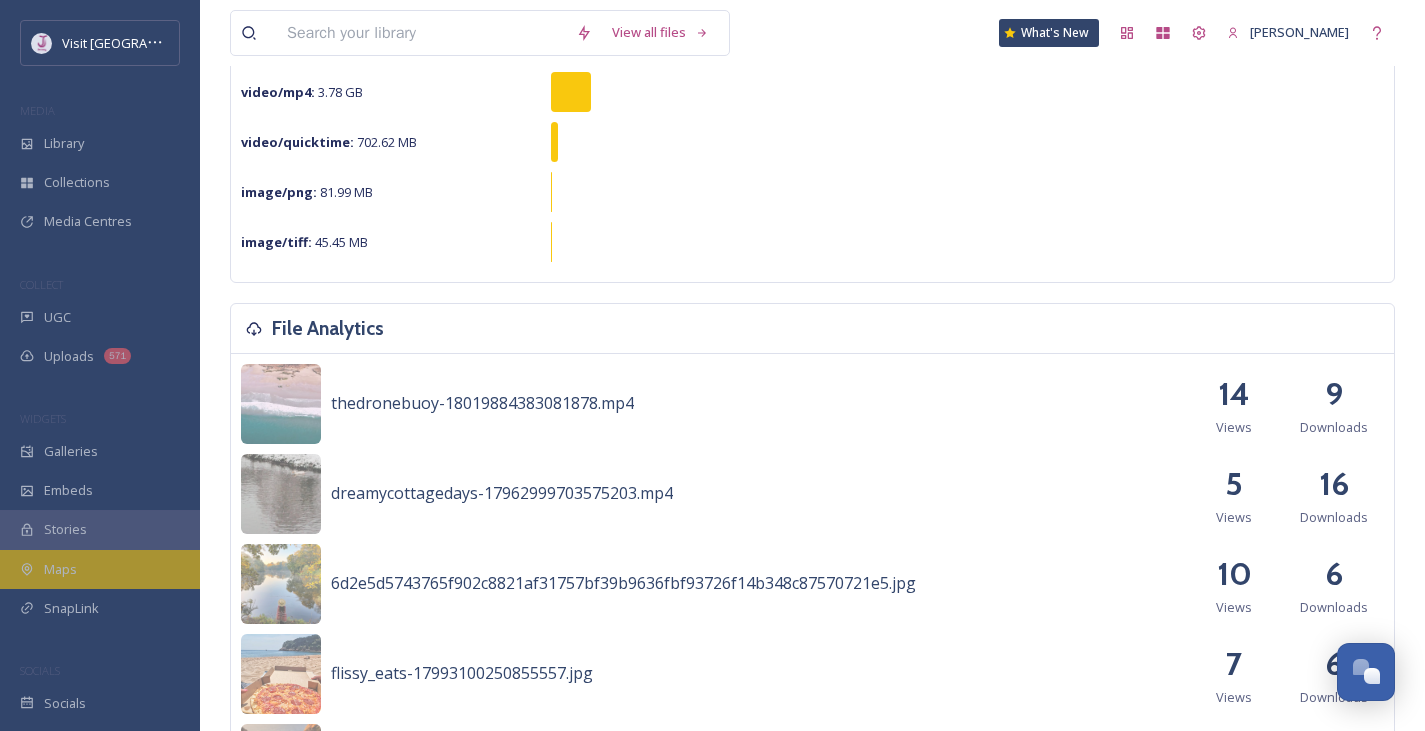 click on "Maps" at bounding box center (100, 569) 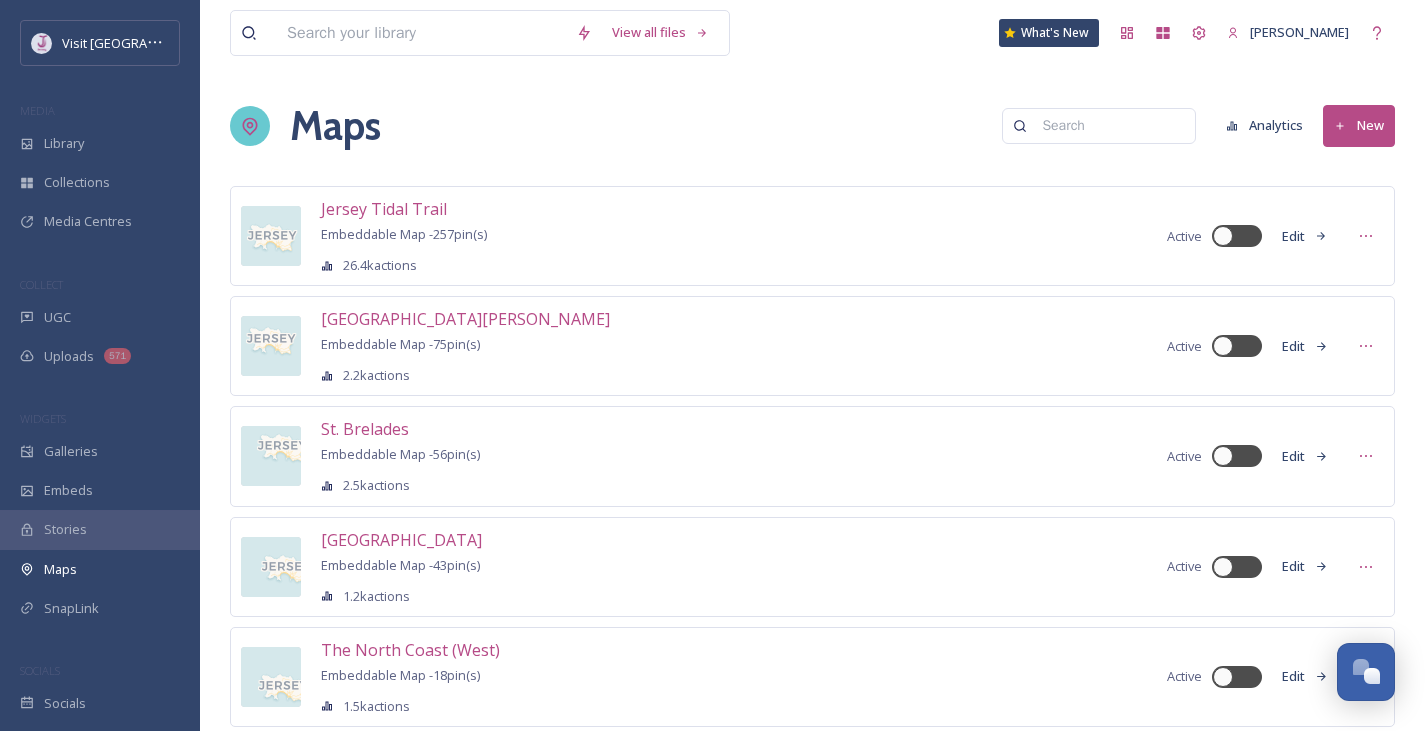 scroll, scrollTop: 35, scrollLeft: 0, axis: vertical 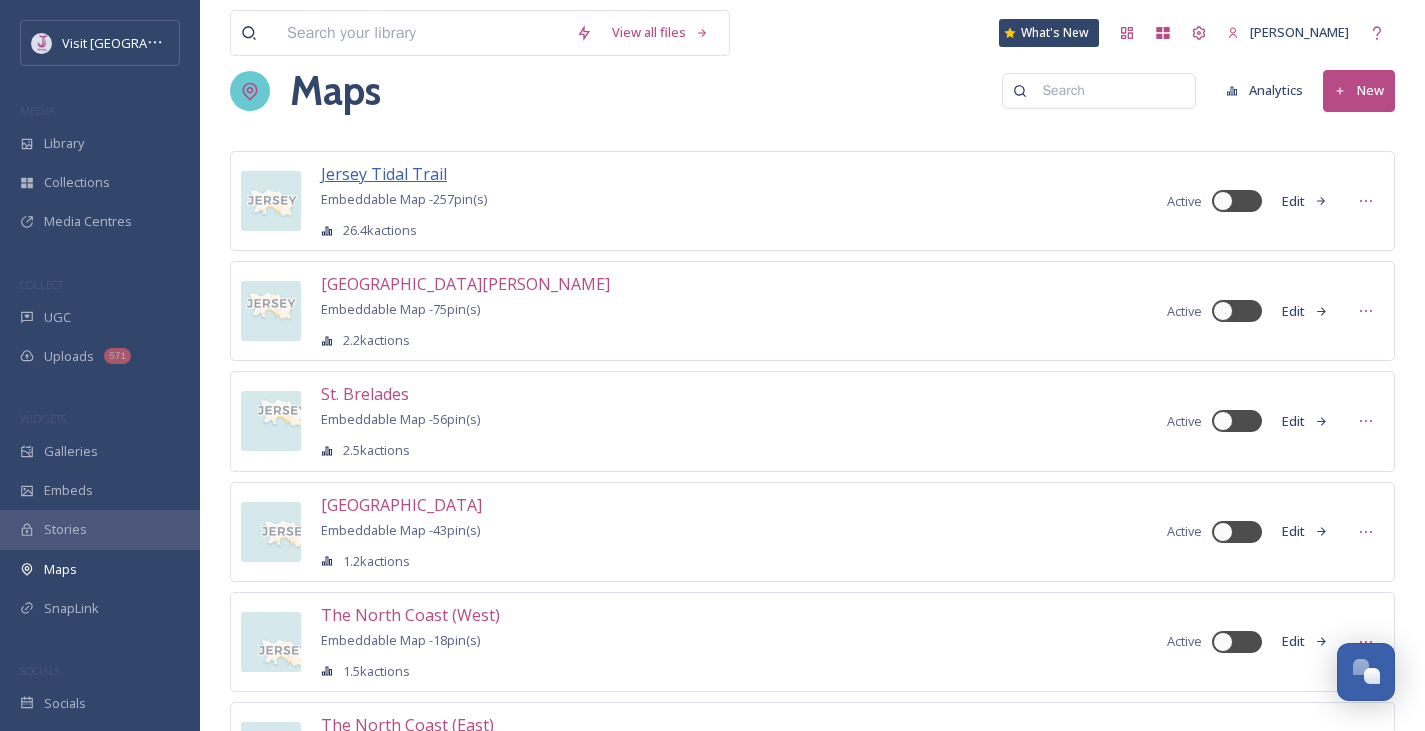 click on "Jersey Tidal Trail" at bounding box center [384, 174] 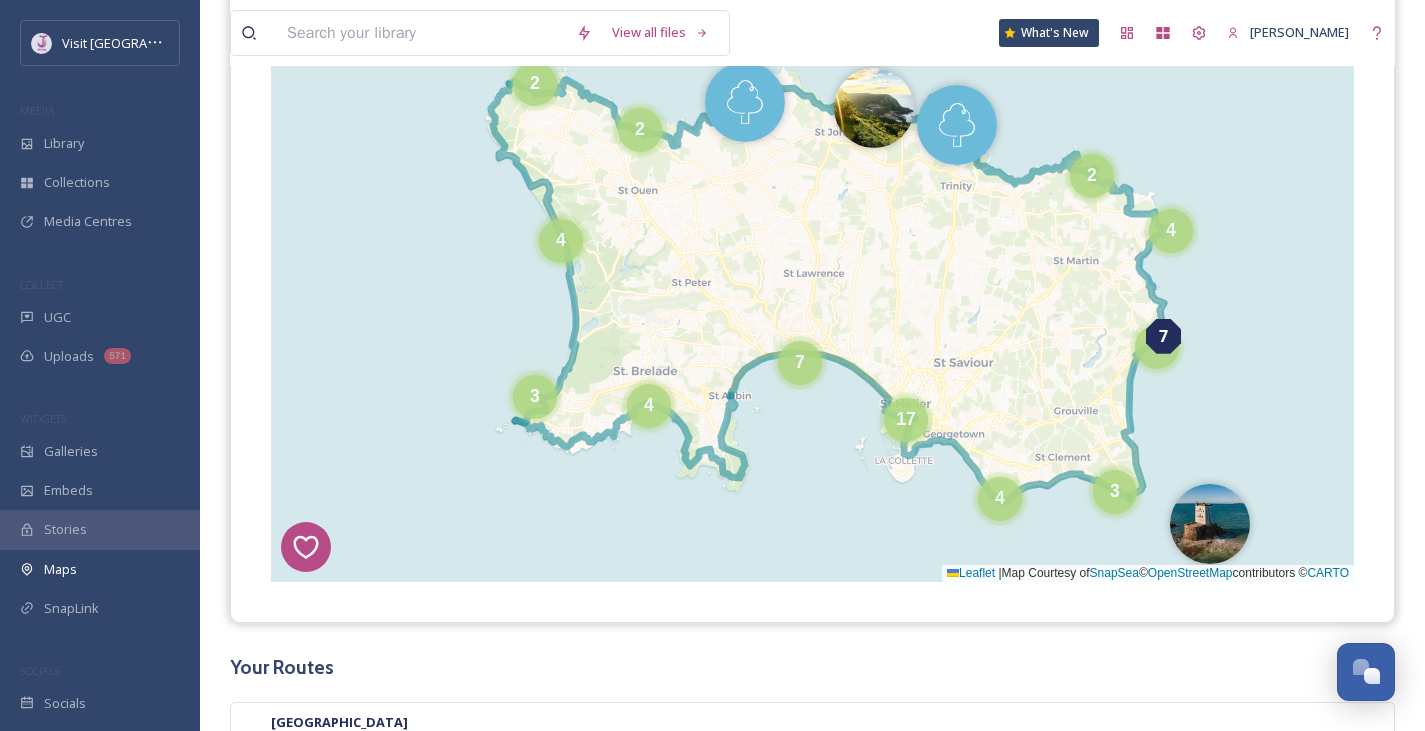 scroll, scrollTop: 467, scrollLeft: 0, axis: vertical 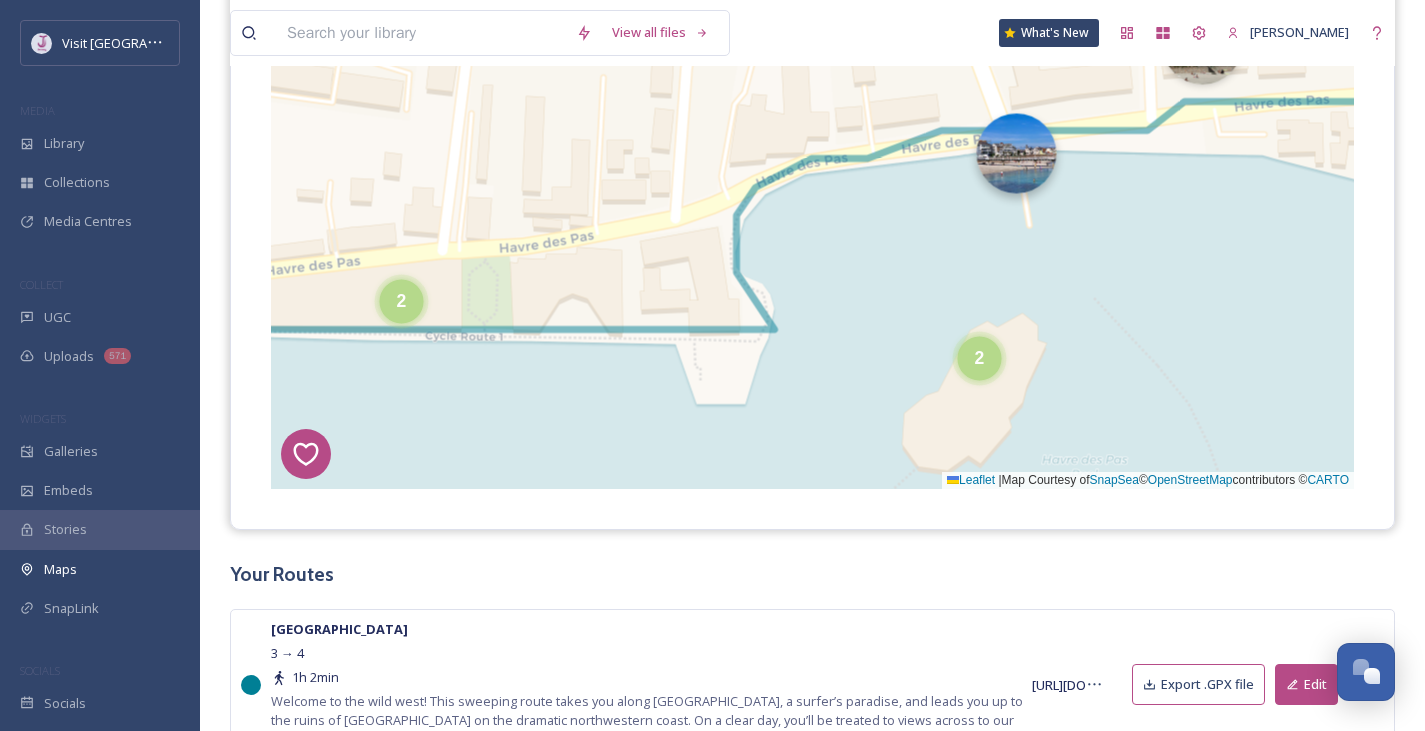 click at bounding box center [1017, 153] 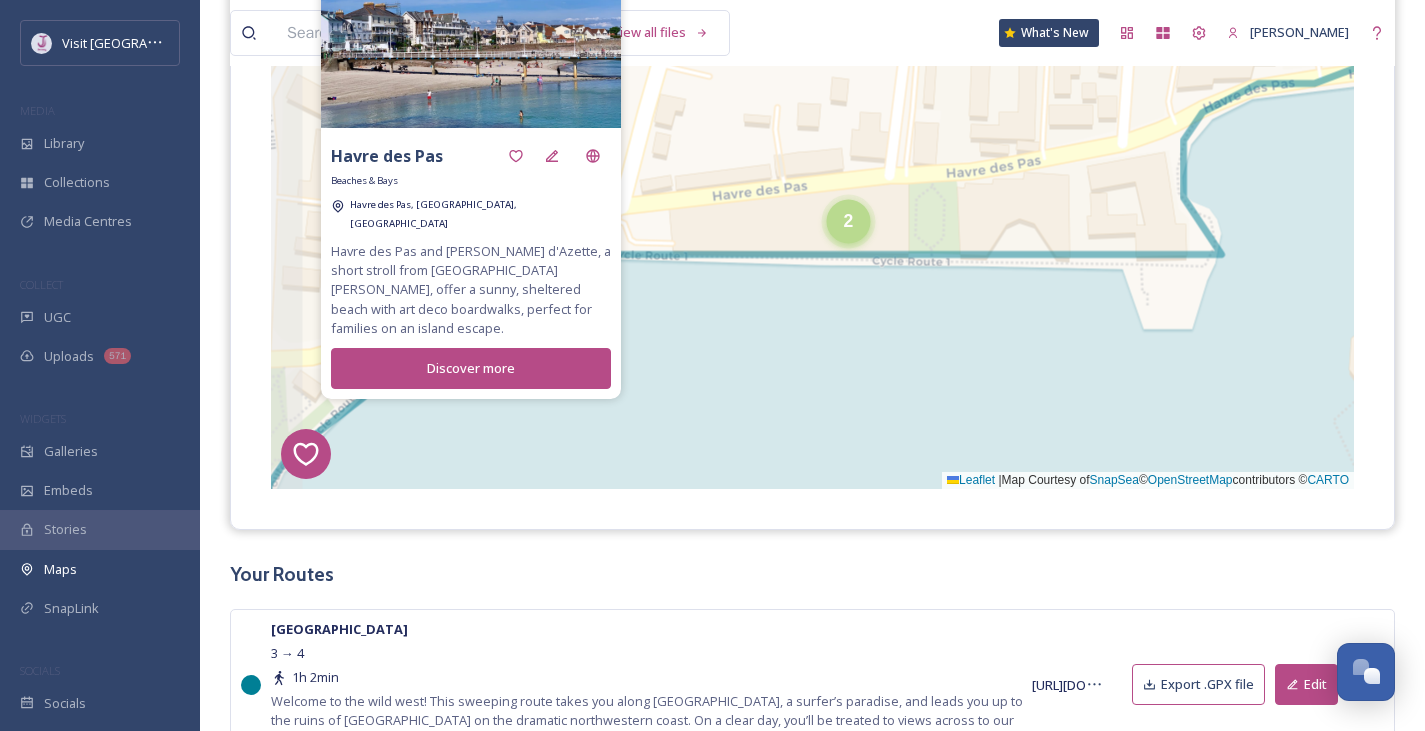 click on "2" at bounding box center [849, 221] 